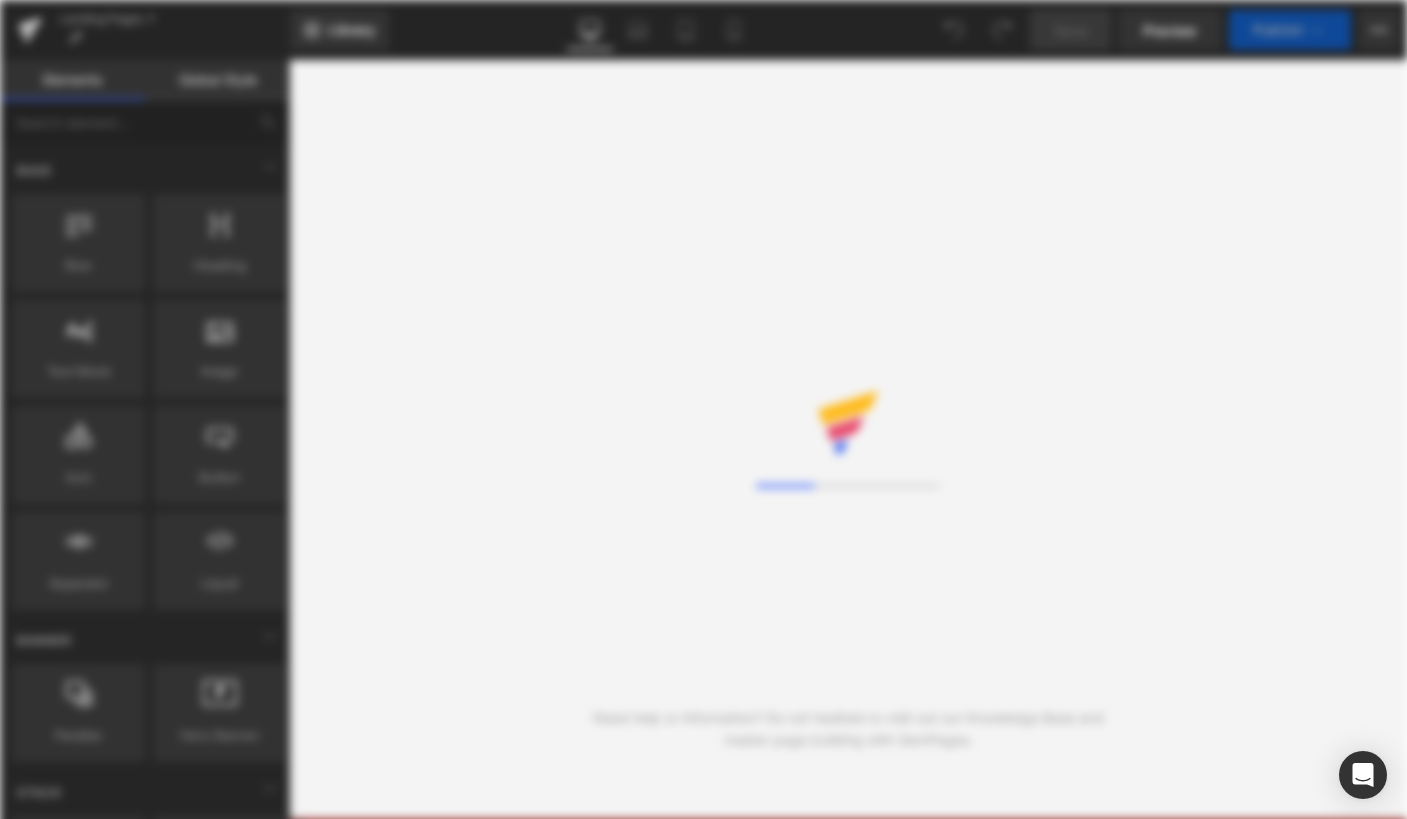 scroll, scrollTop: 0, scrollLeft: 0, axis: both 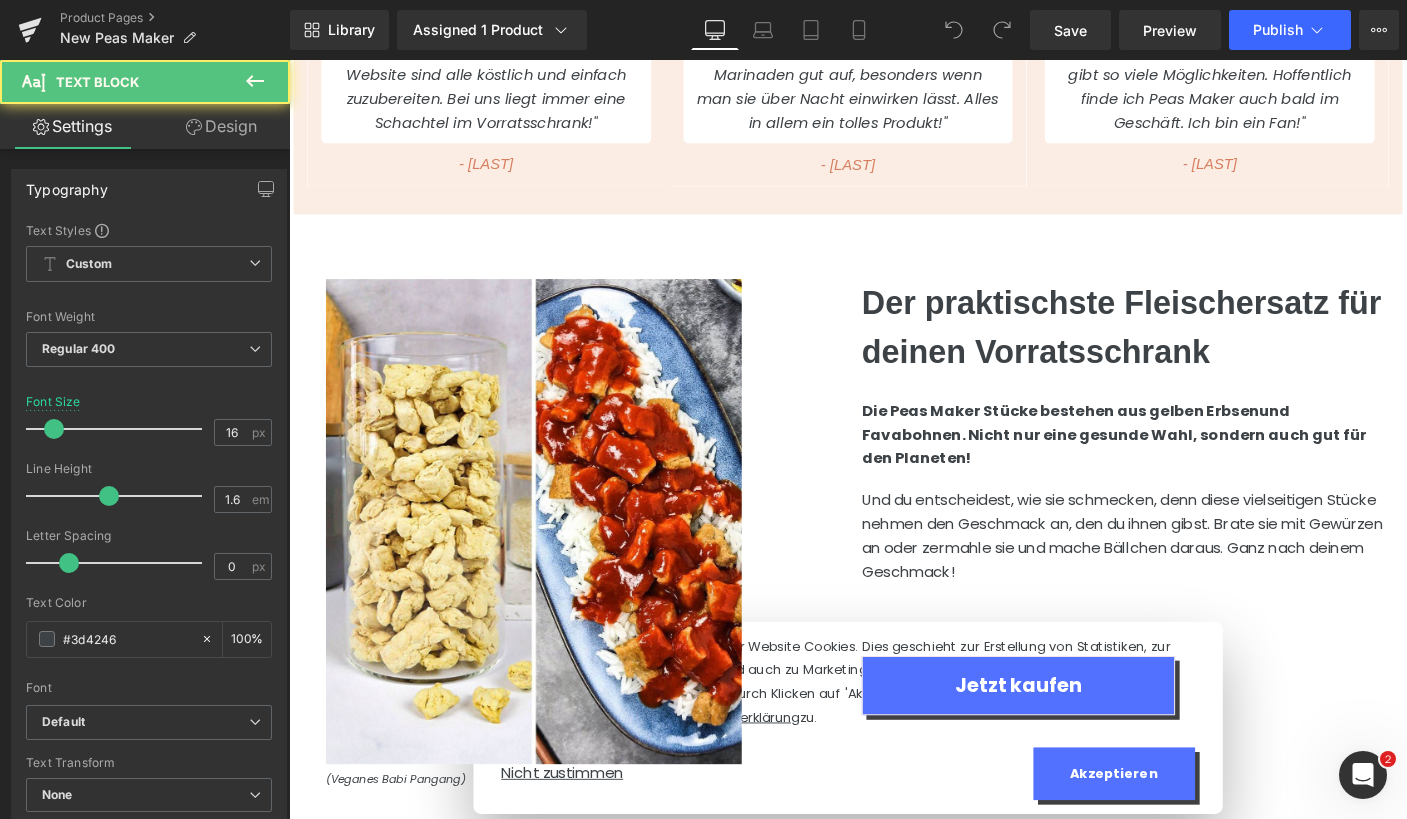 click on "Und du entscheidest, wie sie schmecken, denn diese vielseitigen Stücke nehmen den Geschmack an, den du ihnen gibst. Brate sie mit Gewürzen an oder zermahle sie und mache Bällchen daraus. Ganz nach deinem Geschmack!" at bounding box center (1191, 575) 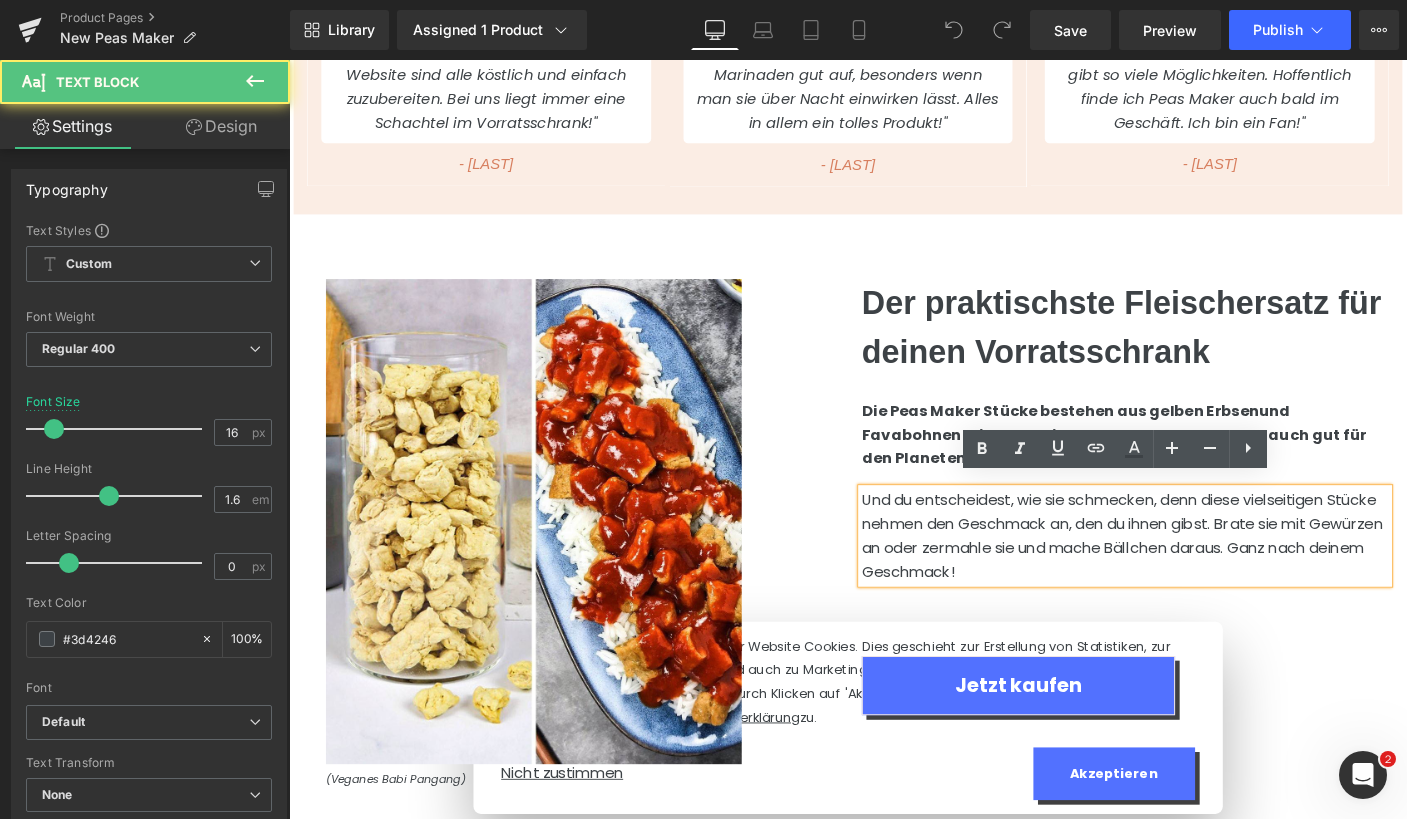 click on "Und du entscheidest, wie sie schmecken, denn diese vielseitigen Stücke nehmen den Geschmack an, den du ihnen gibst. Brate sie mit Gewürzen an oder zermahle sie und mache Bällchen daraus. Ganz nach deinem Geschmack!" at bounding box center [1191, 575] 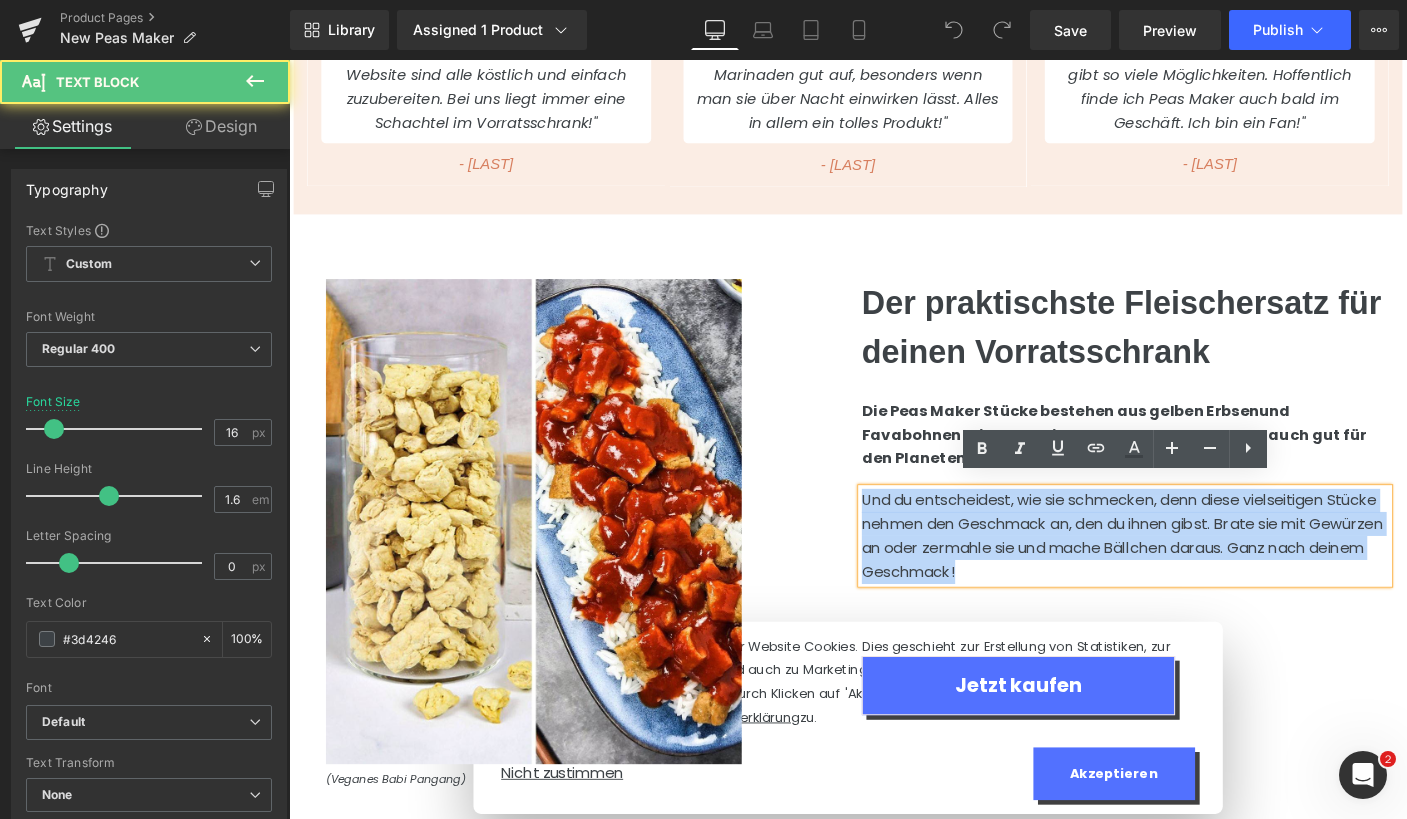 drag, startPoint x: 1135, startPoint y: 603, endPoint x: 872, endPoint y: 522, distance: 275.19086 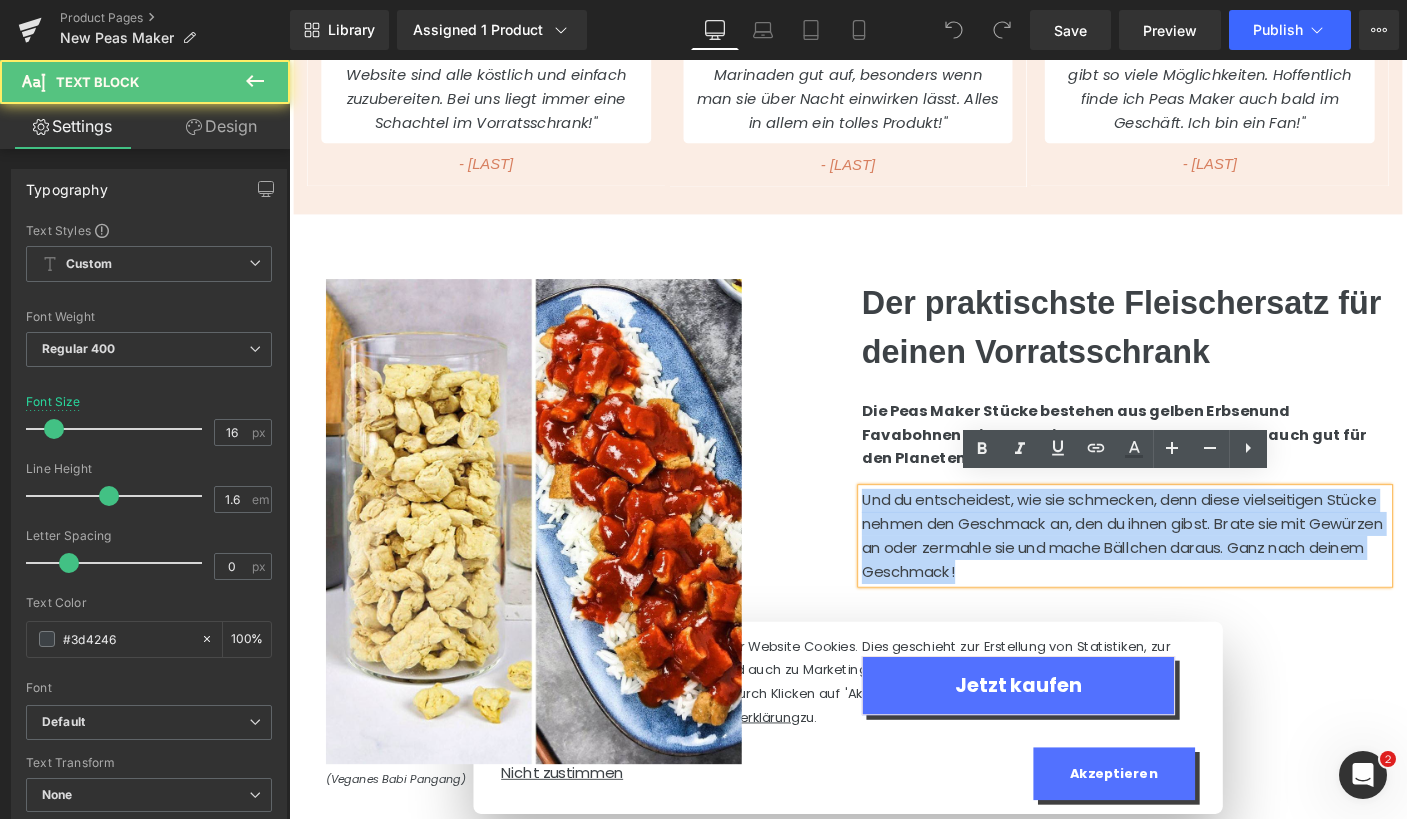 click on "Image         (Veganes Babi Pangang) Text Block         Der praktischste Fleischersatz für deinen Vorratsschrank Heading         Die Peas Maker Stücke bestehen aus gelben Erbsenund Favabohnen. Nicht nur eine gesunde Wahl, sondern auch gut für den Planeten! Text Block         Und du entscheidest, wie sie schmecken, denn diese vielseitigen Stücke nehmen den Geschmack an, den du ihnen gibst. Brate sie mit Gewürzen an oder zermahle sie und mache Bällchen daraus. Ganz nach deinem Geschmack! Text Block         Jetzt kaufen  Button         Row" at bounding box center [894, 562] 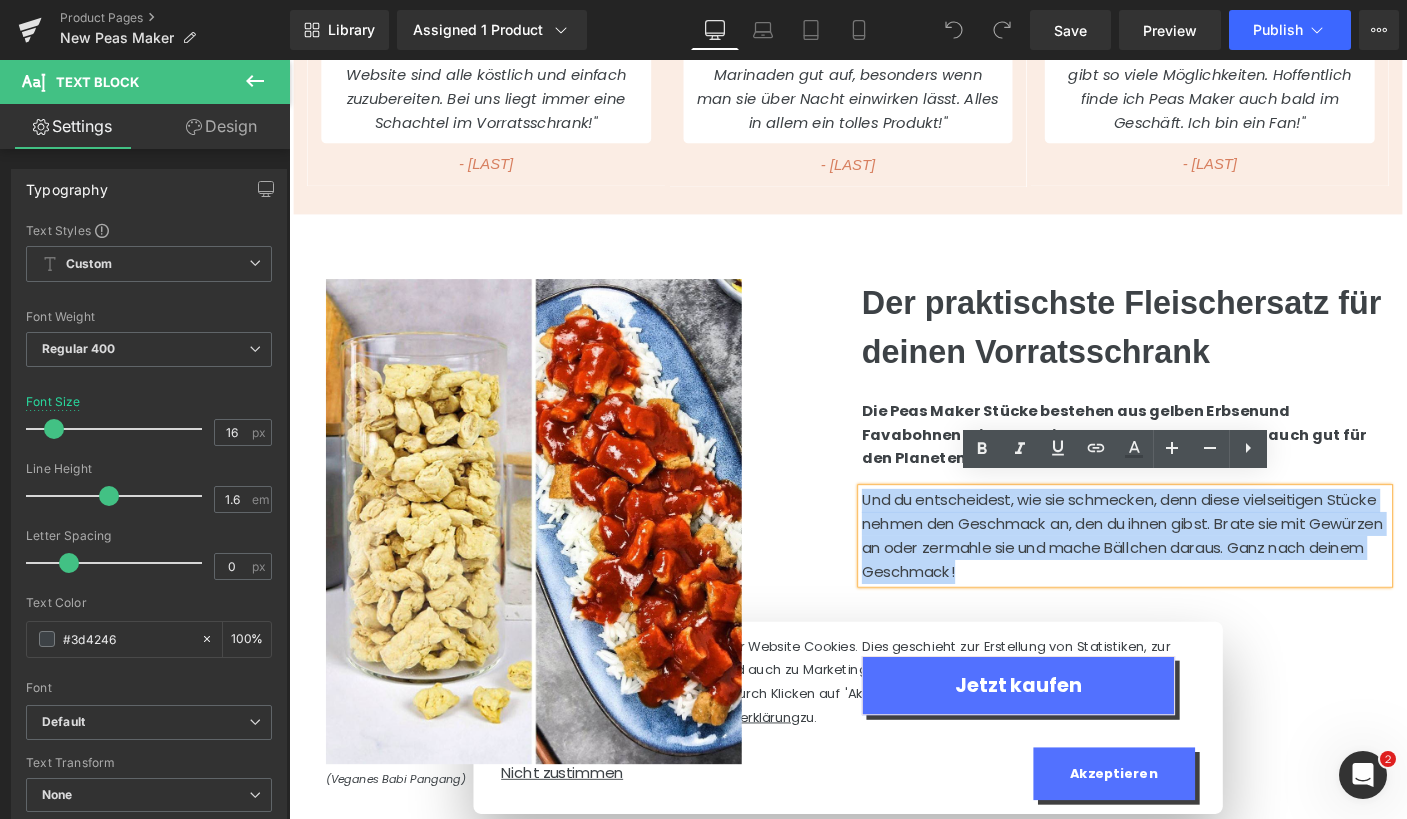 copy on "Und du entscheidest, wie sie schmecken, denn diese vielseitigen Stücke nehmen den Geschmack an, den du ihnen gibst. Brate sie mit Gewürzen an oder zermahle sie und mache Bällchen daraus. Ganz nach deinem Geschmack!" 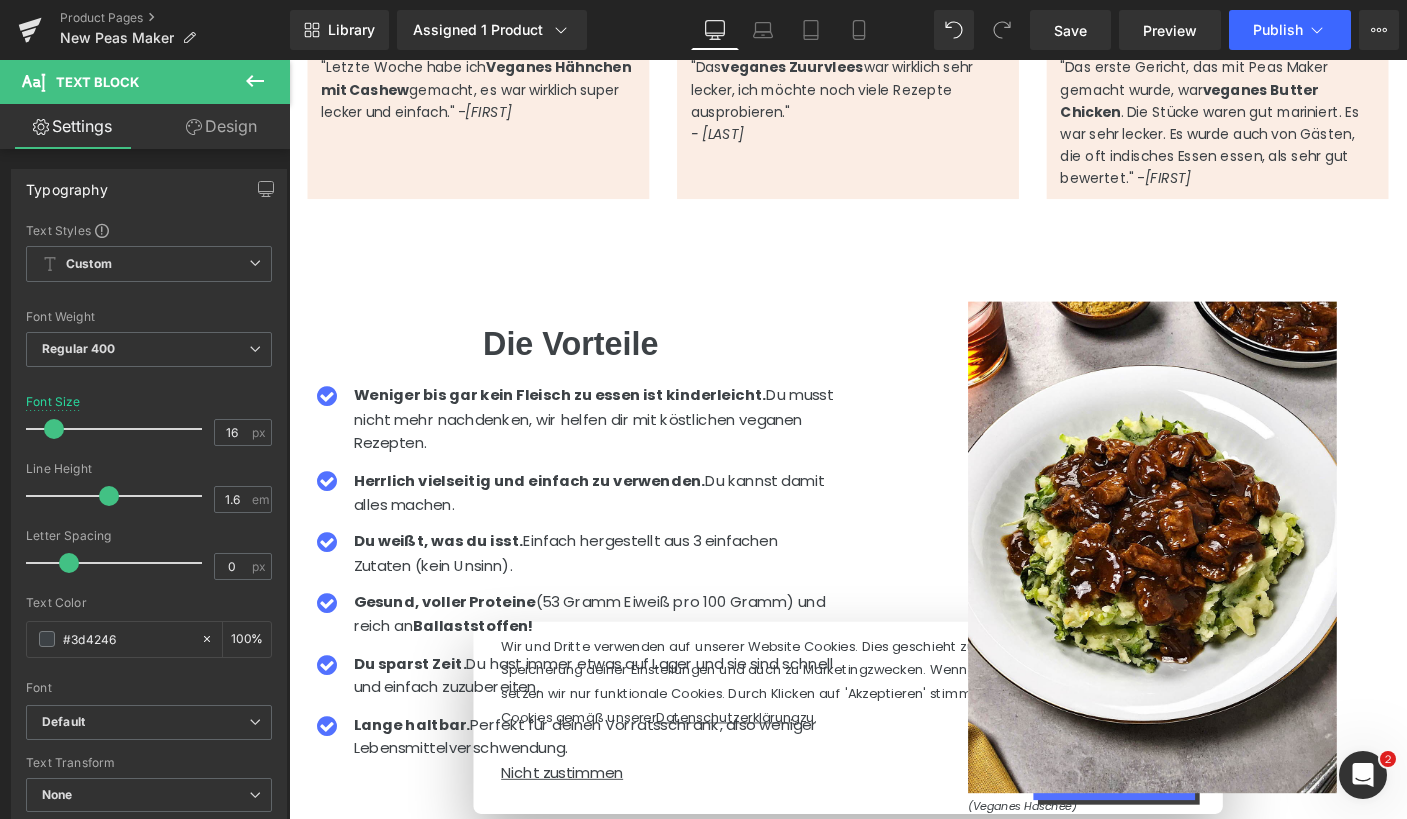 scroll, scrollTop: 1835, scrollLeft: 0, axis: vertical 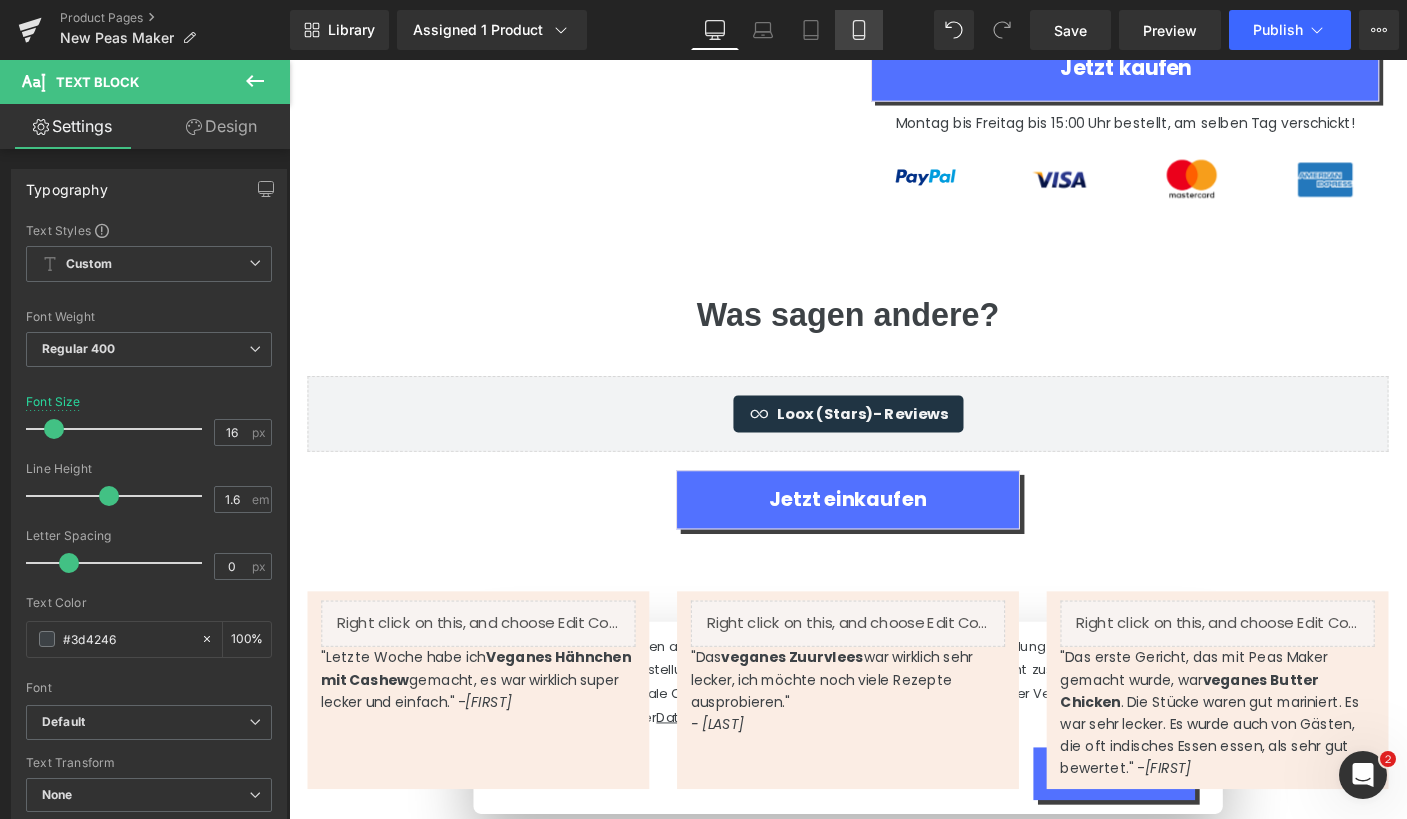 click 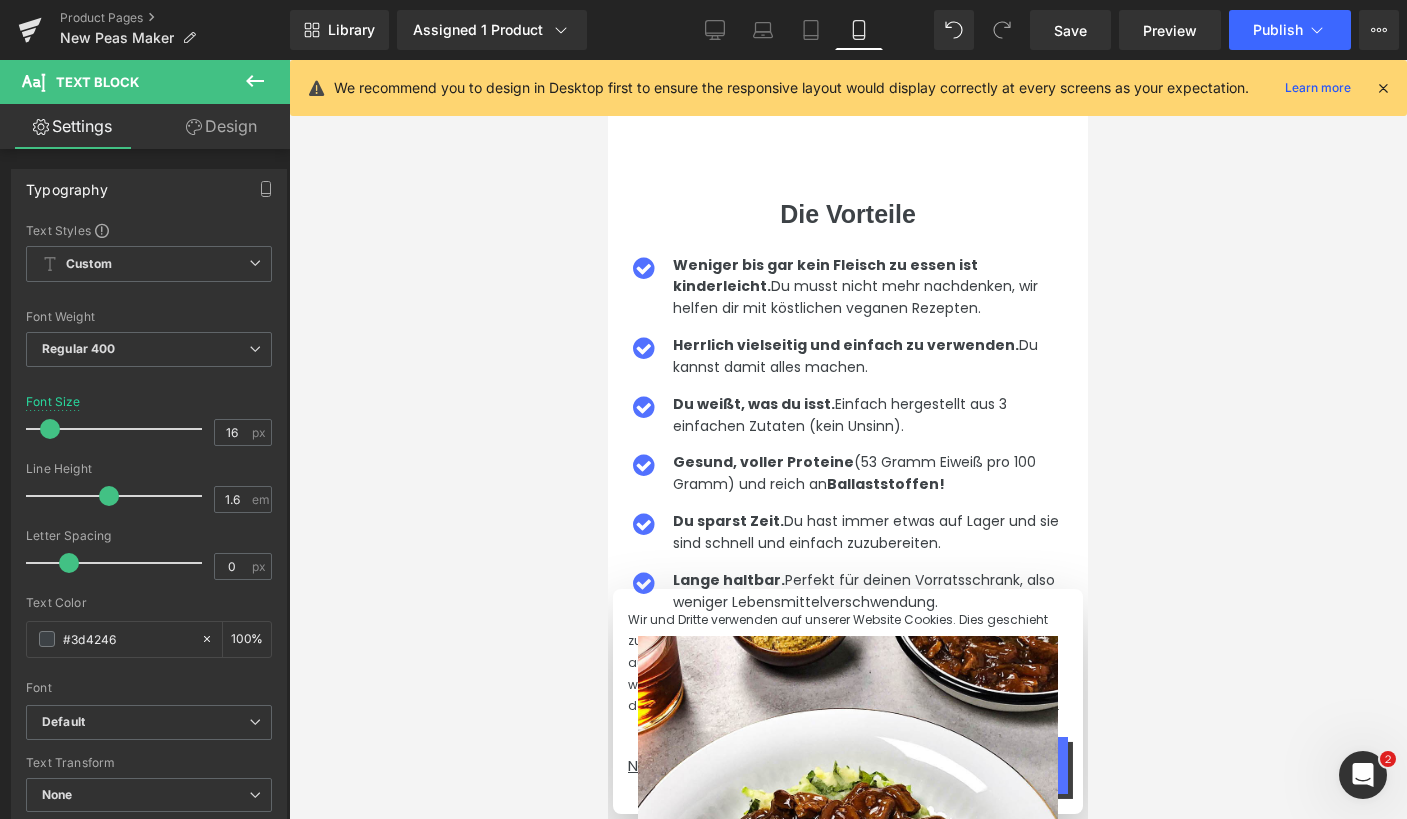 scroll, scrollTop: 2971, scrollLeft: 0, axis: vertical 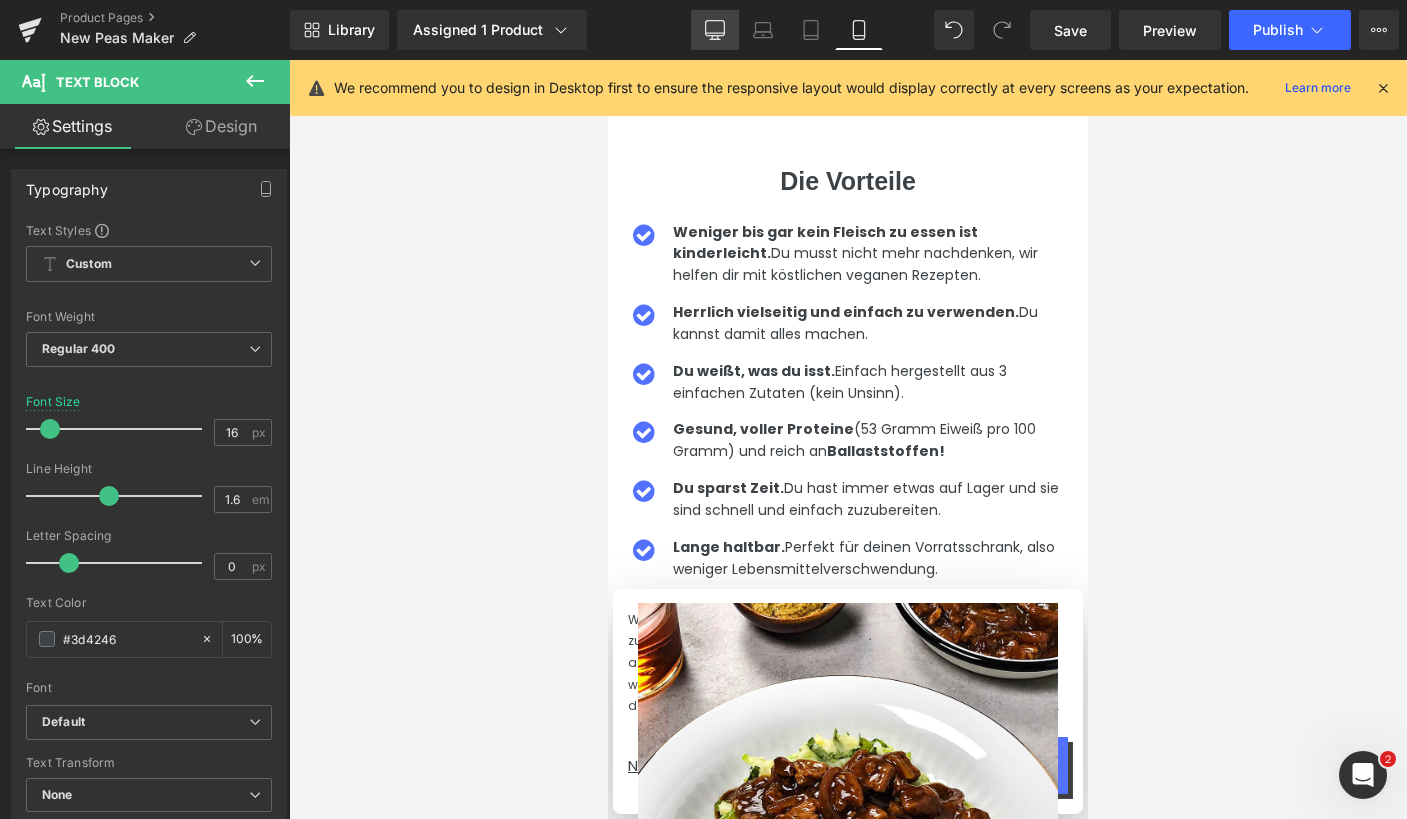 click 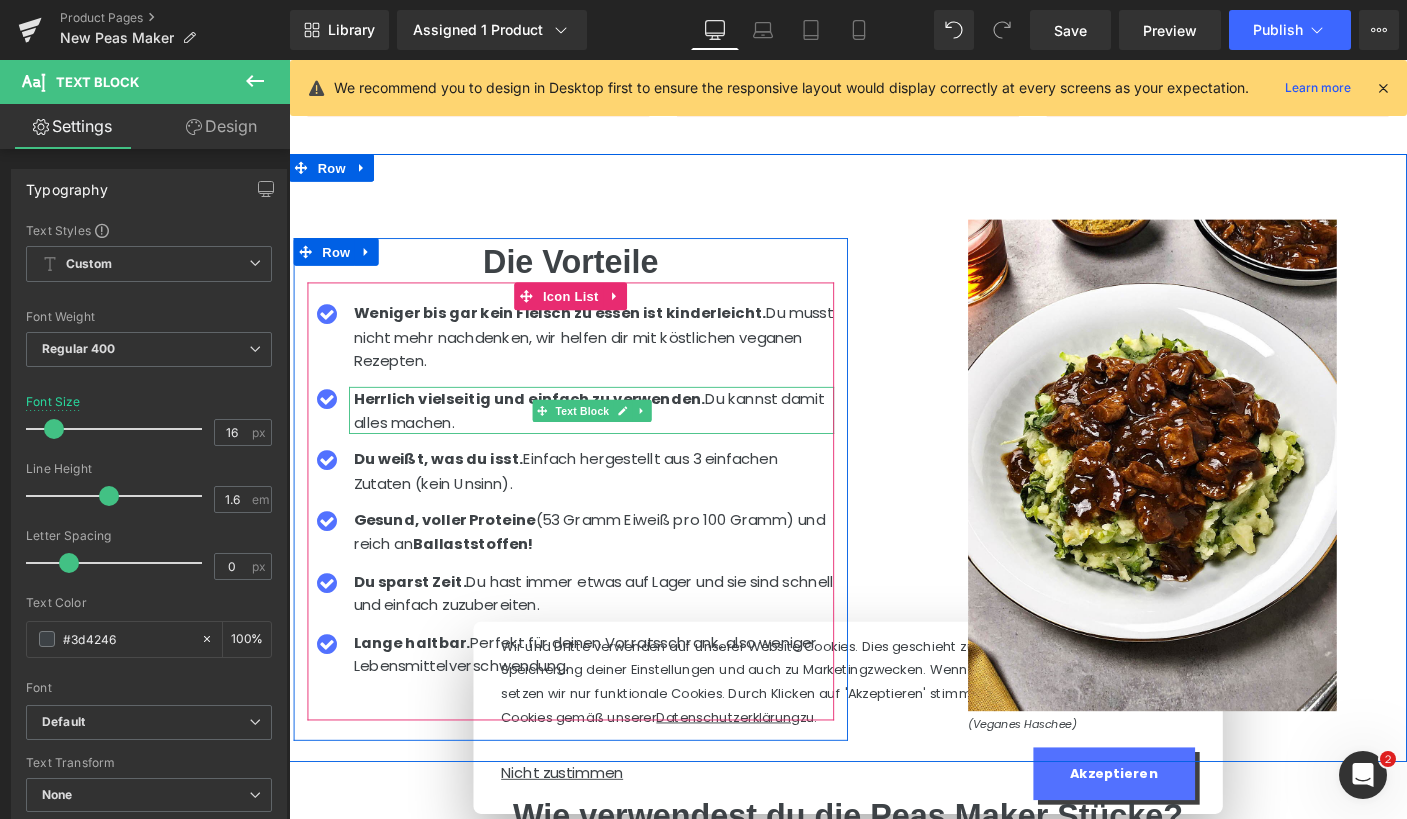 scroll, scrollTop: 1918, scrollLeft: 0, axis: vertical 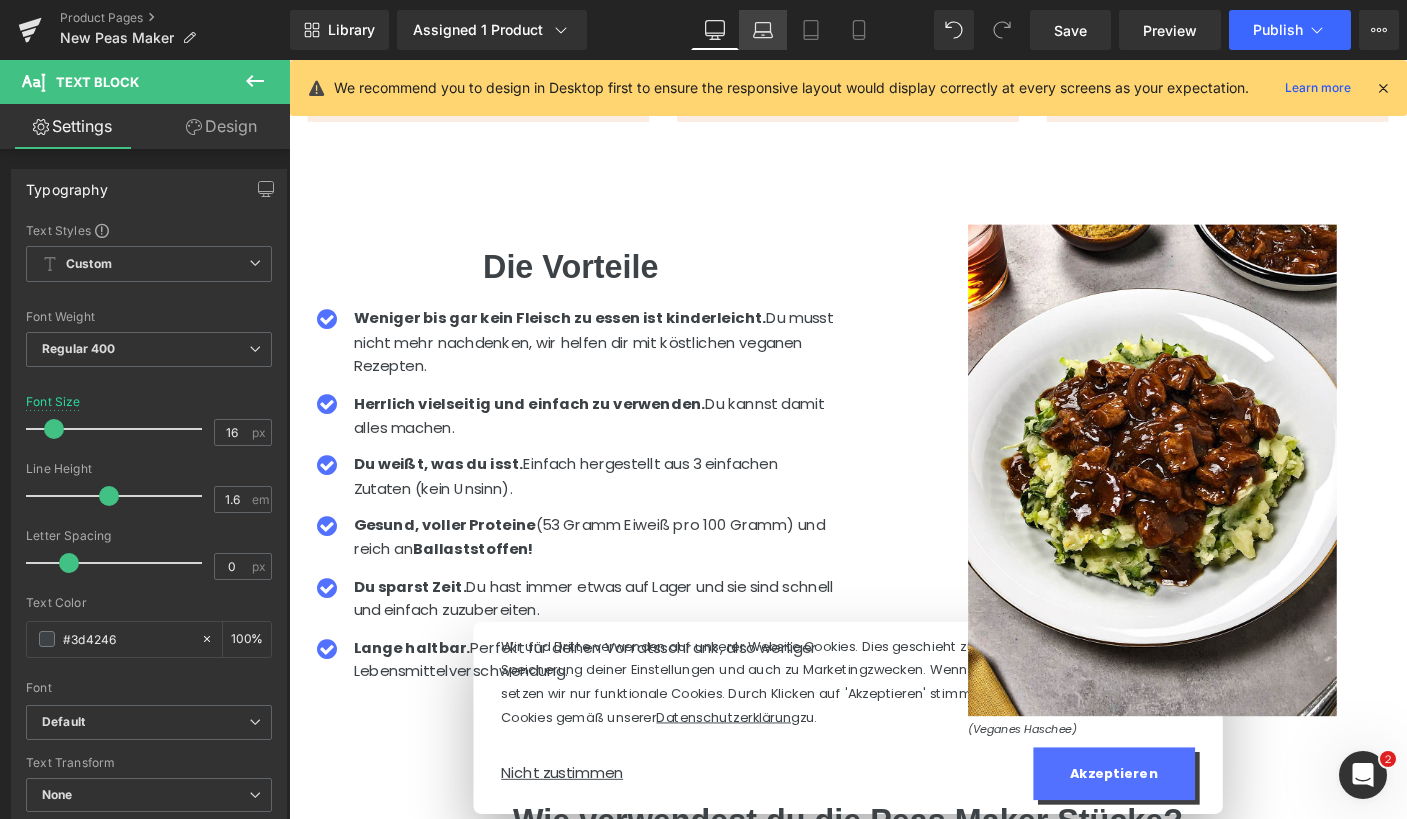 click 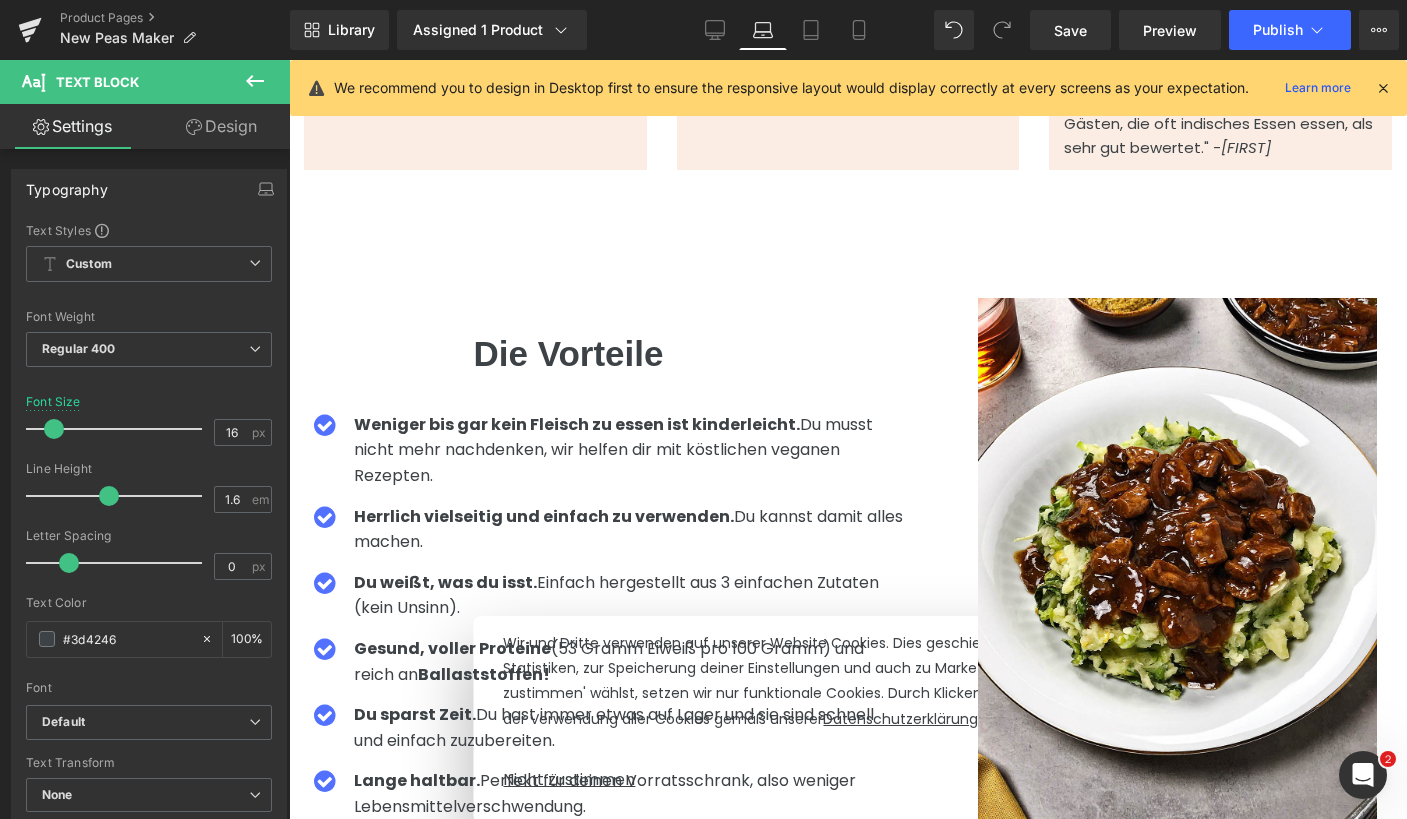 scroll, scrollTop: 1952, scrollLeft: 0, axis: vertical 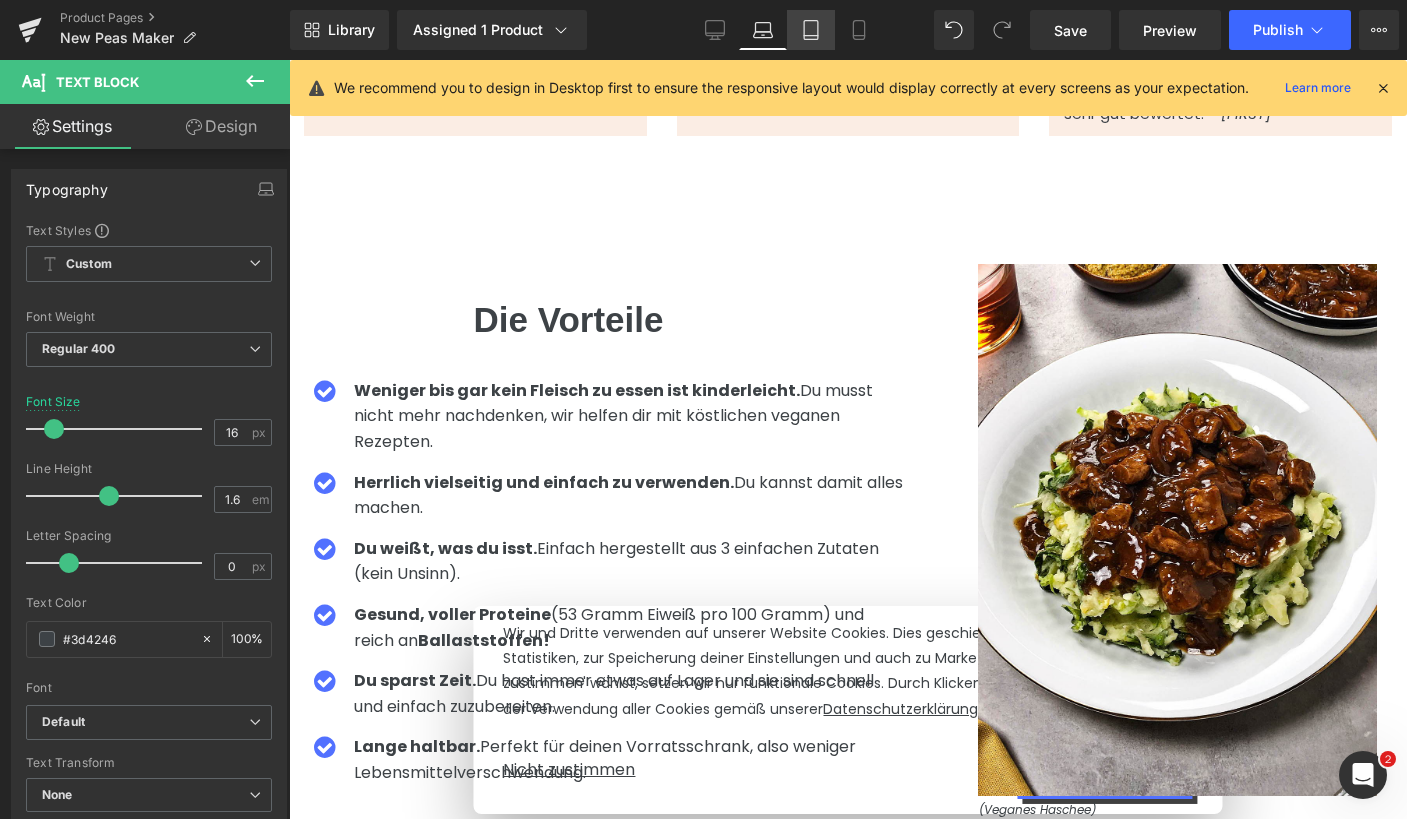 click 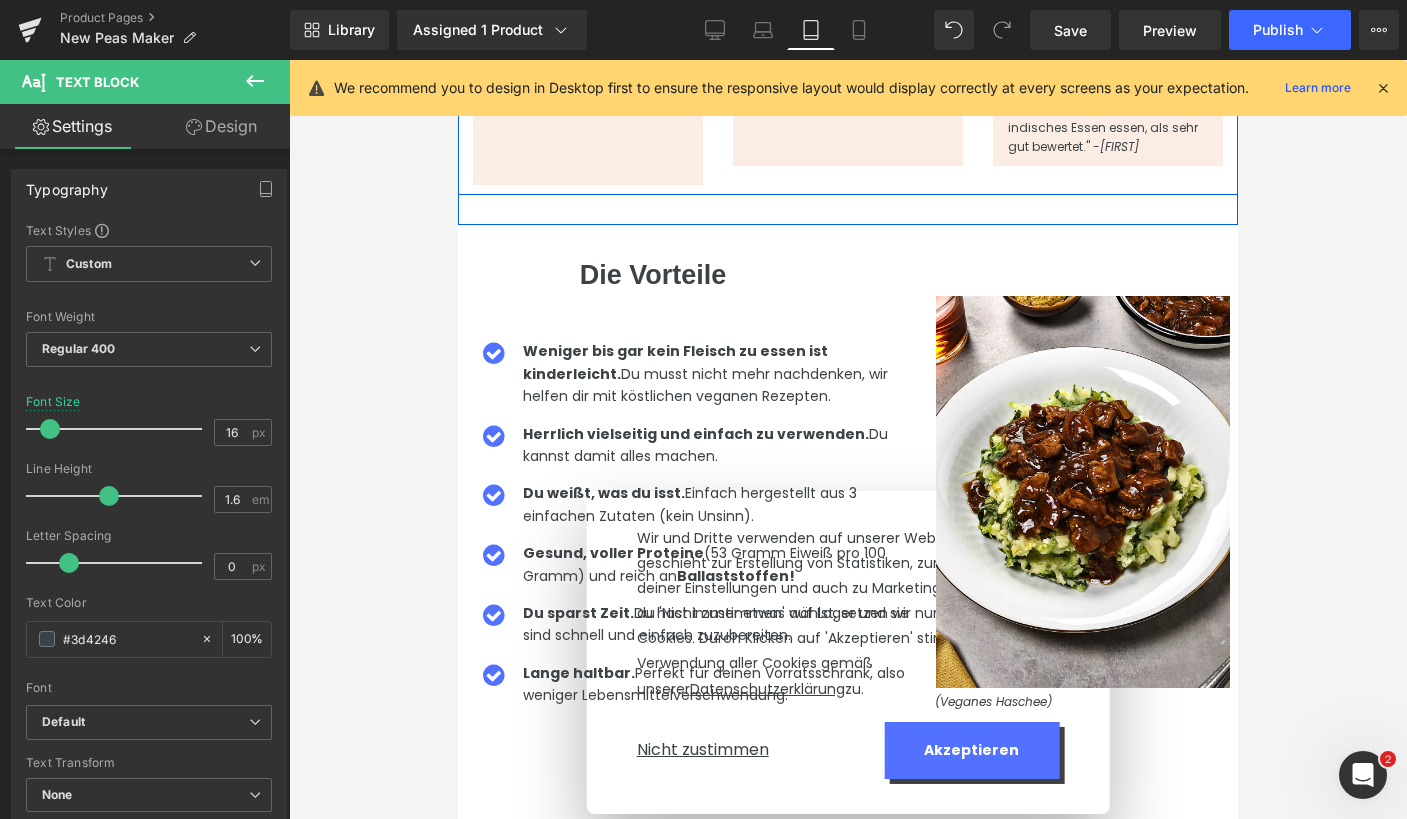 scroll, scrollTop: 1776, scrollLeft: 0, axis: vertical 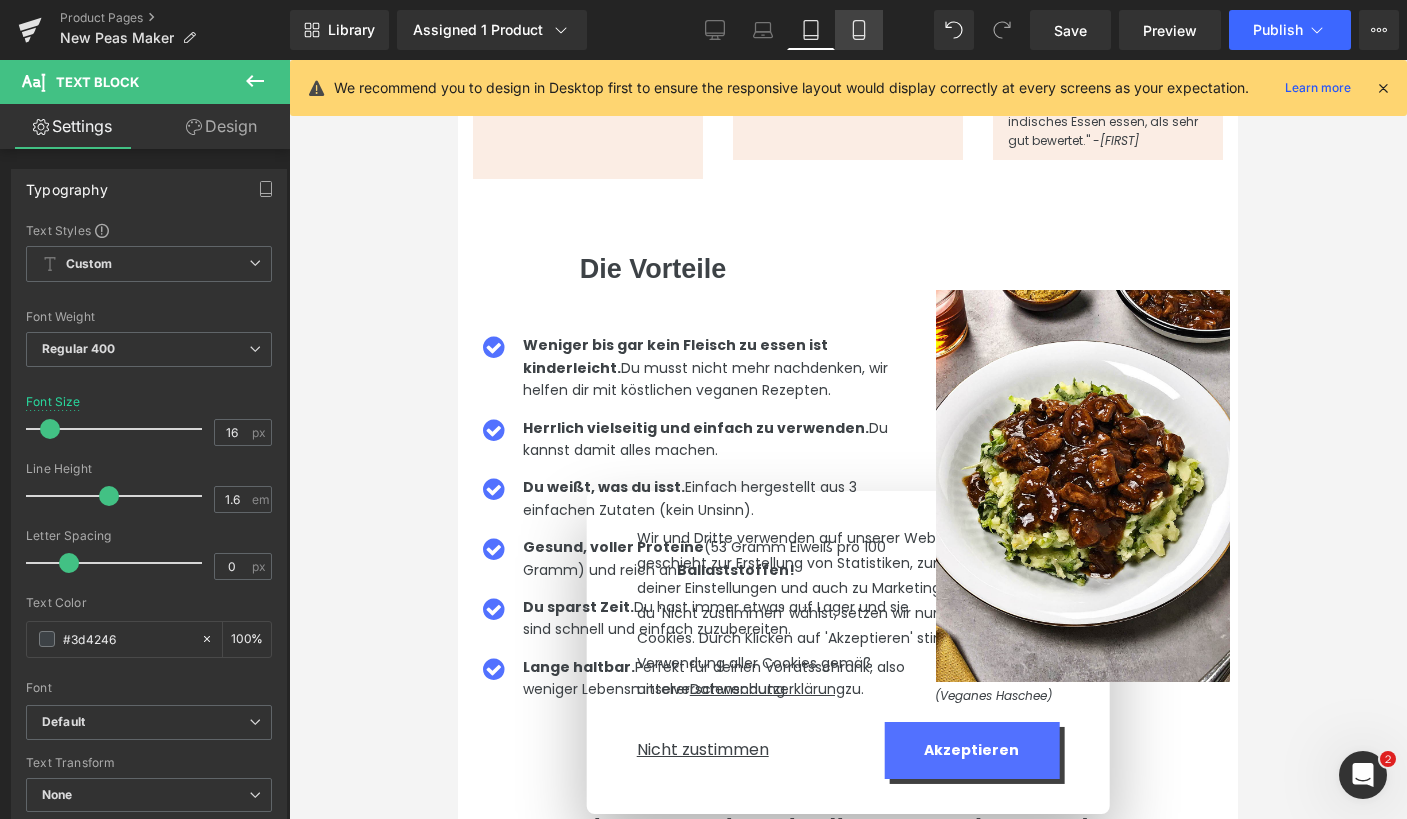 click 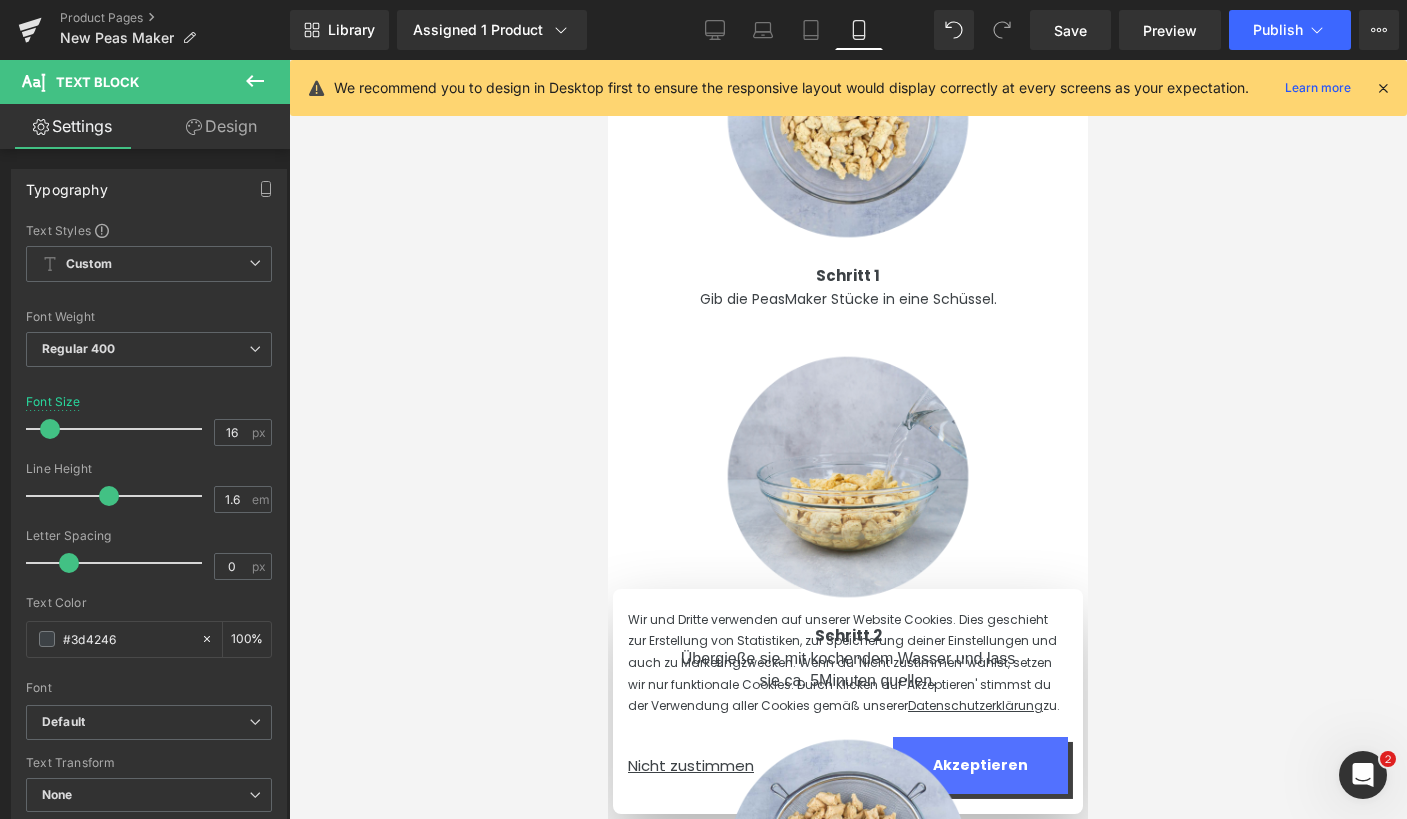 scroll, scrollTop: 4235, scrollLeft: 0, axis: vertical 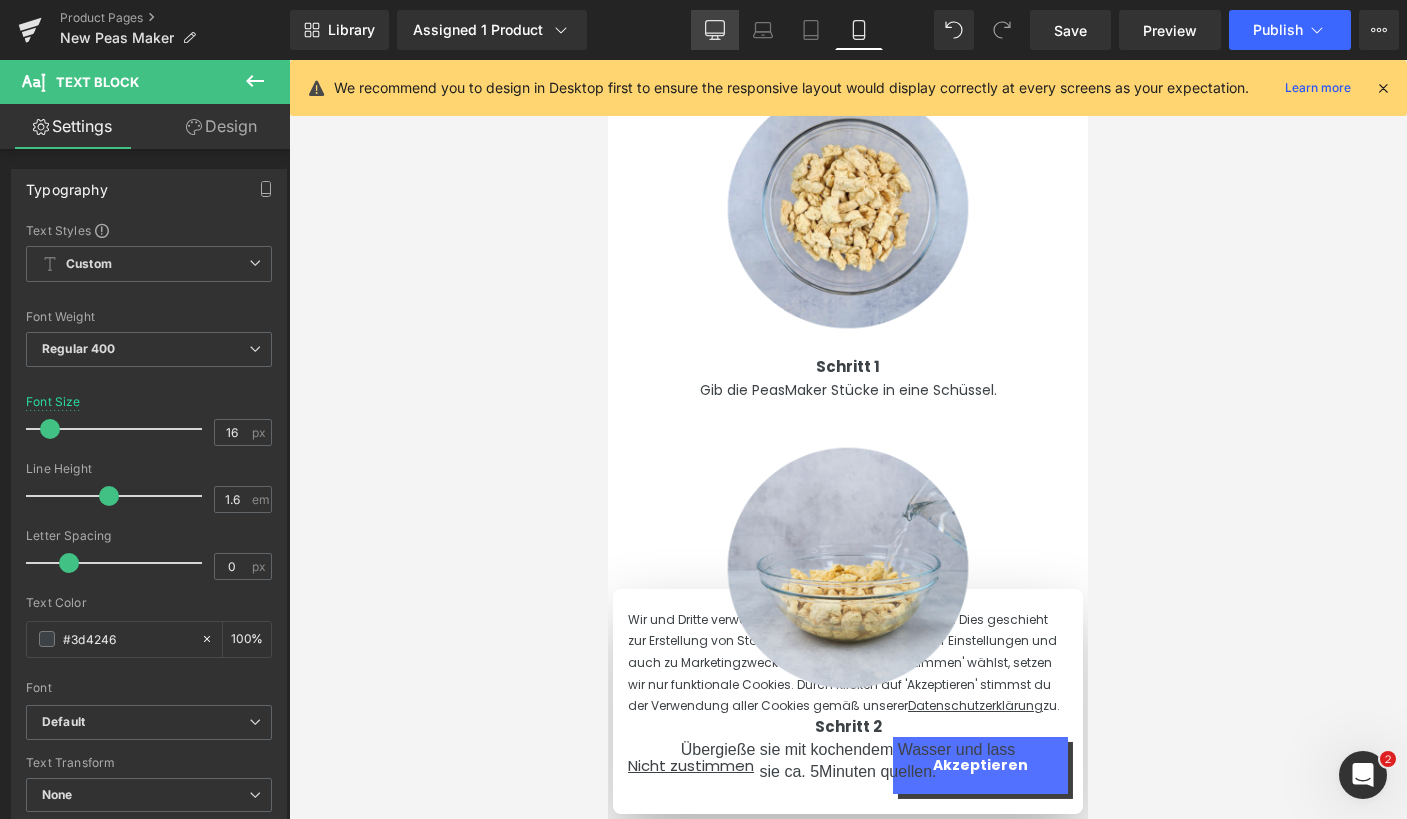 click 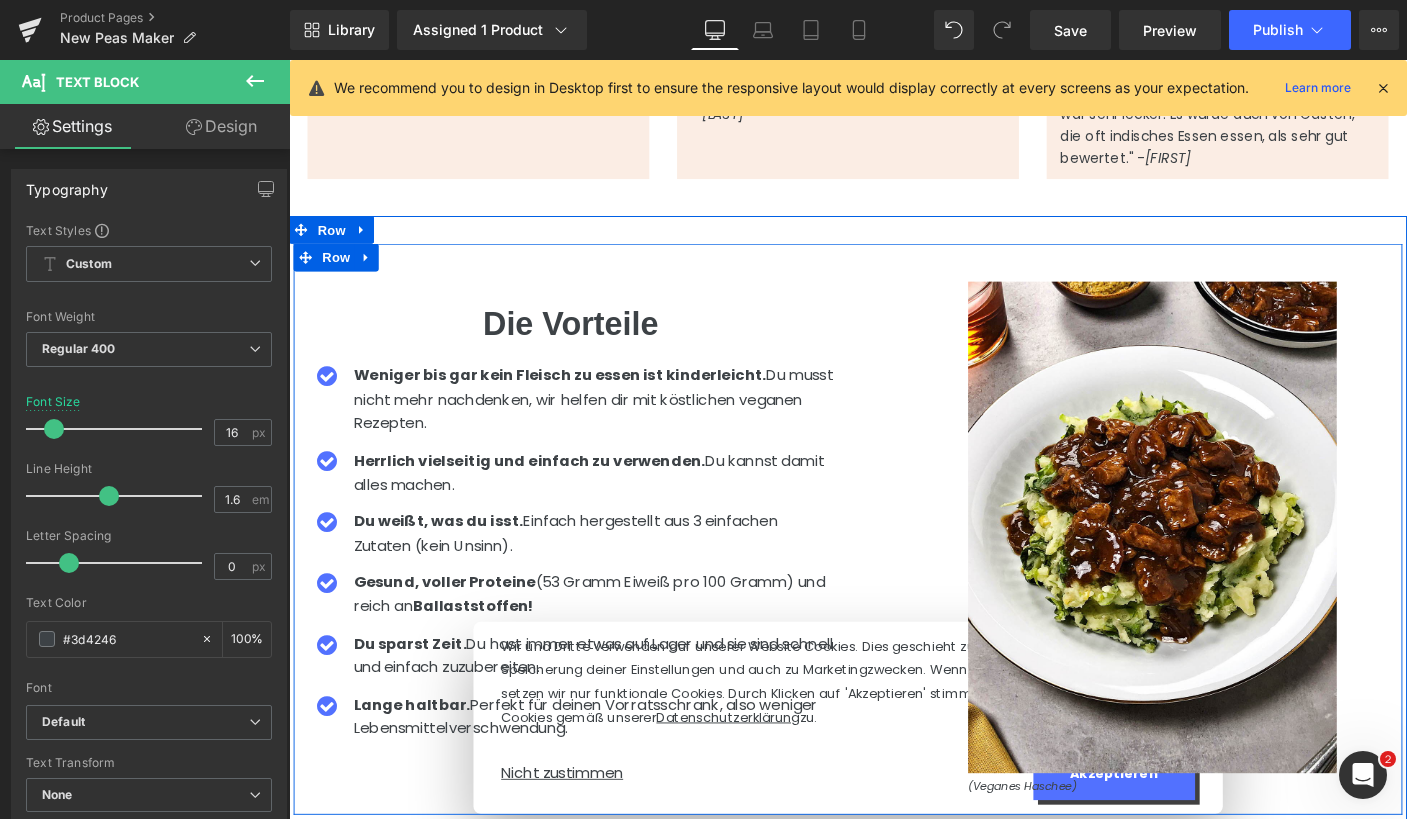 scroll, scrollTop: 1859, scrollLeft: 0, axis: vertical 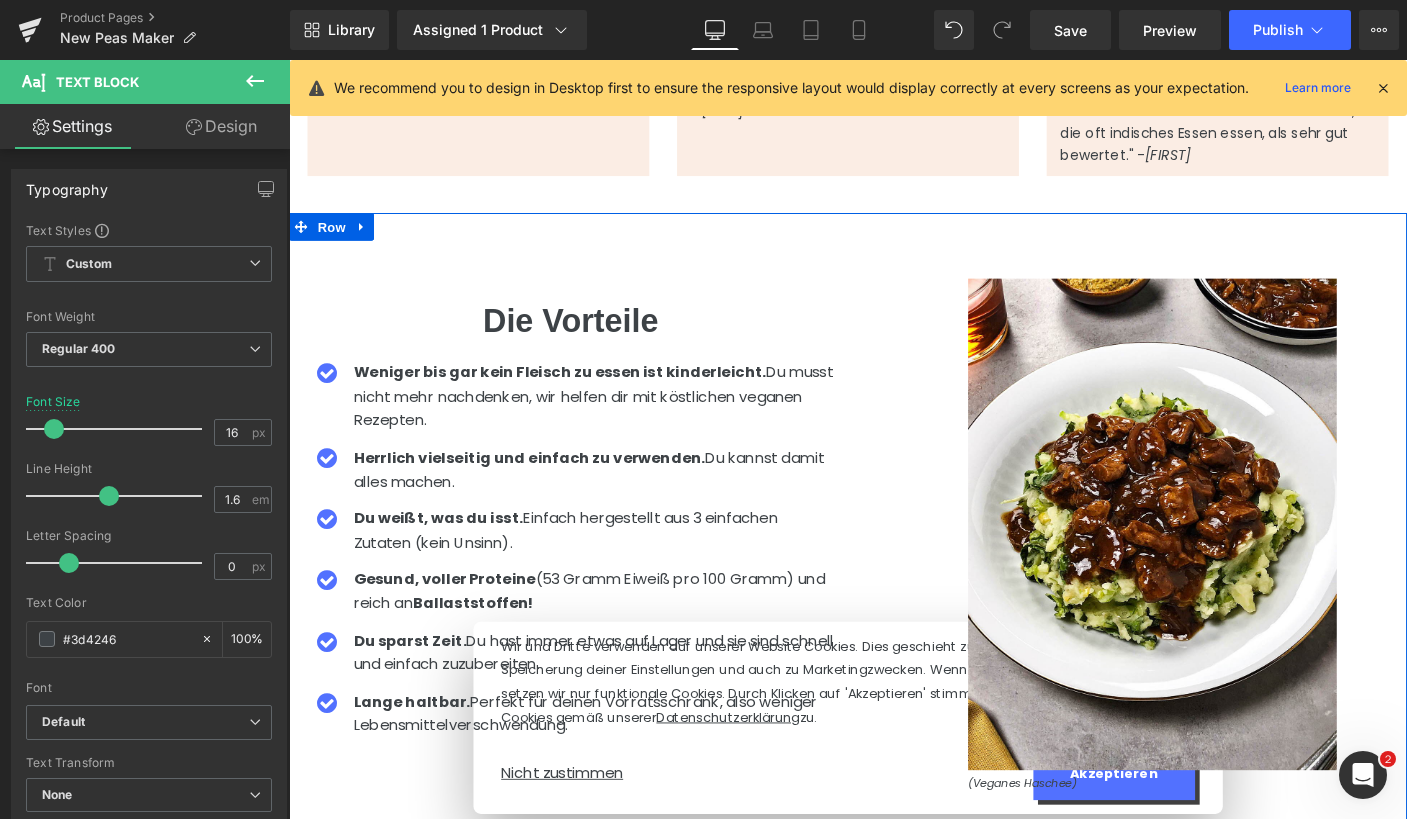 click on "Die Vorteile Heading
Icon
Weniger bis gar kein Fleisch zu essen ist kinderleicht.  Du musst nicht mehr
nachdenken, wir helfen dir mit köstlichen veganen Rezepten. Text Block
Icon
Herrlich vielseitig und einfach zu verwenden.  Du kannst damit alles machen. Text Block
Icon" at bounding box center [894, 555] 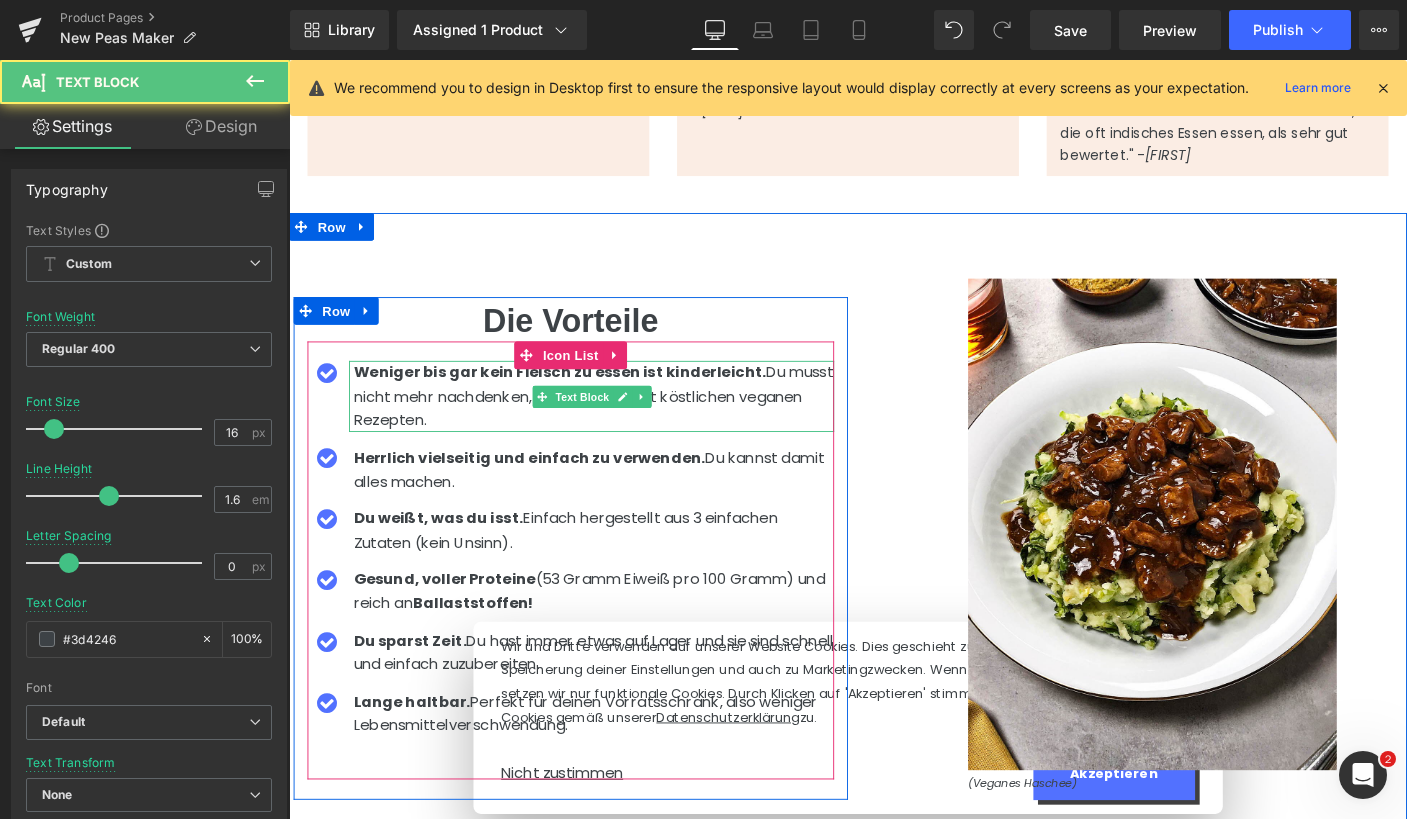 click on "Weniger bis gar kein Fleisch zu essen ist kinderleicht.  Du musst nicht mehr
nachdenken, wir helfen dir mit köstlichen veganen Rezepten." at bounding box center [618, 424] 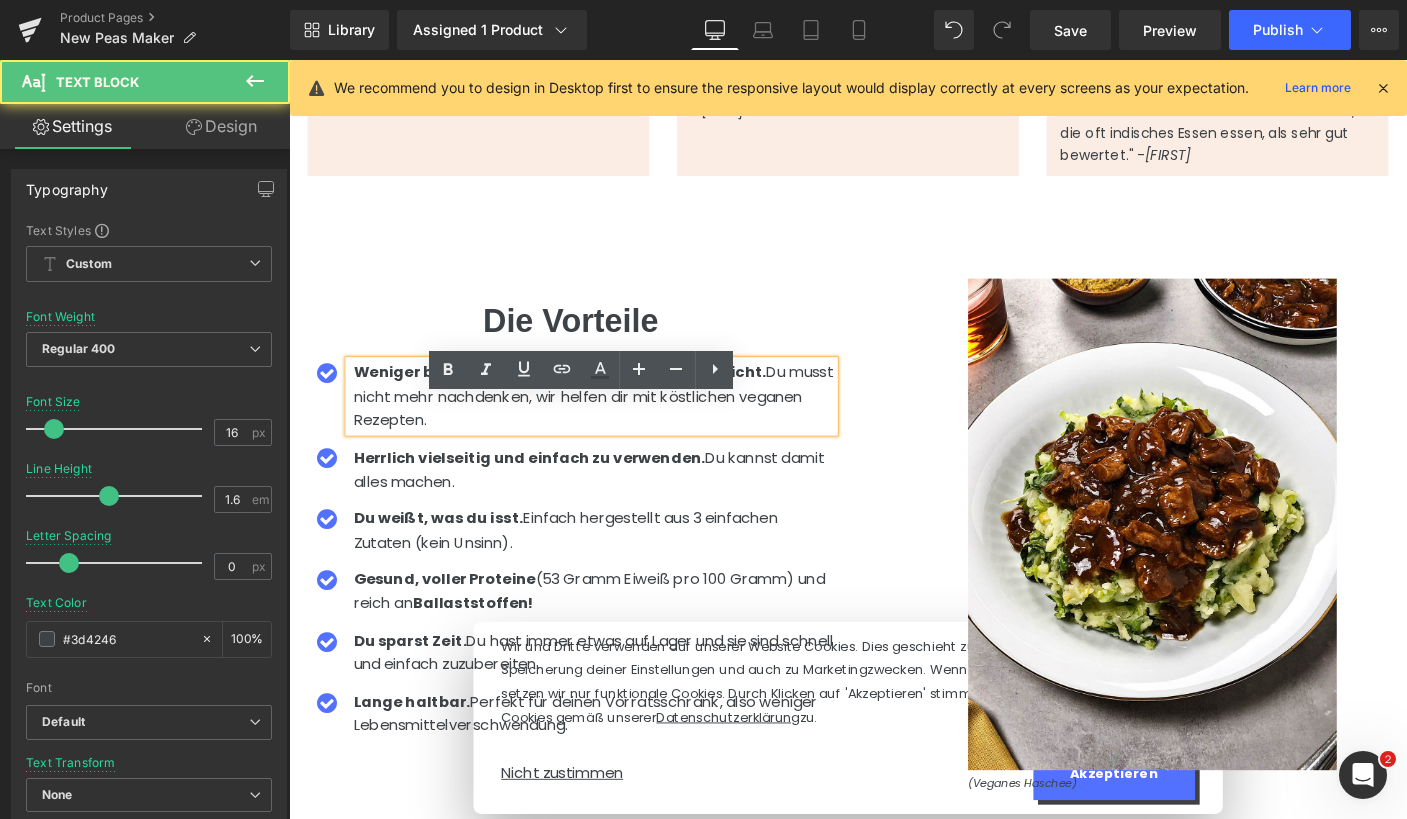 click on "Weniger bis gar kein Fleisch zu essen ist kinderleicht.  Du musst nicht mehr
nachdenken, wir helfen dir mit köstlichen veganen Rezepten." at bounding box center [618, 424] 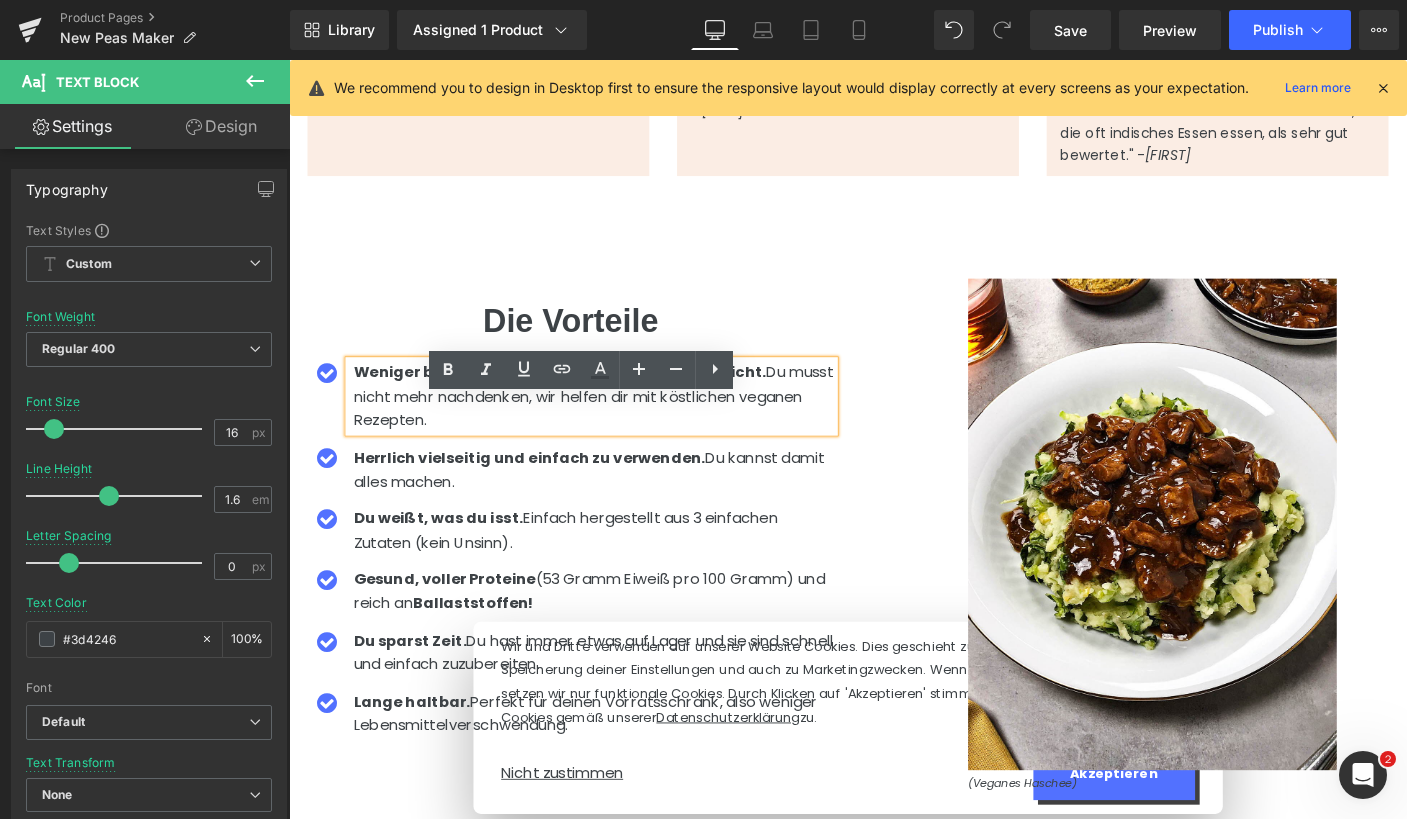type 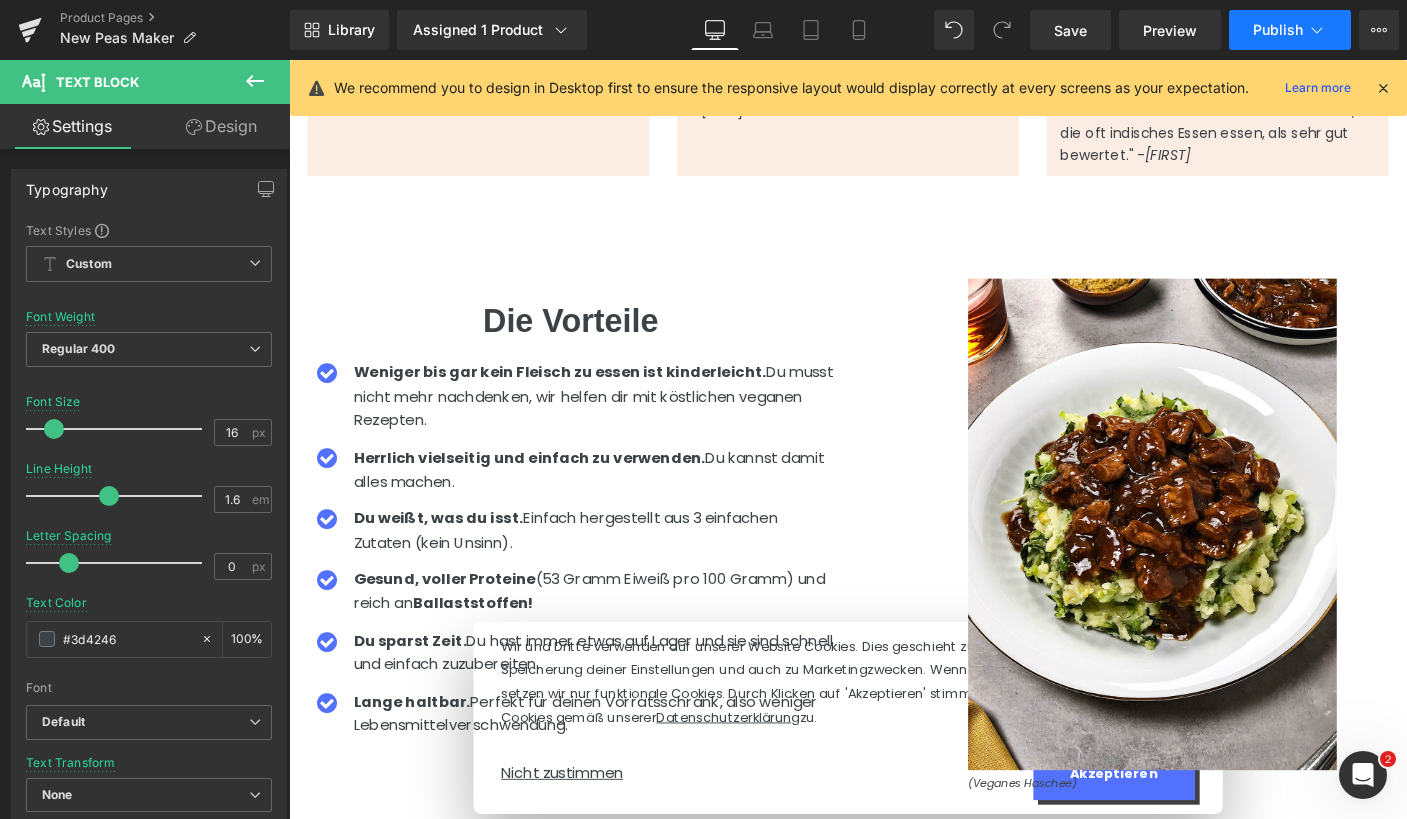 click on "Publish" at bounding box center (1278, 30) 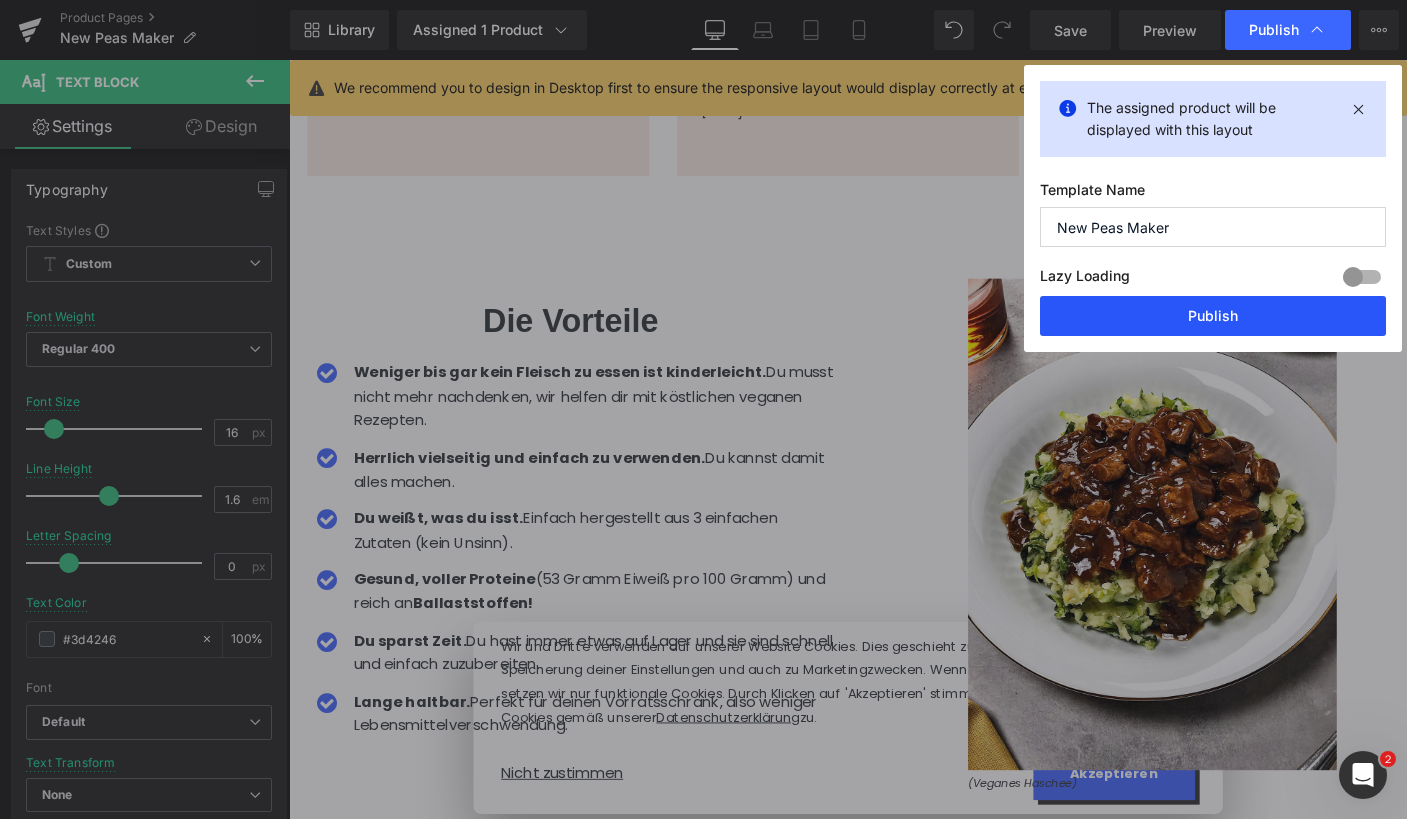 click on "Publish" at bounding box center [1213, 316] 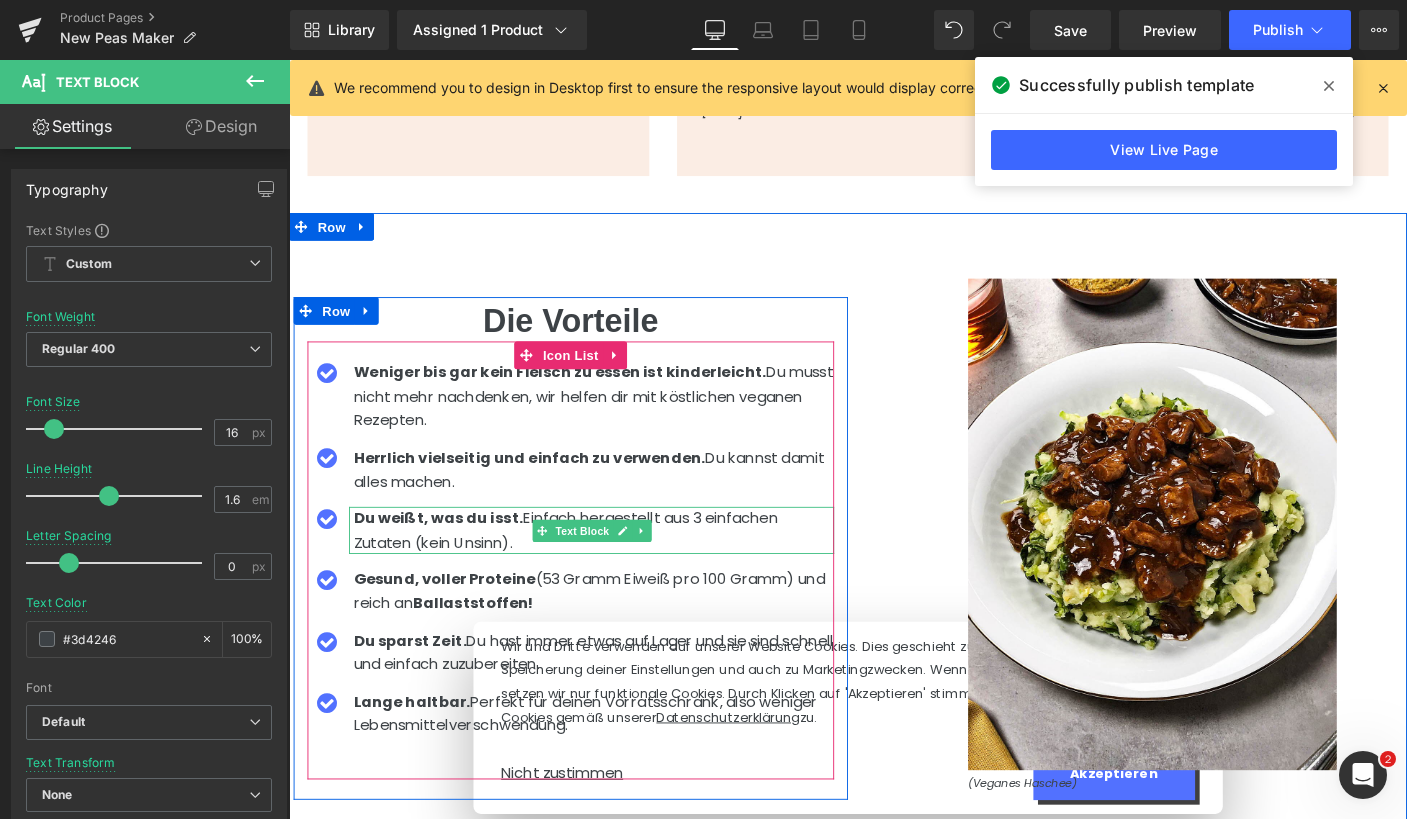 click on "Du weißt, was du isst.  Einfach hergestellt aus 3 einfachen Zutaten (kein
Unsinn)." at bounding box center [588, 569] 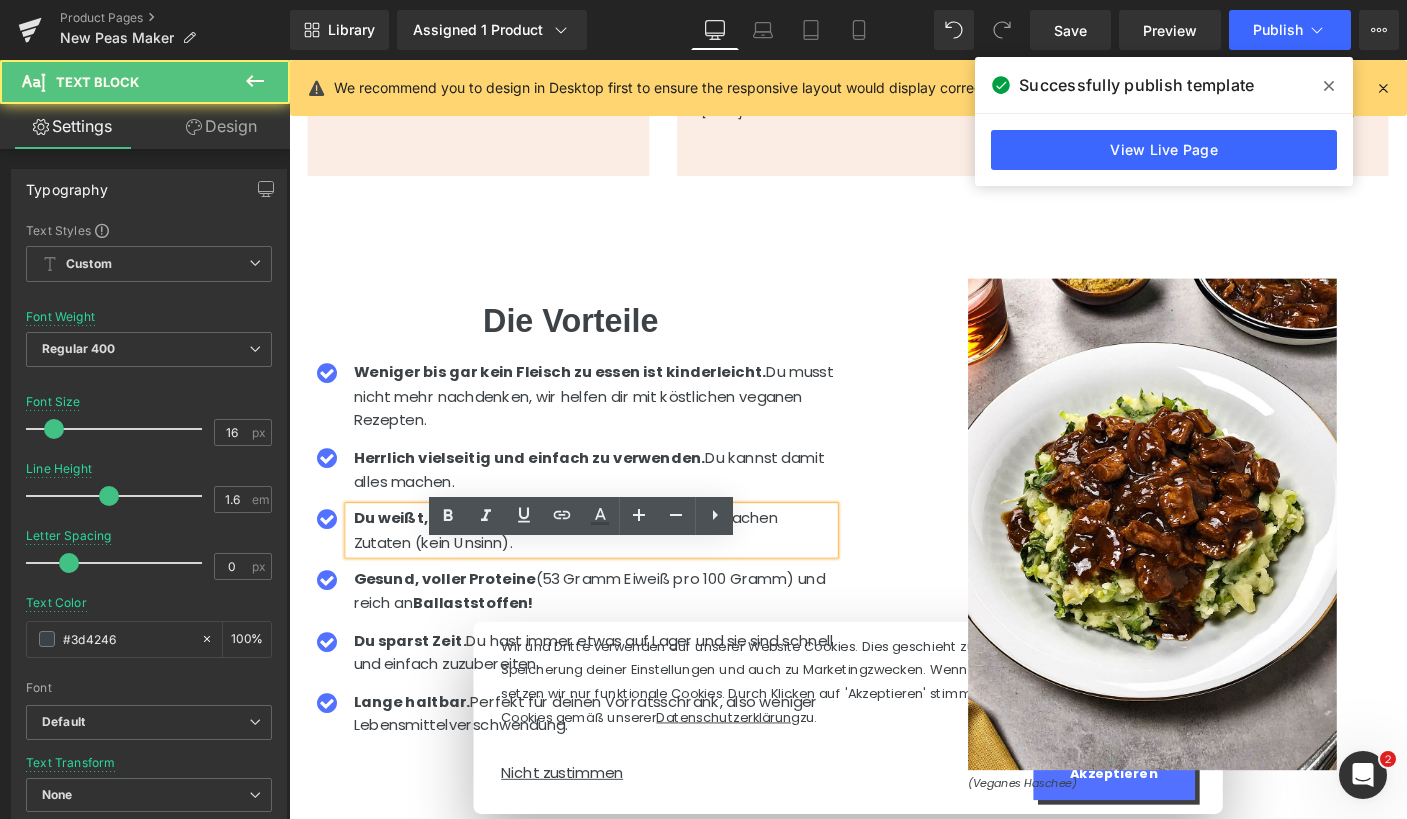 click on "Du weißt, was du isst.  Einfach hergestellt aus 3 einfachen Zutaten (kein
Unsinn)." at bounding box center (588, 569) 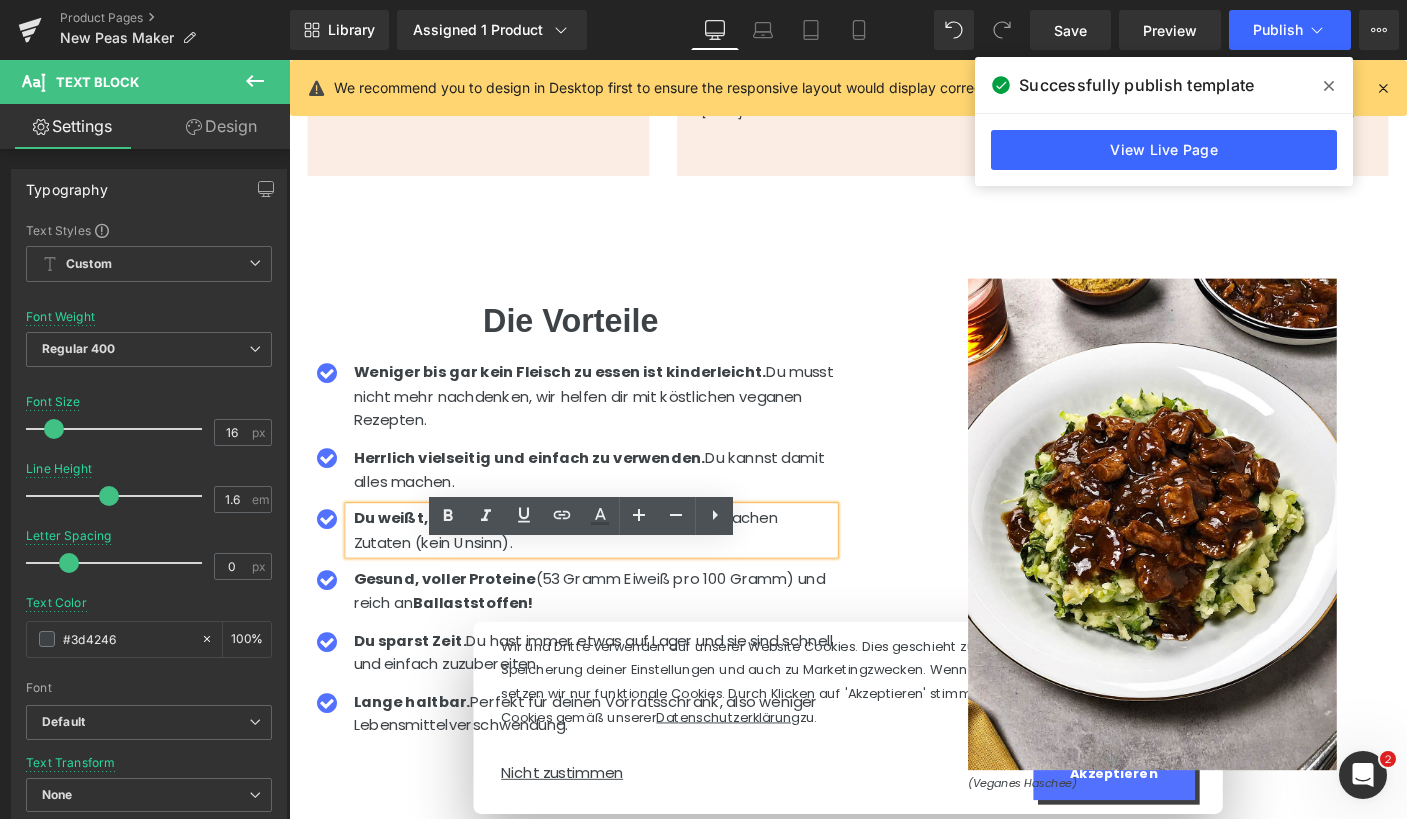 type 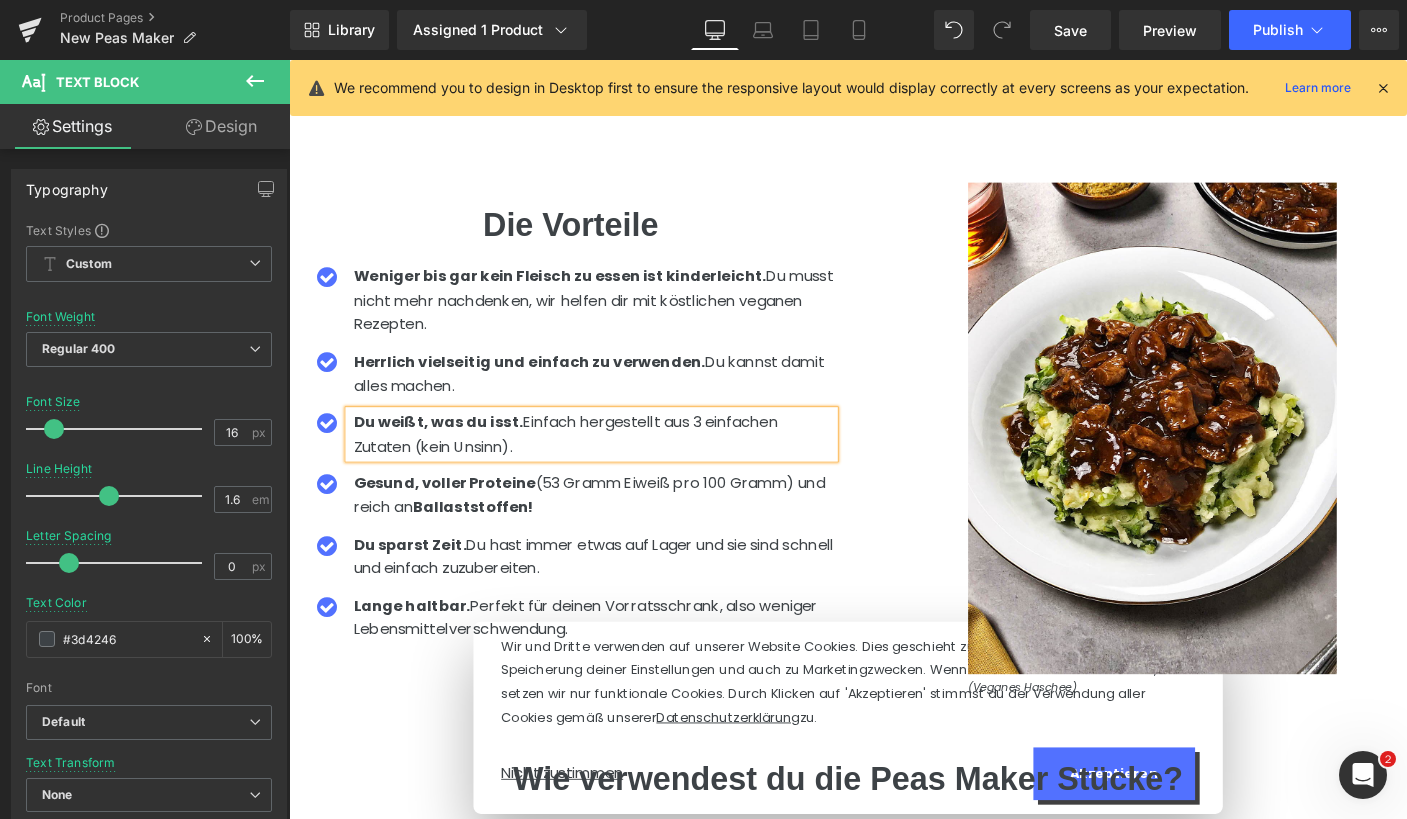 scroll, scrollTop: 1973, scrollLeft: 0, axis: vertical 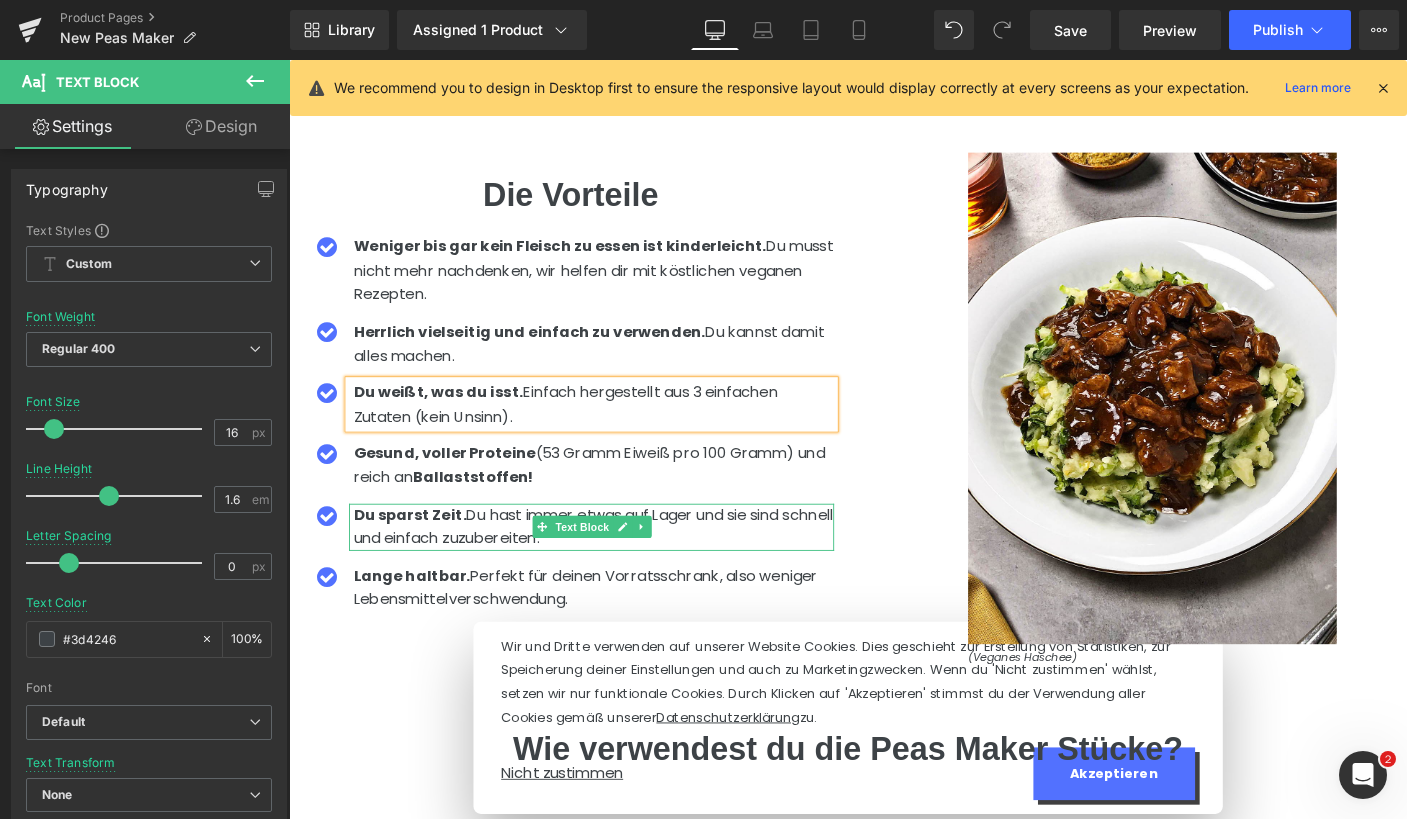 drag, startPoint x: 455, startPoint y: 617, endPoint x: 468, endPoint y: 617, distance: 13 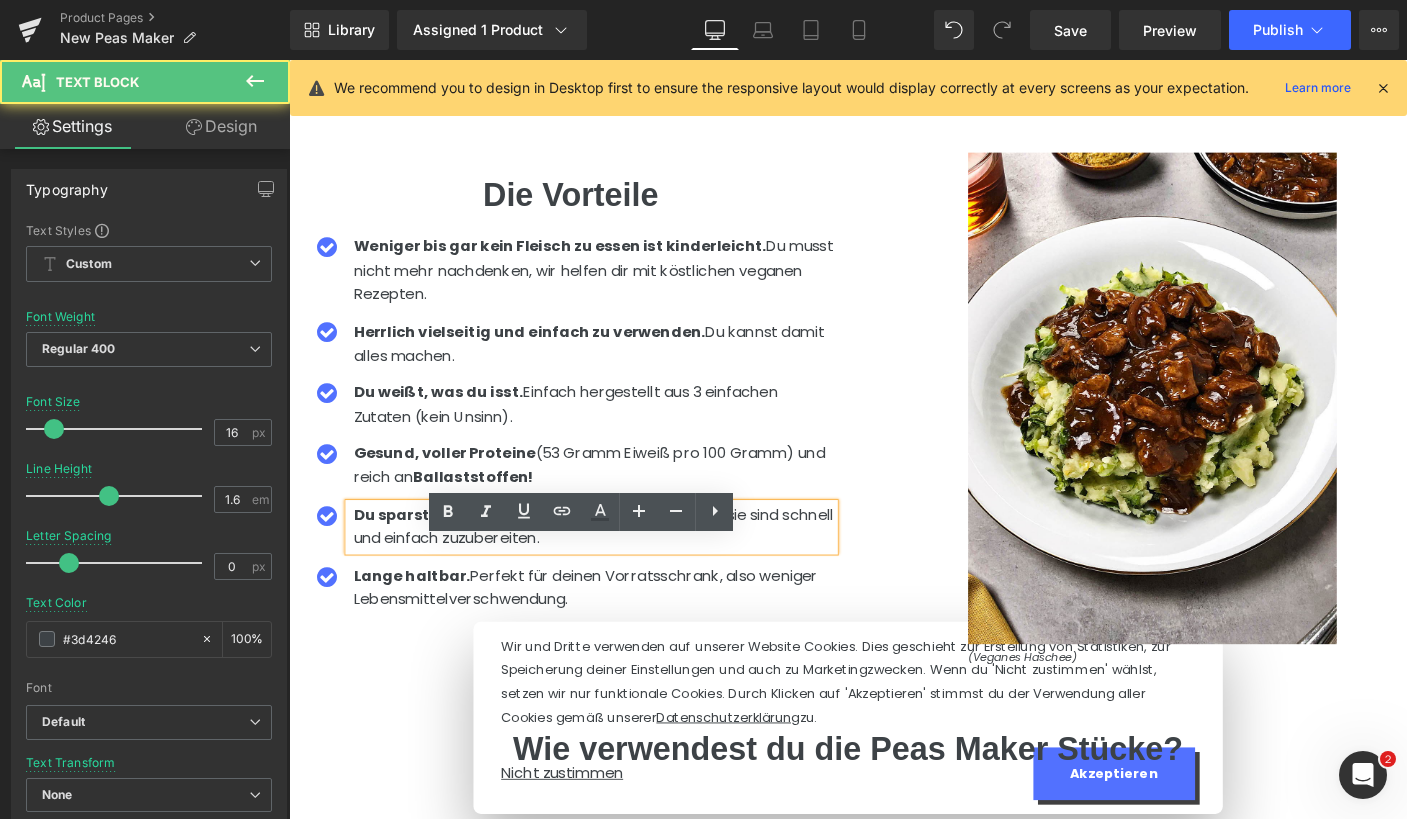 click on "Du sparst Zeit.  Du hast immer etwas auf Lager und sie sind schnell und
einfach zuzubereiten." at bounding box center (619, 565) 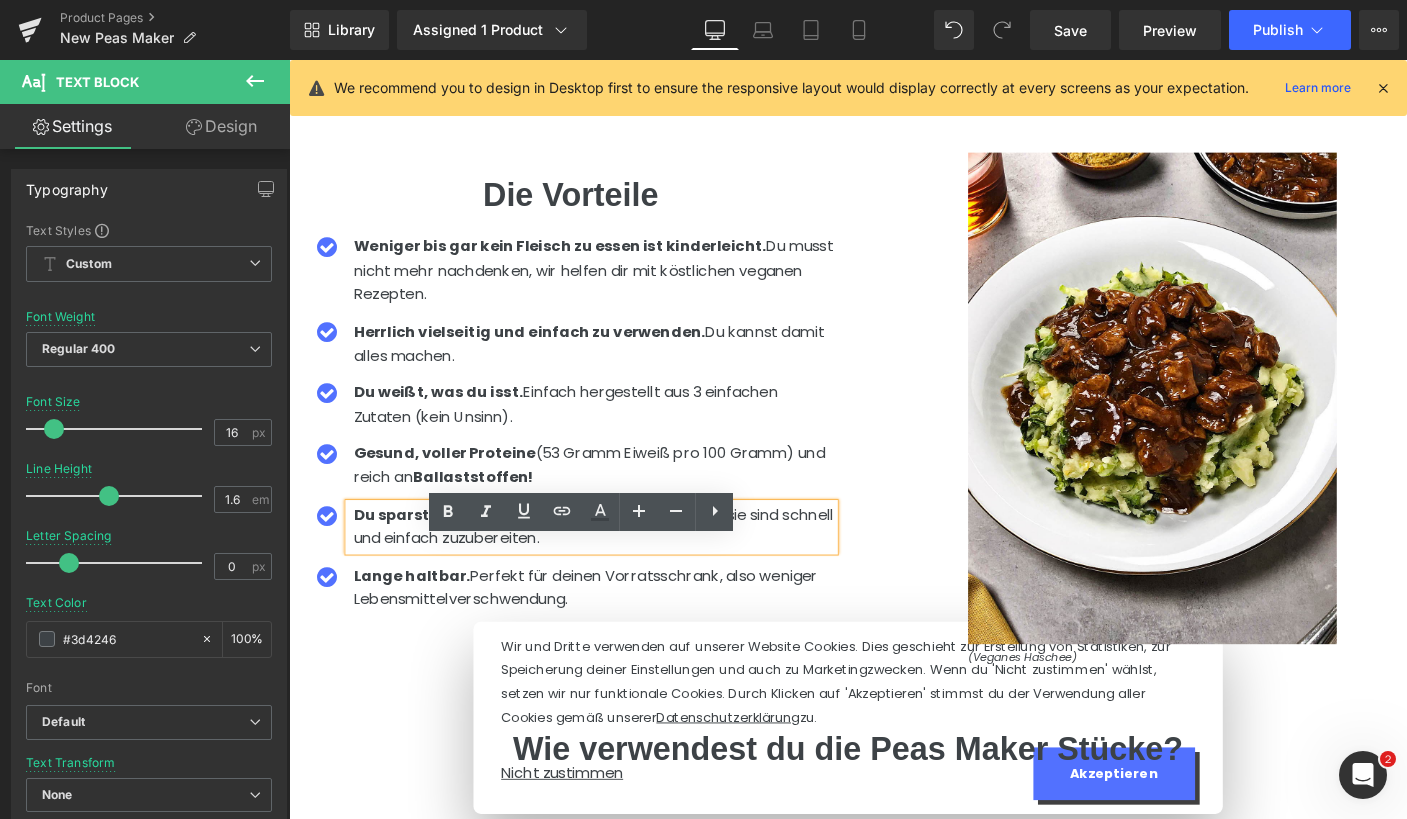 type 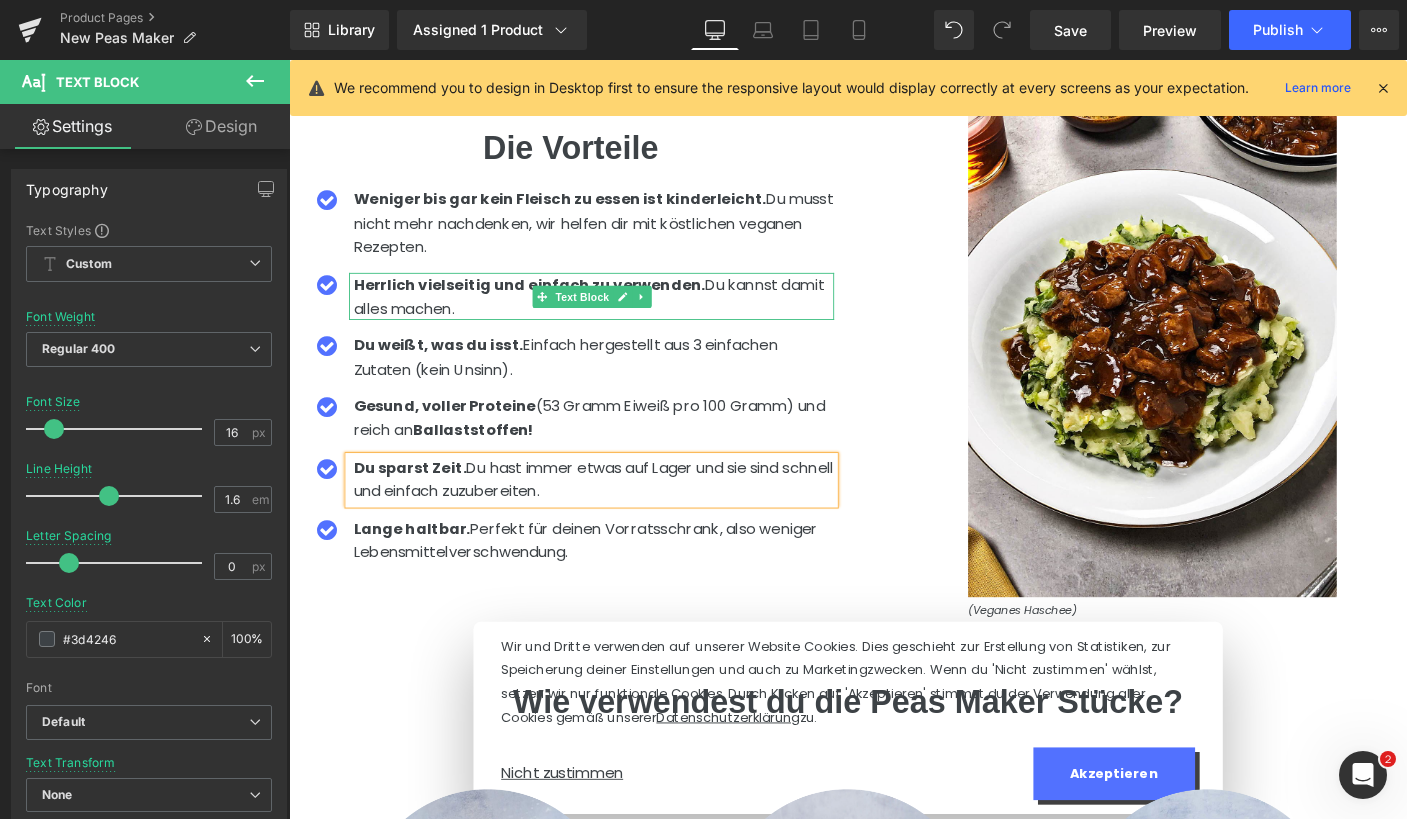 scroll, scrollTop: 2053, scrollLeft: 0, axis: vertical 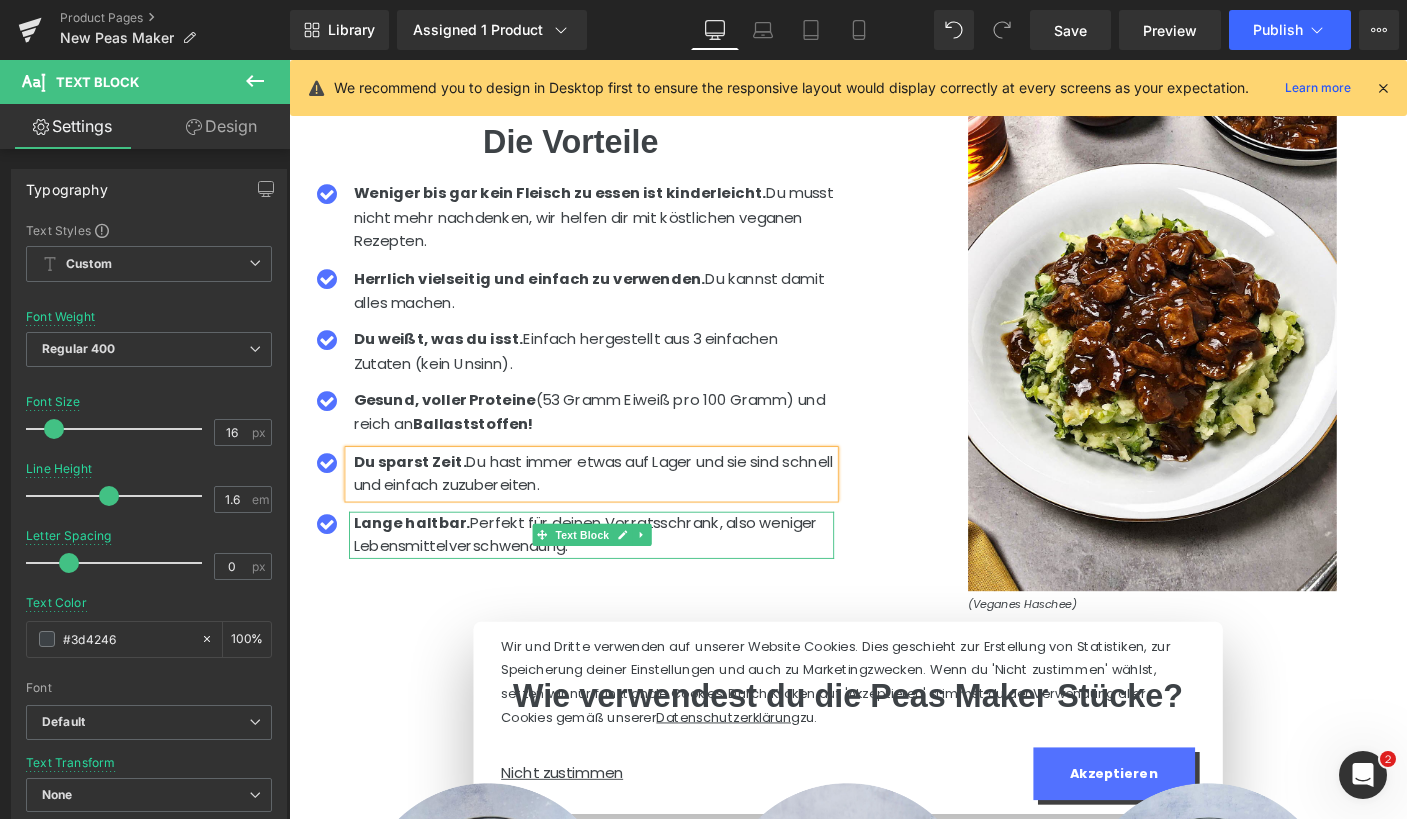 click on "Lange haltbar.  Perfekt für deinen Vorratsschrank, also weniger
Lebensmittelverschwendung." at bounding box center (610, 574) 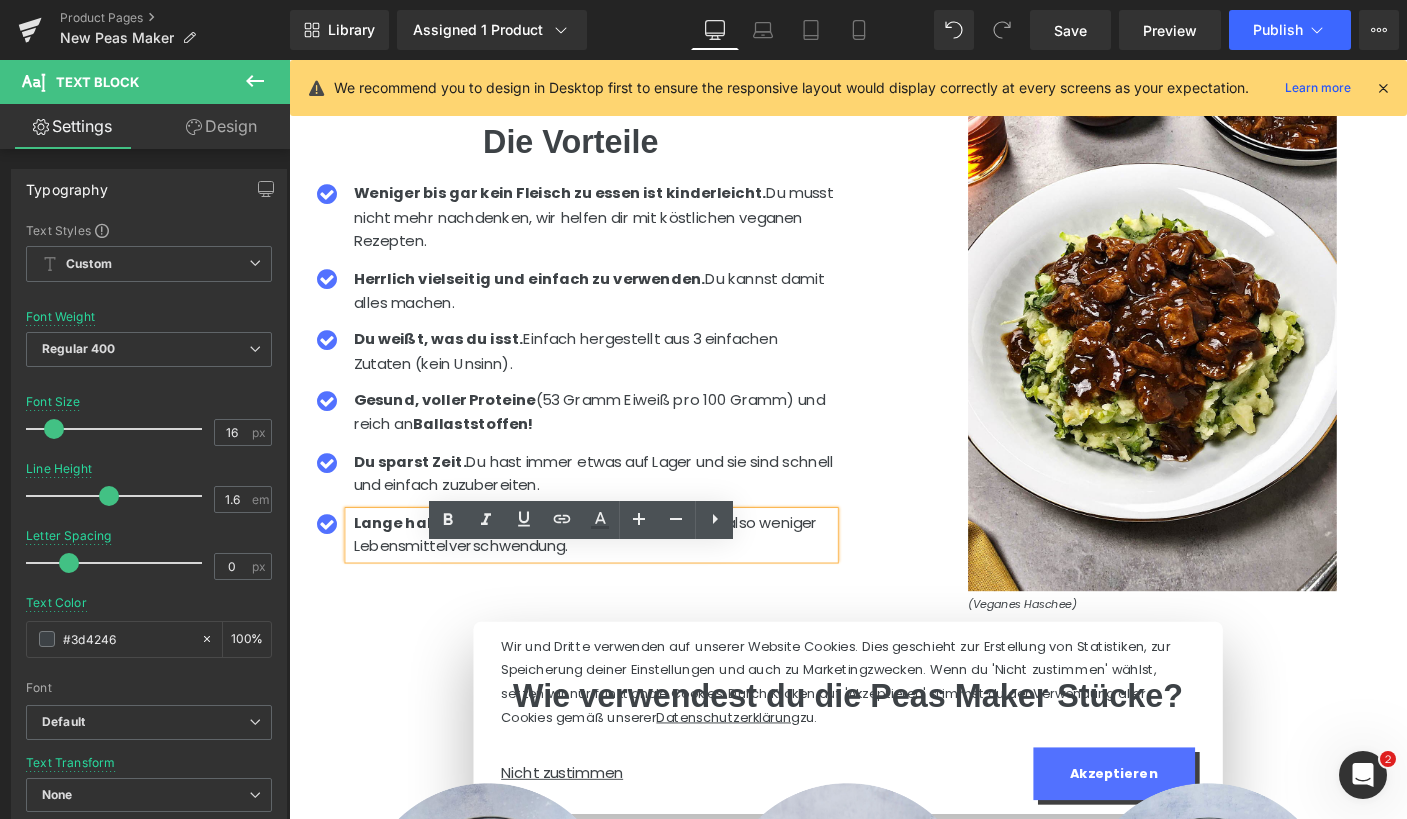 click on "Lange haltbar.  Perfekt für deinen Vorratsschrank, also weniger
Lebensmittelverschwendung." at bounding box center [610, 574] 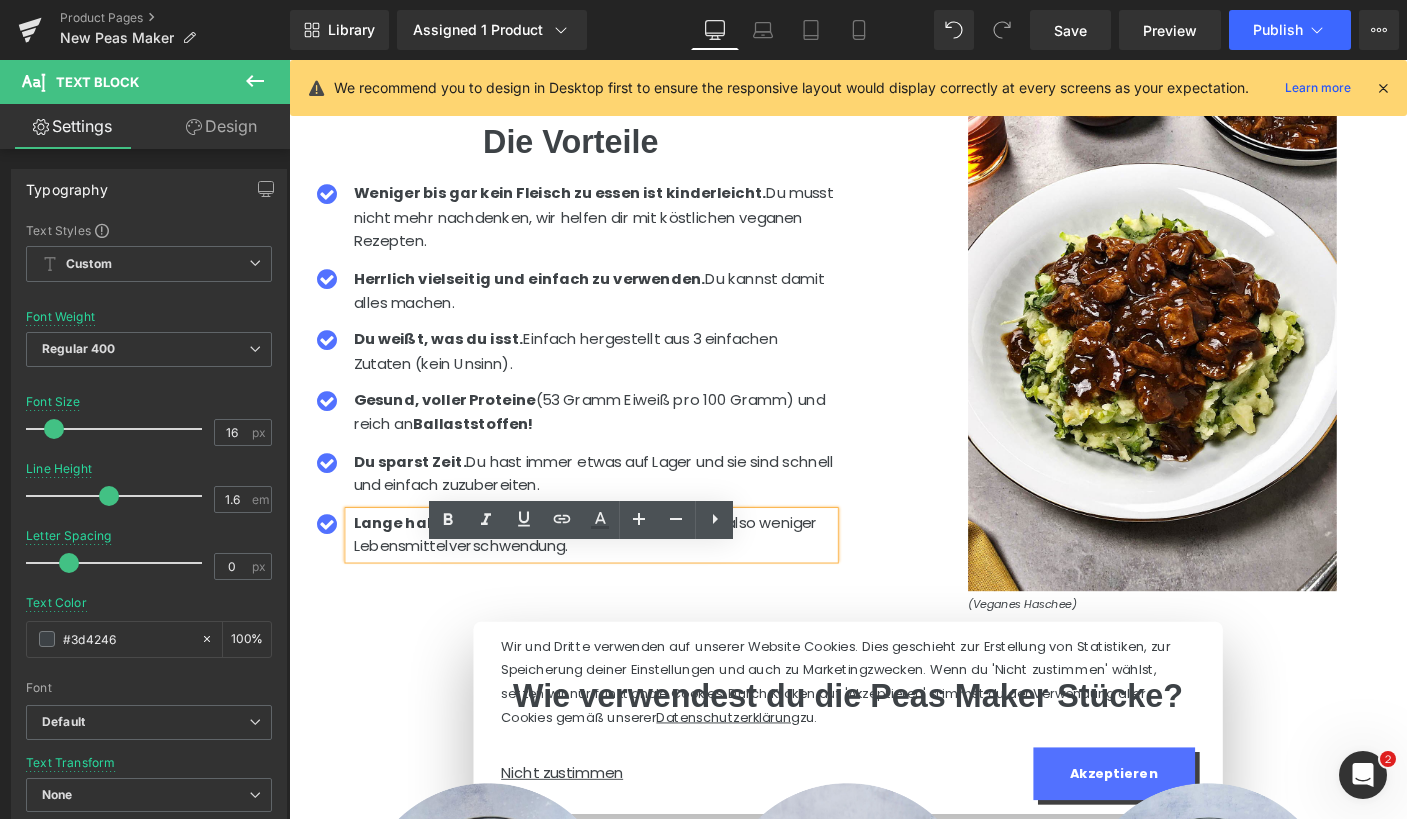 type 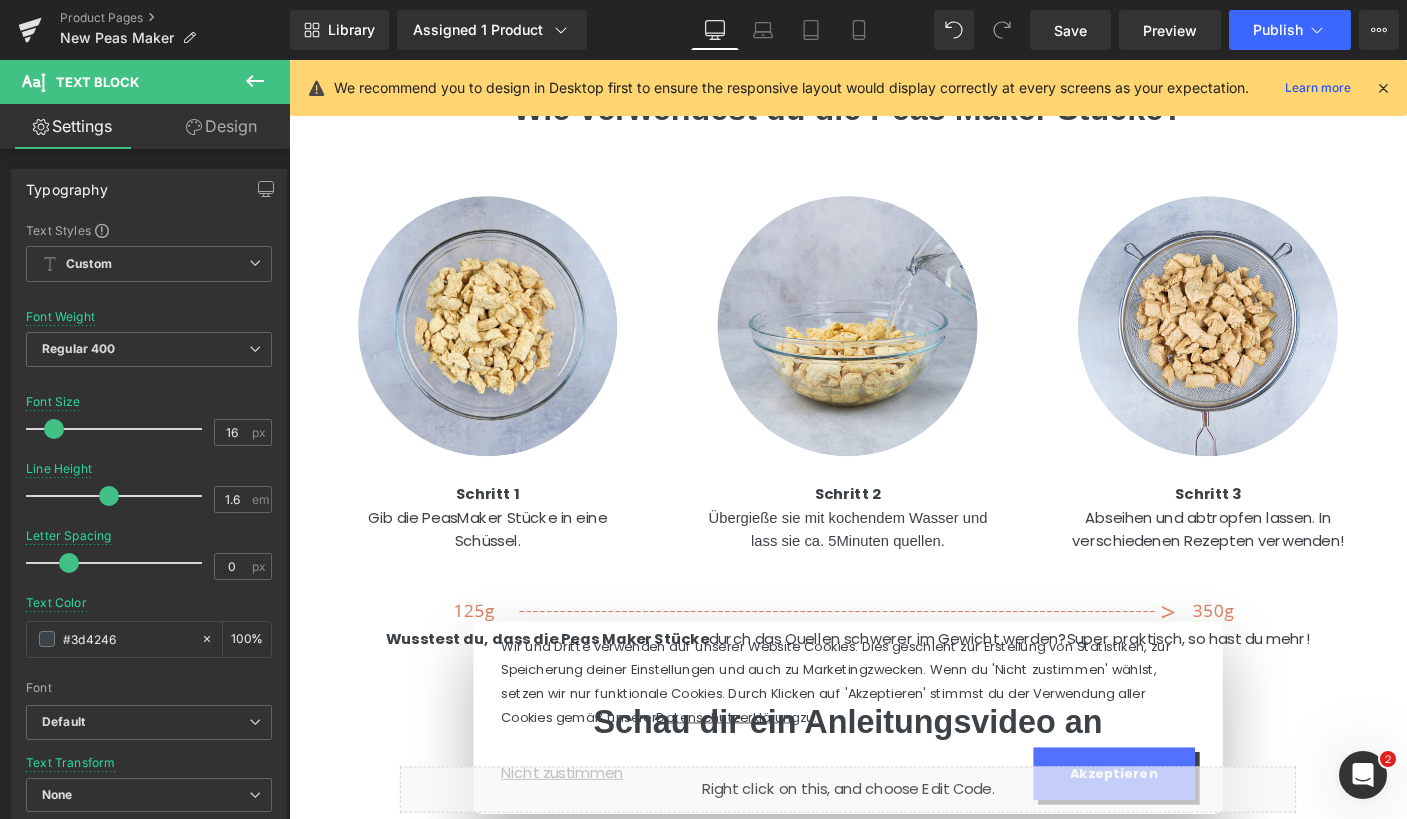 scroll, scrollTop: 2714, scrollLeft: 0, axis: vertical 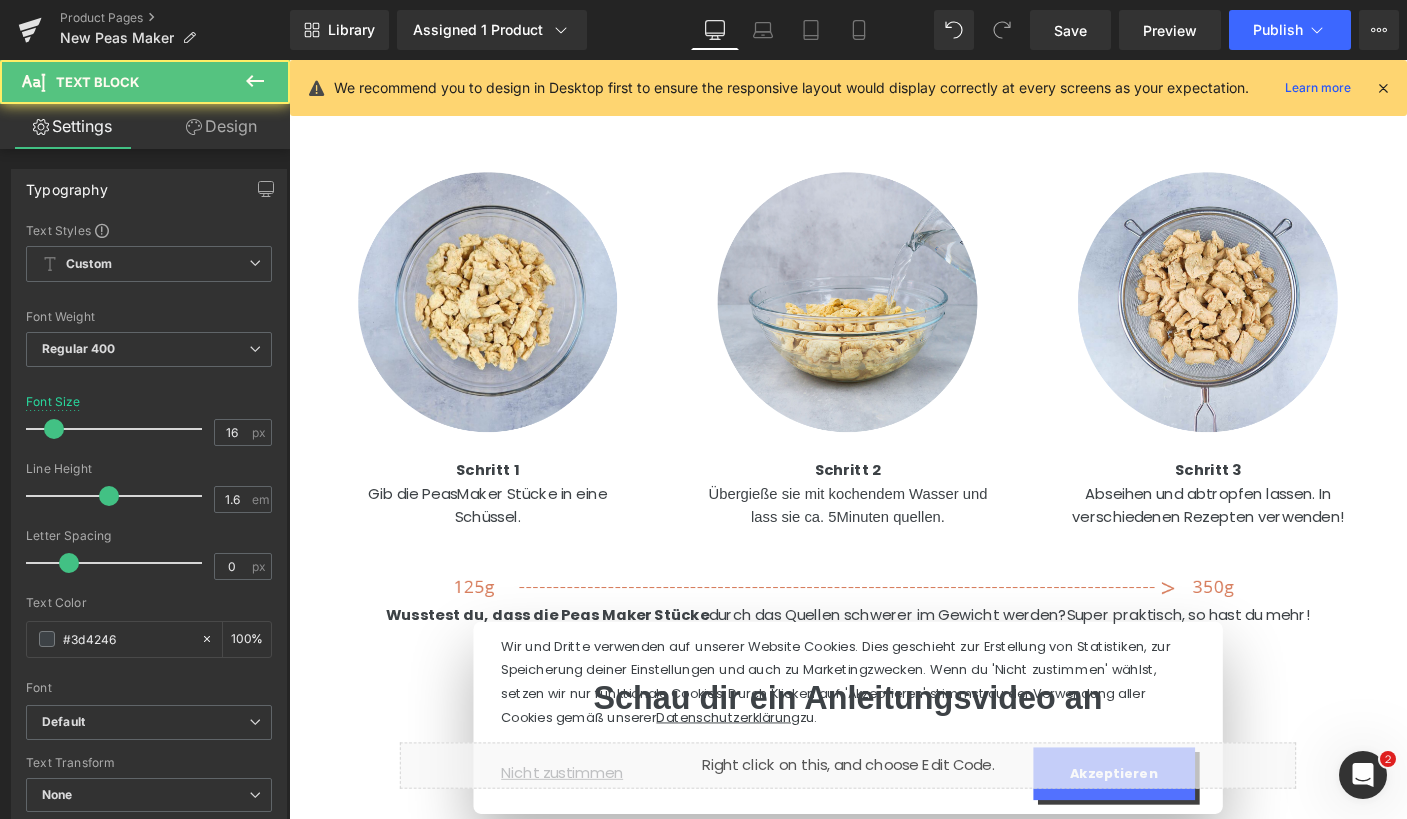click on "Gib die PeasMaker Stücke in eine Schüssel. Text Block" at bounding box center (504, 542) 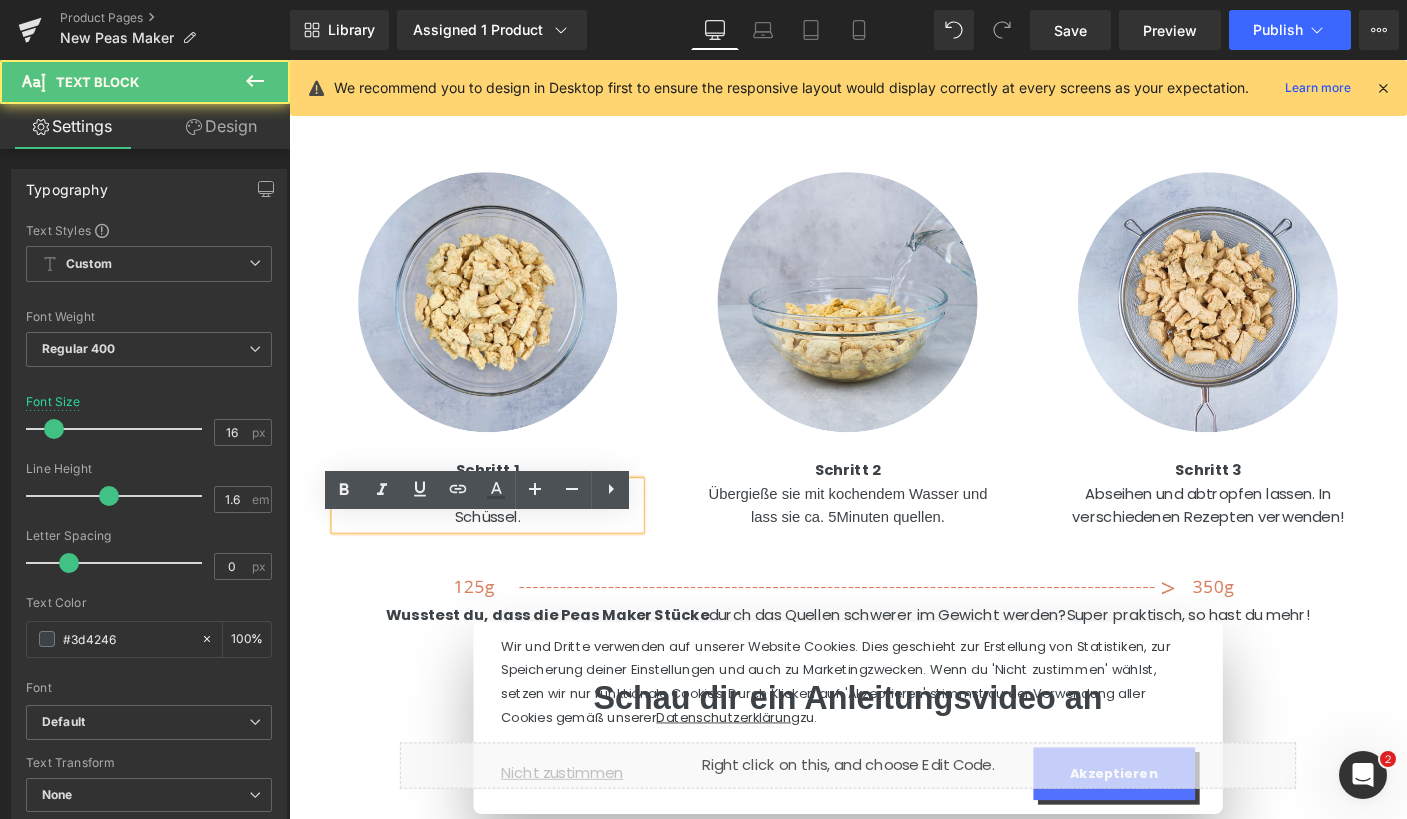 click on "Gib die PeasMaker Stücke in eine Schüssel." at bounding box center (504, 542) 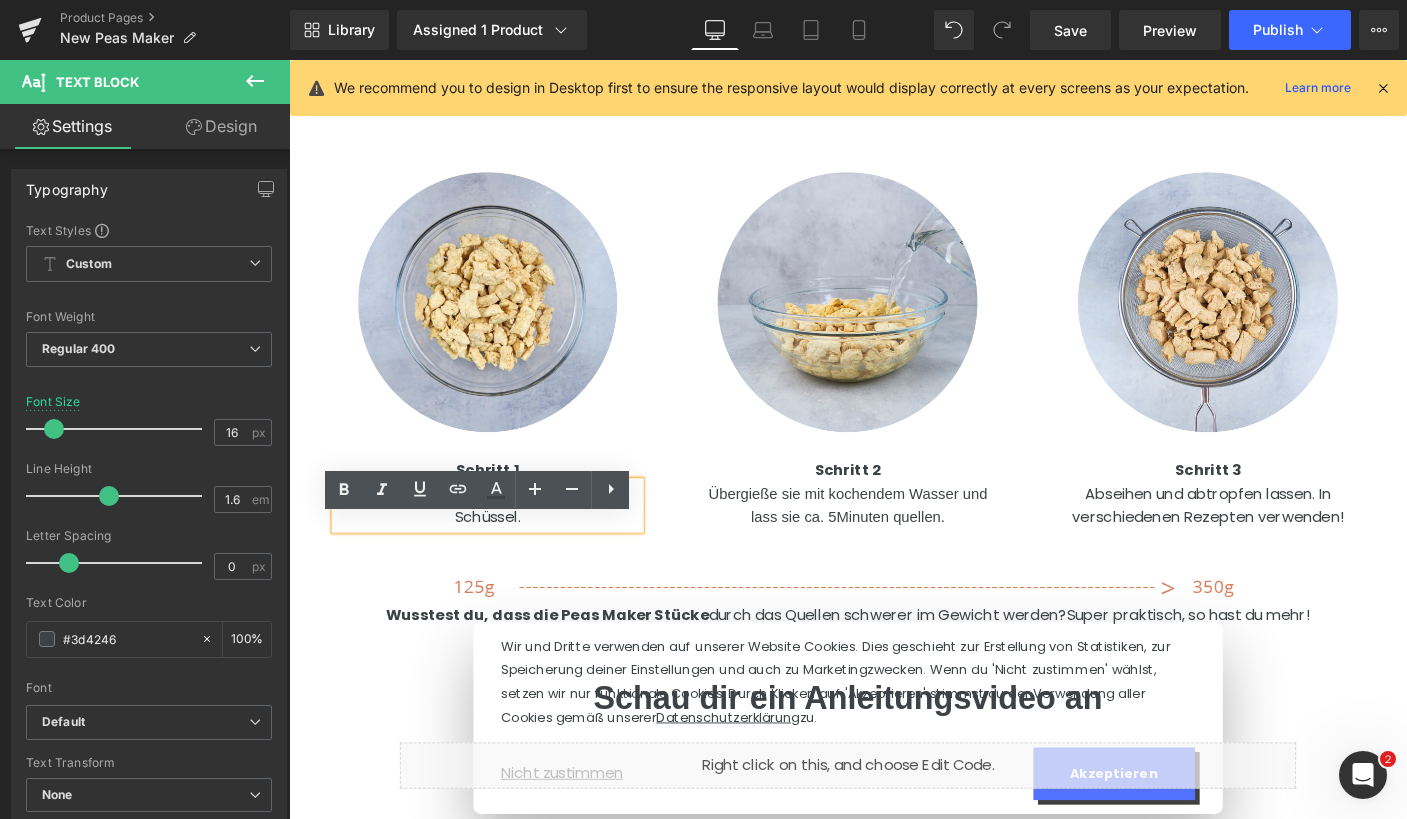 type 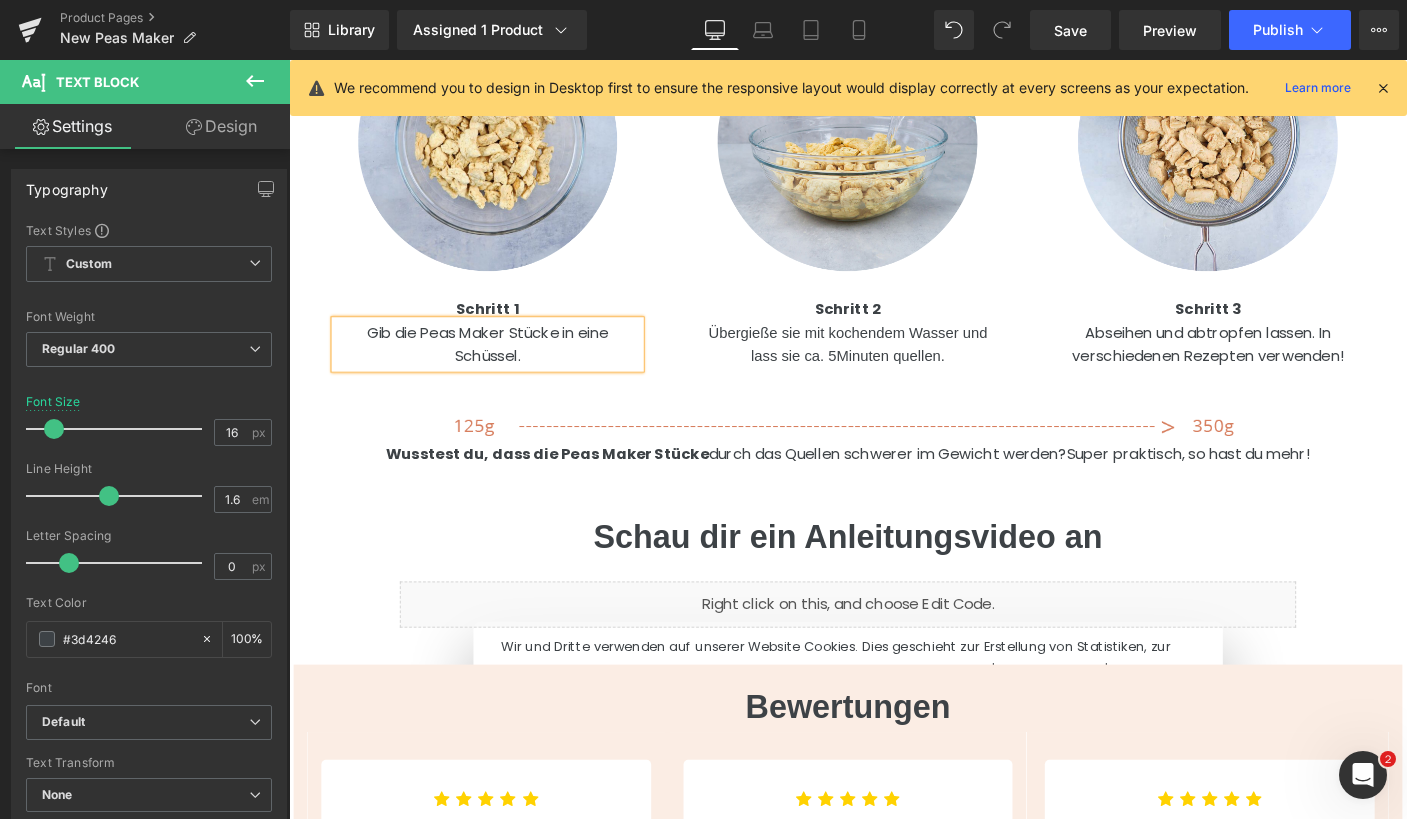 scroll, scrollTop: 2892, scrollLeft: 0, axis: vertical 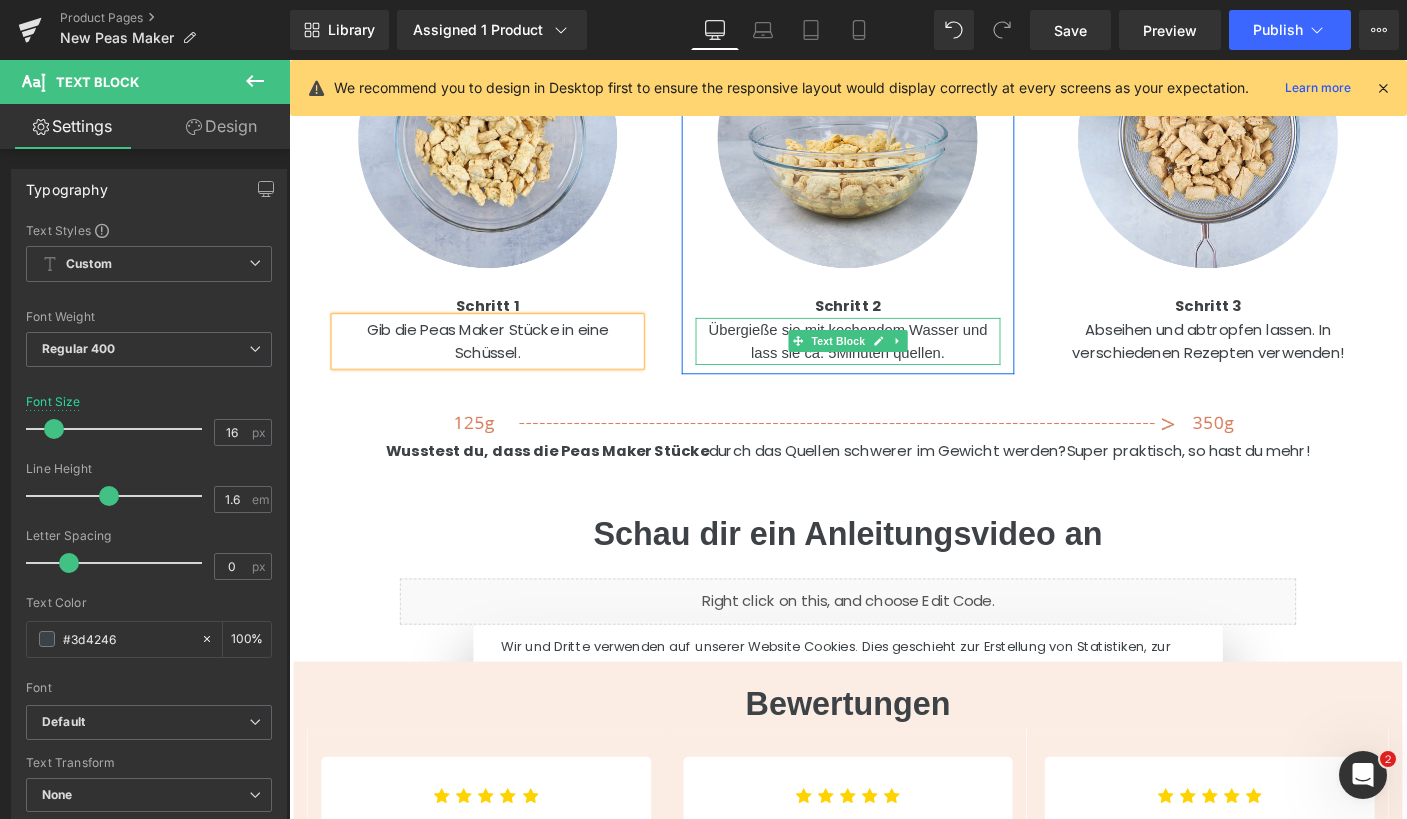 click on "Übergieße sie mit kochendem Wasser und lass sie ca. 5Minuten quellen." at bounding box center (894, 364) 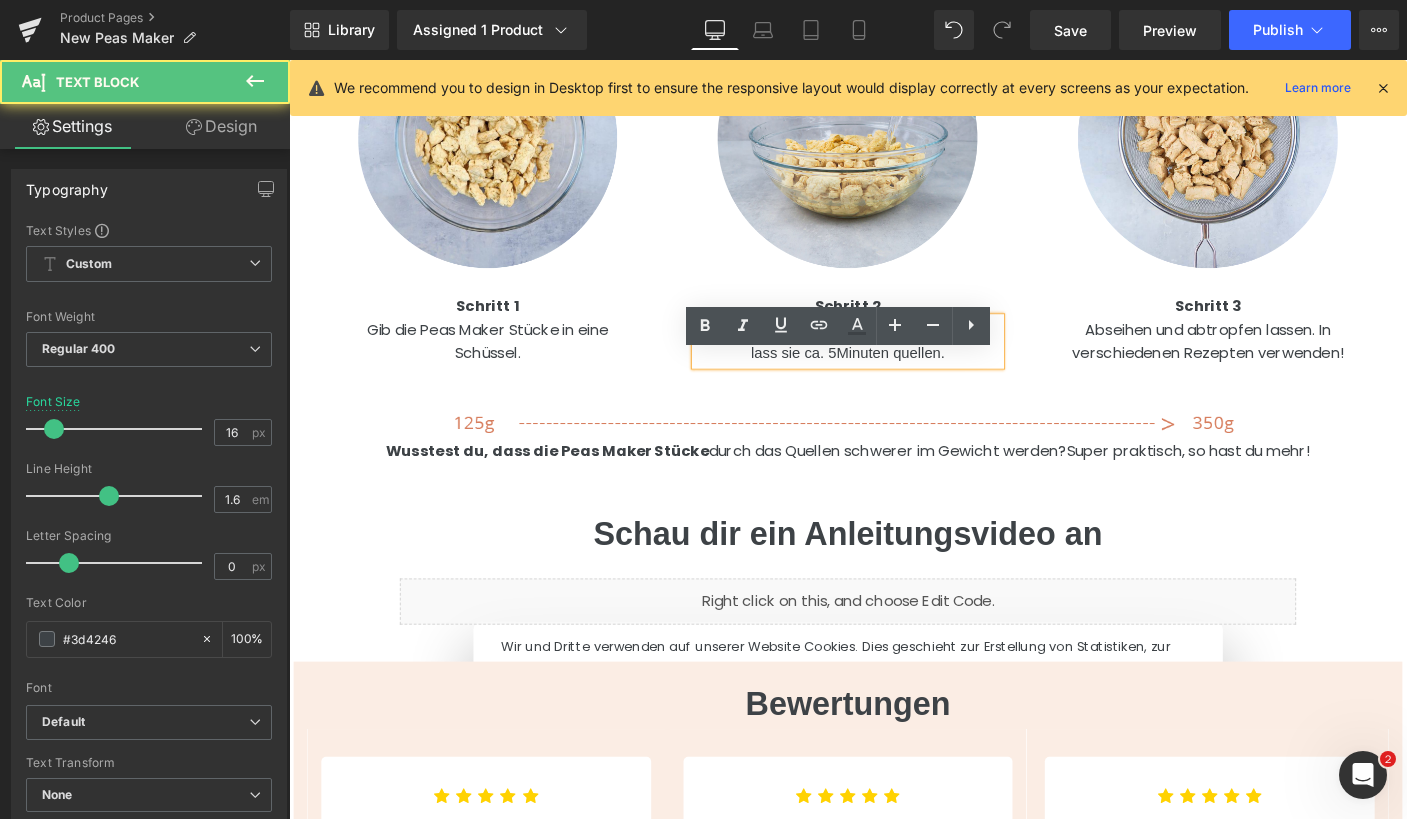 click on "Übergieße sie mit kochendem Wasser und lass sie ca. 5Minuten quellen." at bounding box center [894, 364] 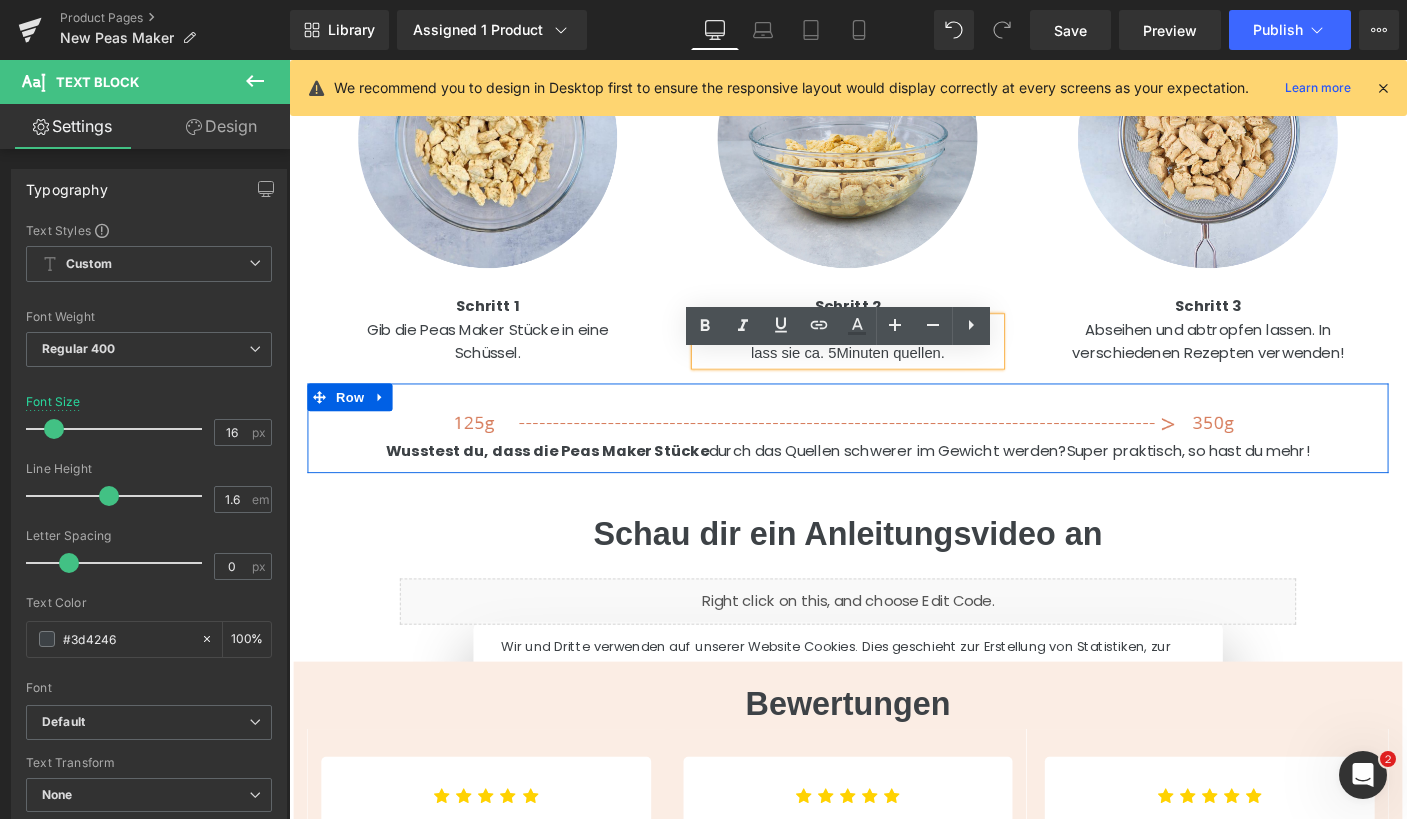 type 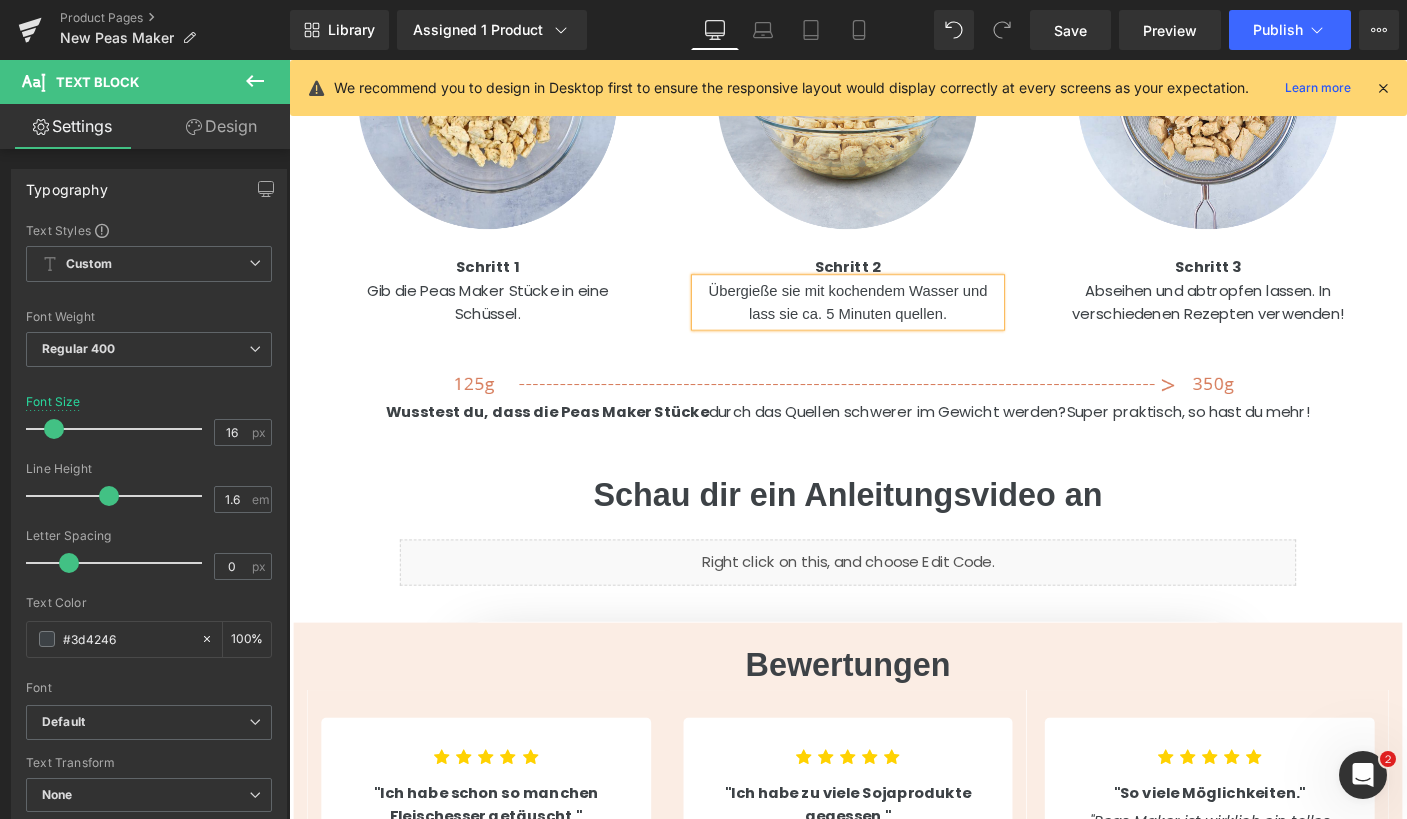 scroll, scrollTop: 2947, scrollLeft: 0, axis: vertical 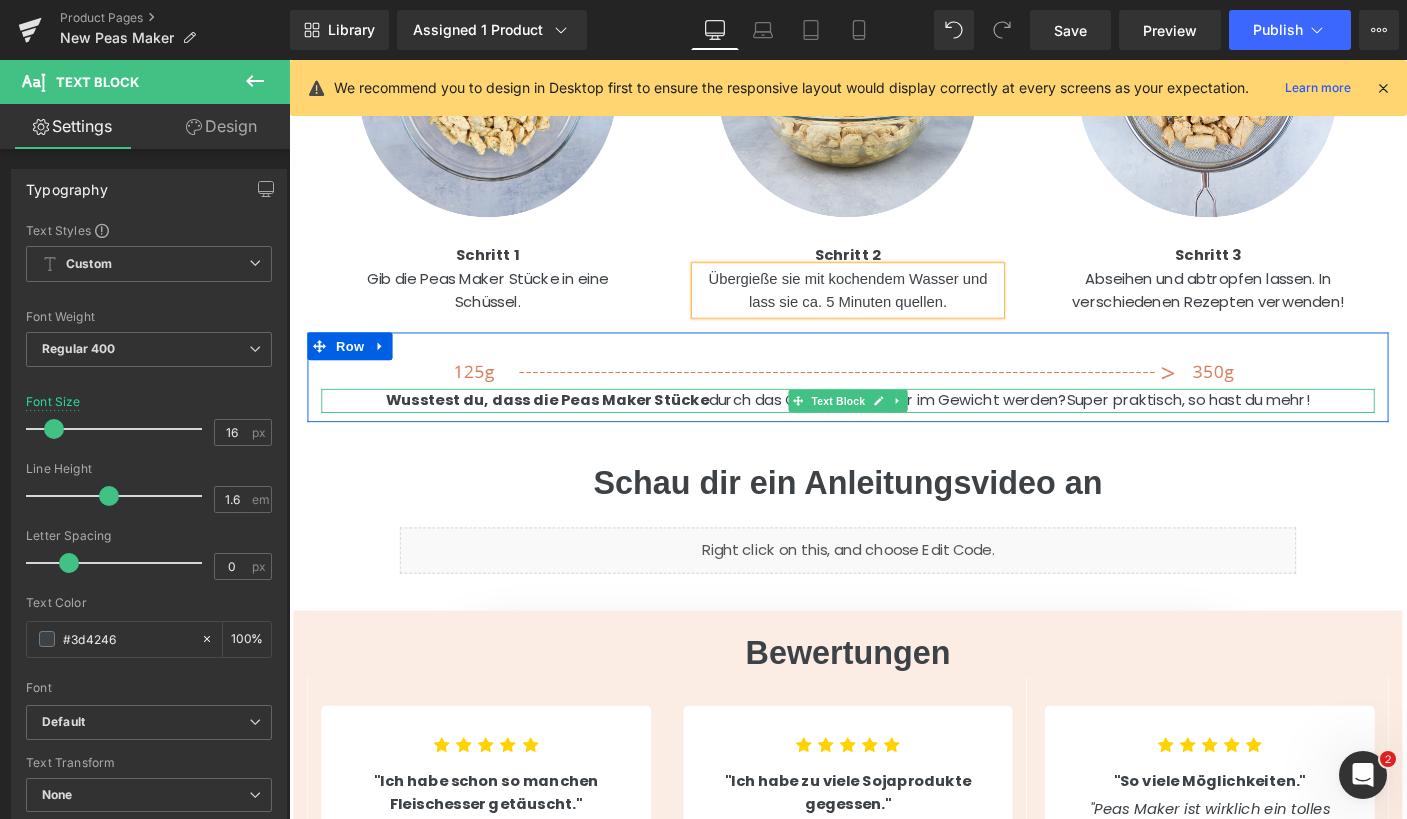 click on "durch das Quellen schwerer im Gewicht werden?Super praktisch, so hast du mehr!" at bounding box center [1069, 428] 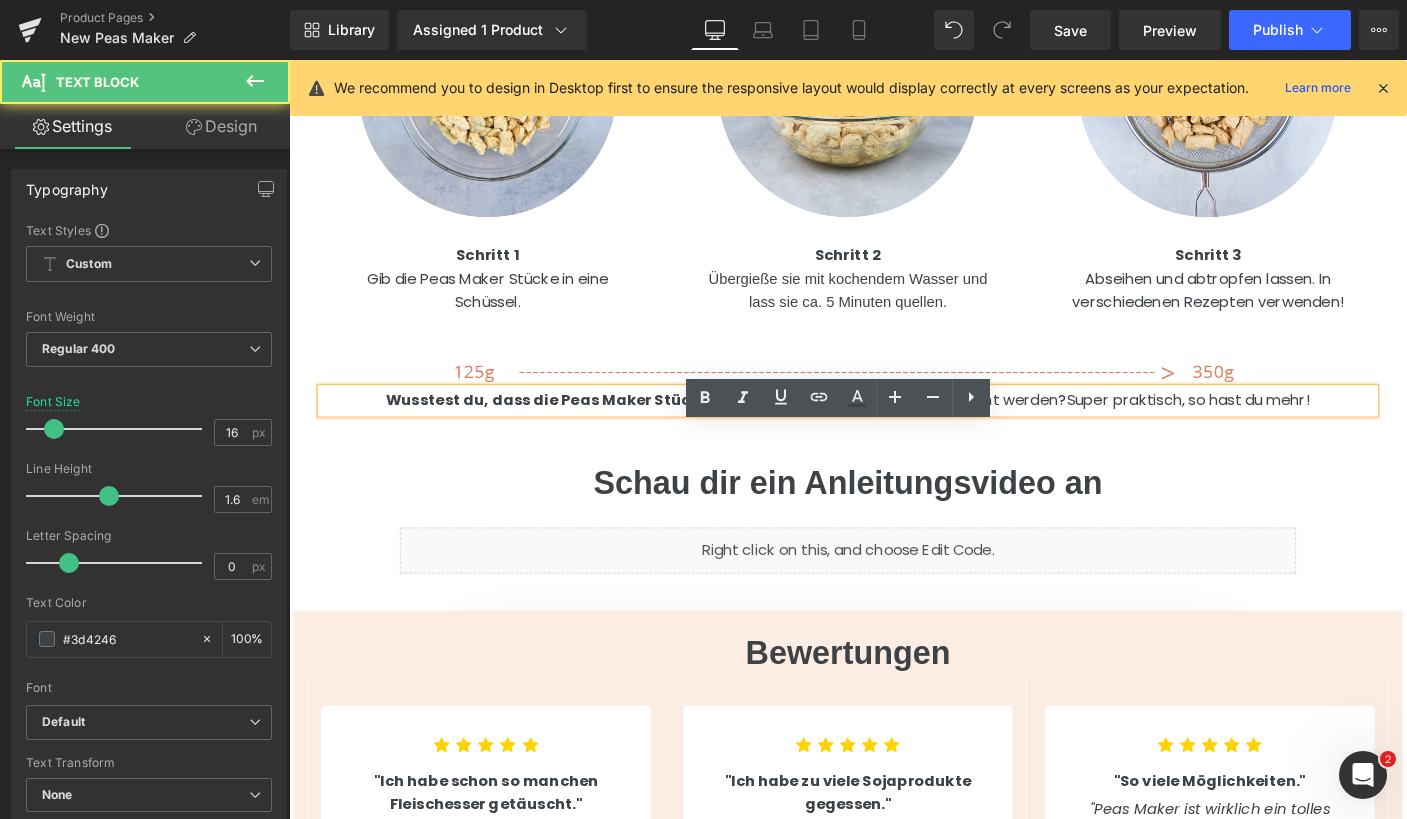 click on "durch das Quellen schwerer im Gewicht werden?Super praktisch, so hast du mehr!" at bounding box center (1069, 428) 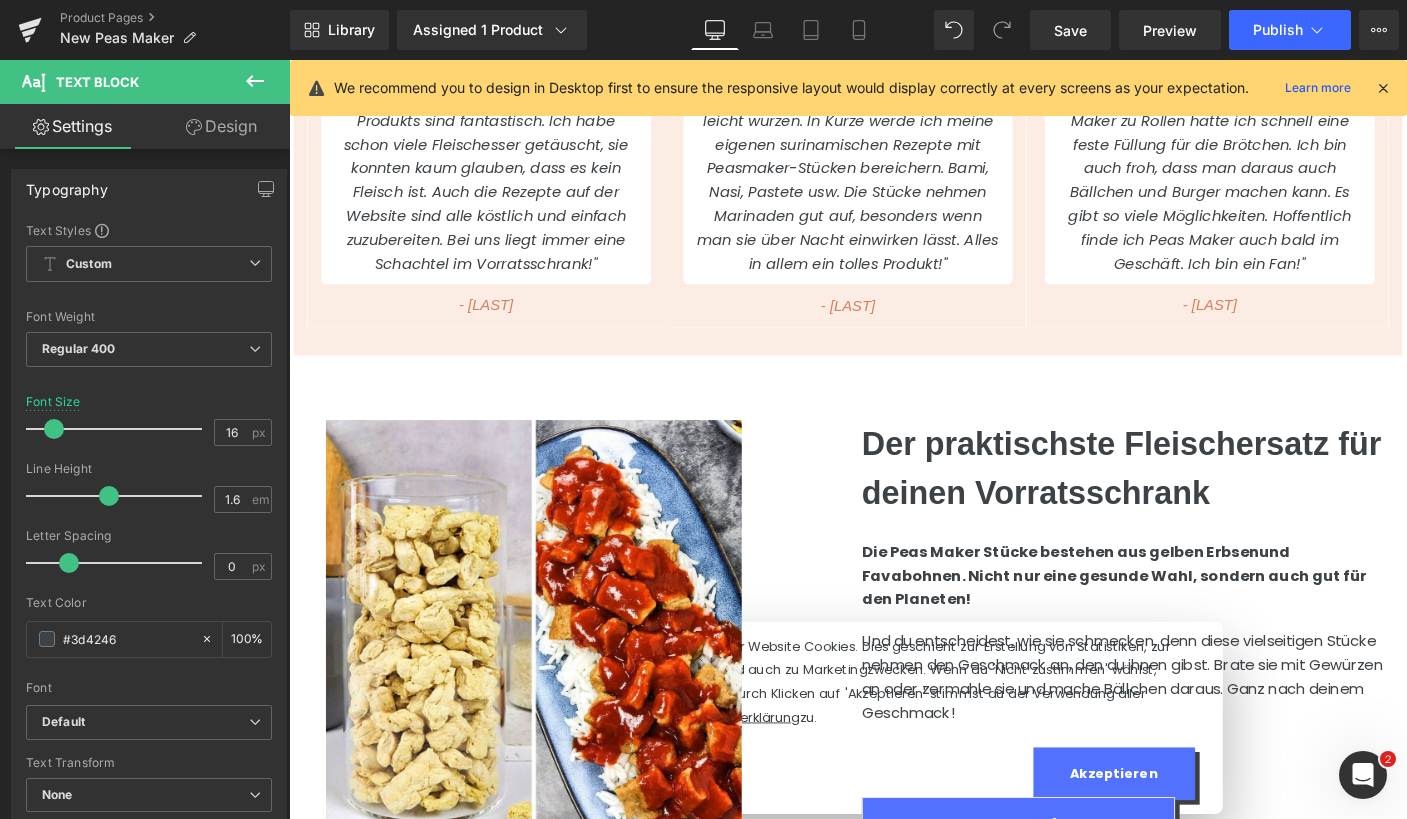 scroll, scrollTop: 3881, scrollLeft: 0, axis: vertical 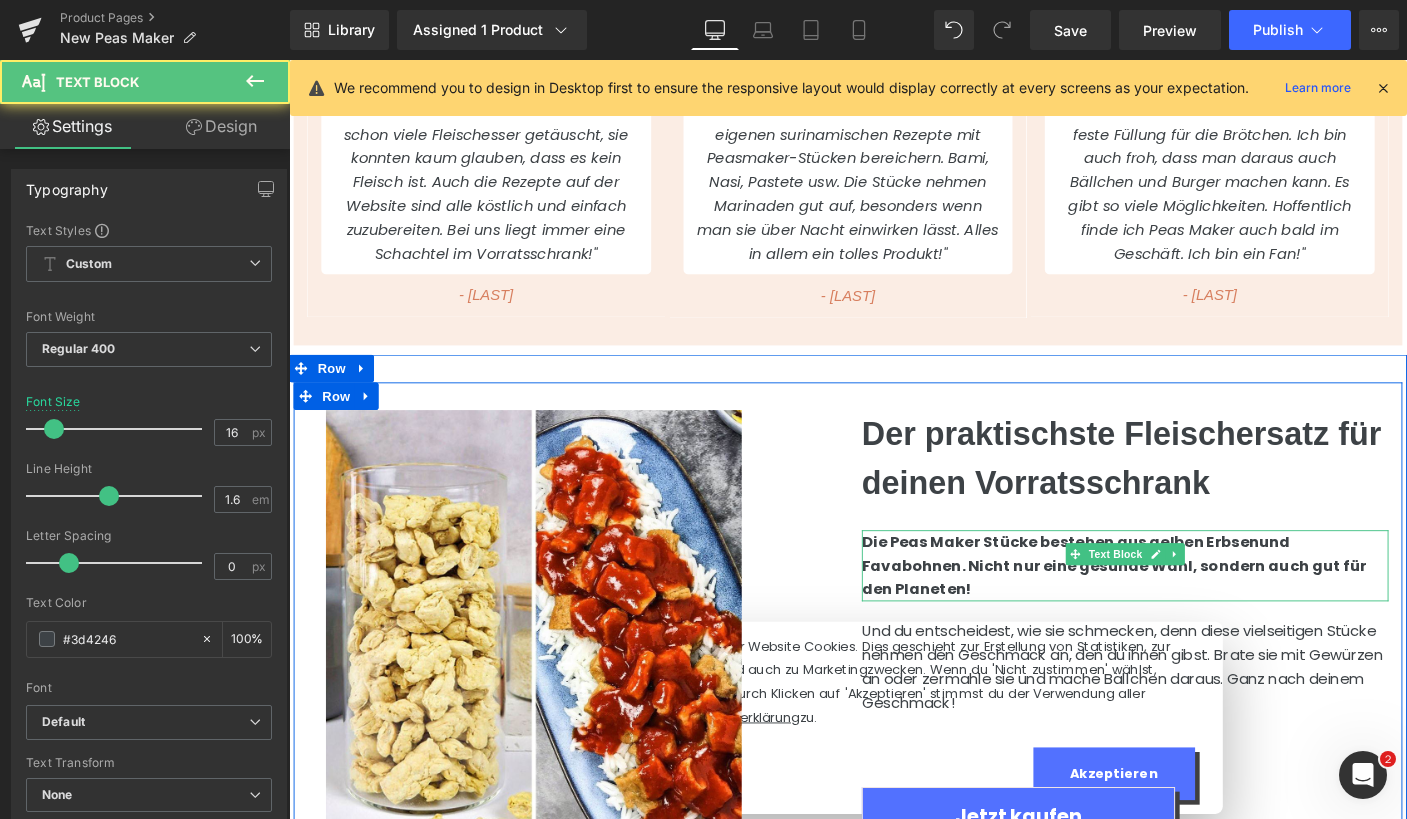 click on "Die Peas Maker Stücke bestehen aus gelben Erbsenund Favabohnen. Nicht nur eine gesunde Wahl, sondern auch gut für den Planeten!" at bounding box center [1182, 607] 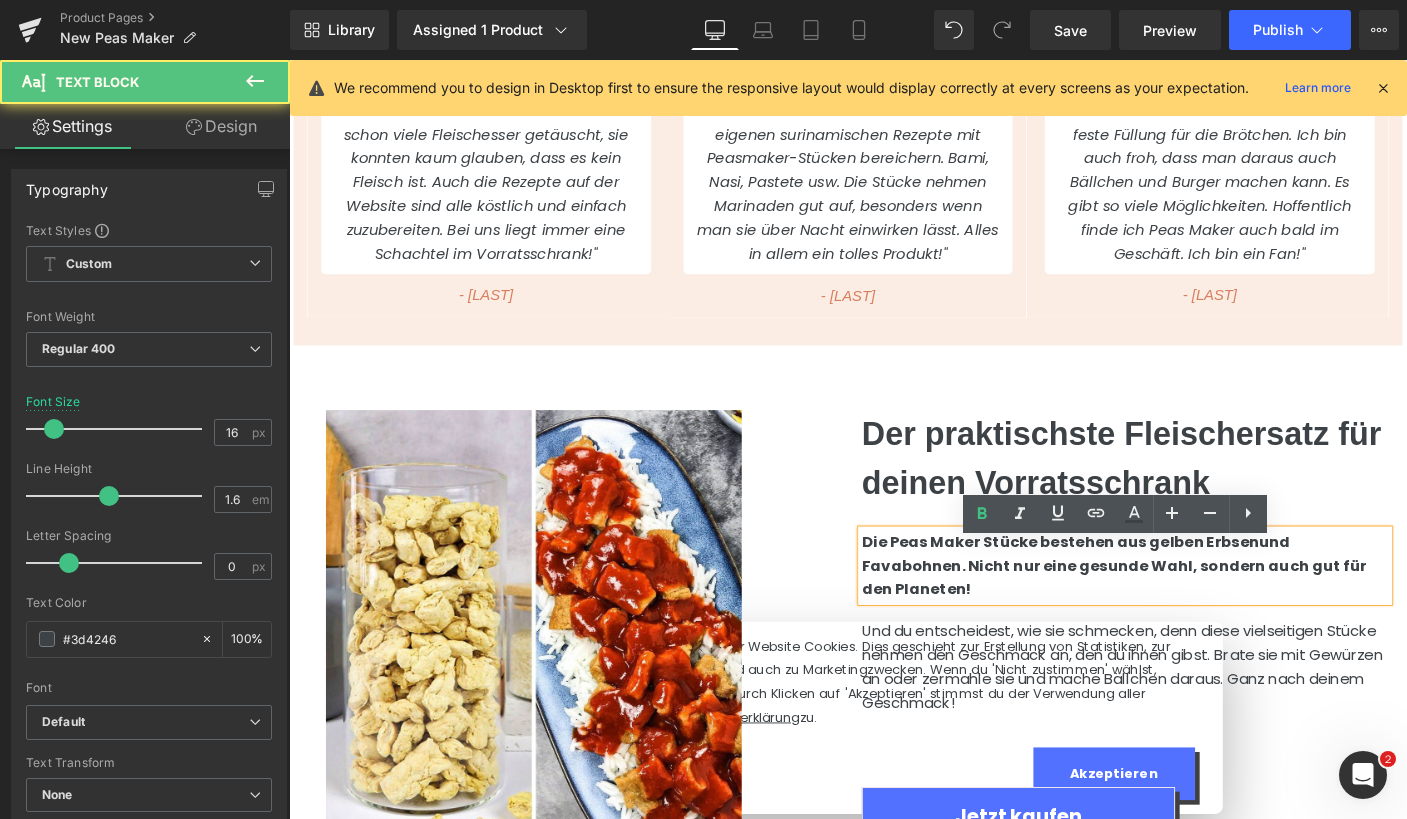 click on "Die Peas Maker Stücke bestehen aus gelben Erbsenund Favabohnen. Nicht nur eine gesunde Wahl, sondern auch gut für den Planeten!" at bounding box center (1182, 607) 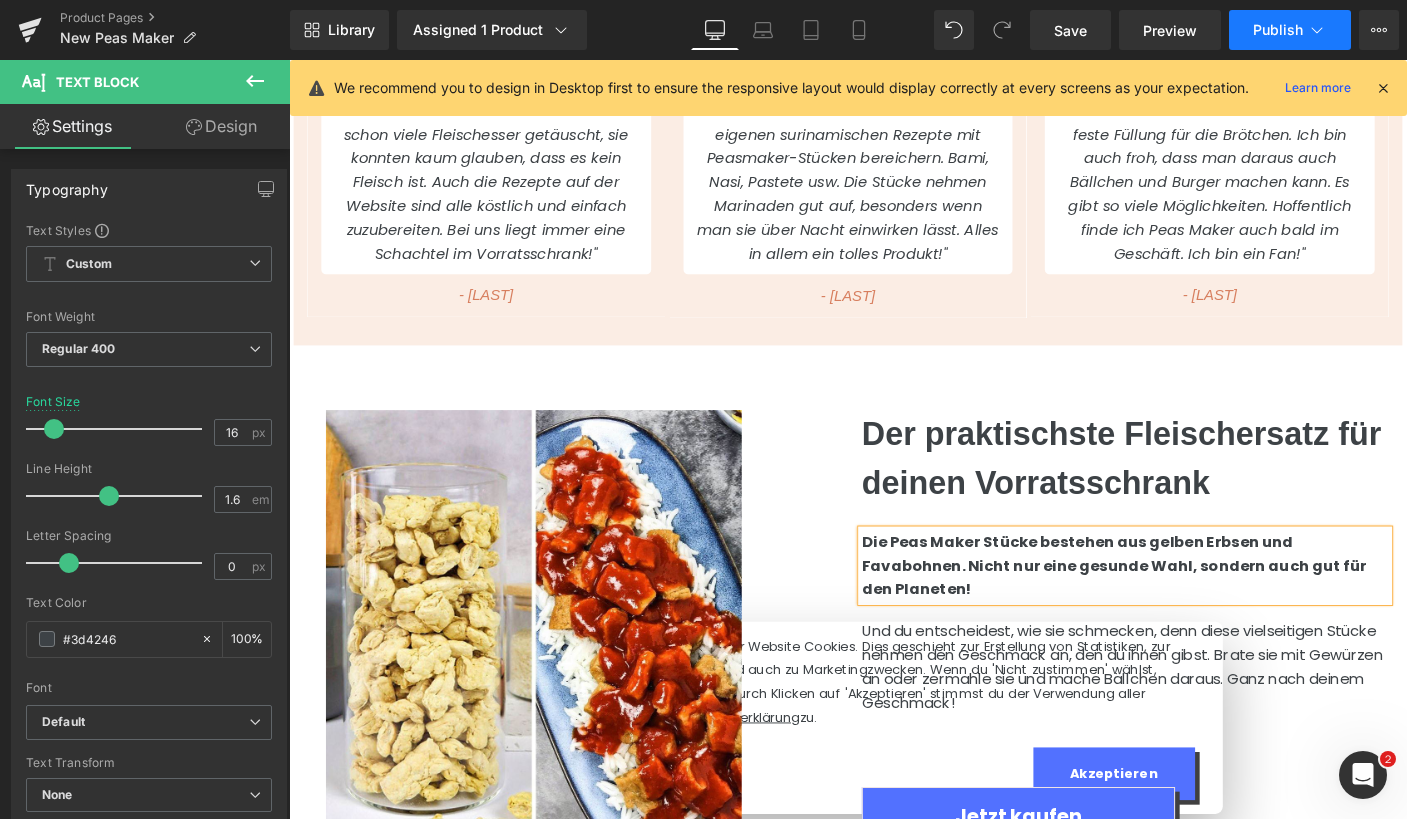 click on "Publish" at bounding box center (1278, 30) 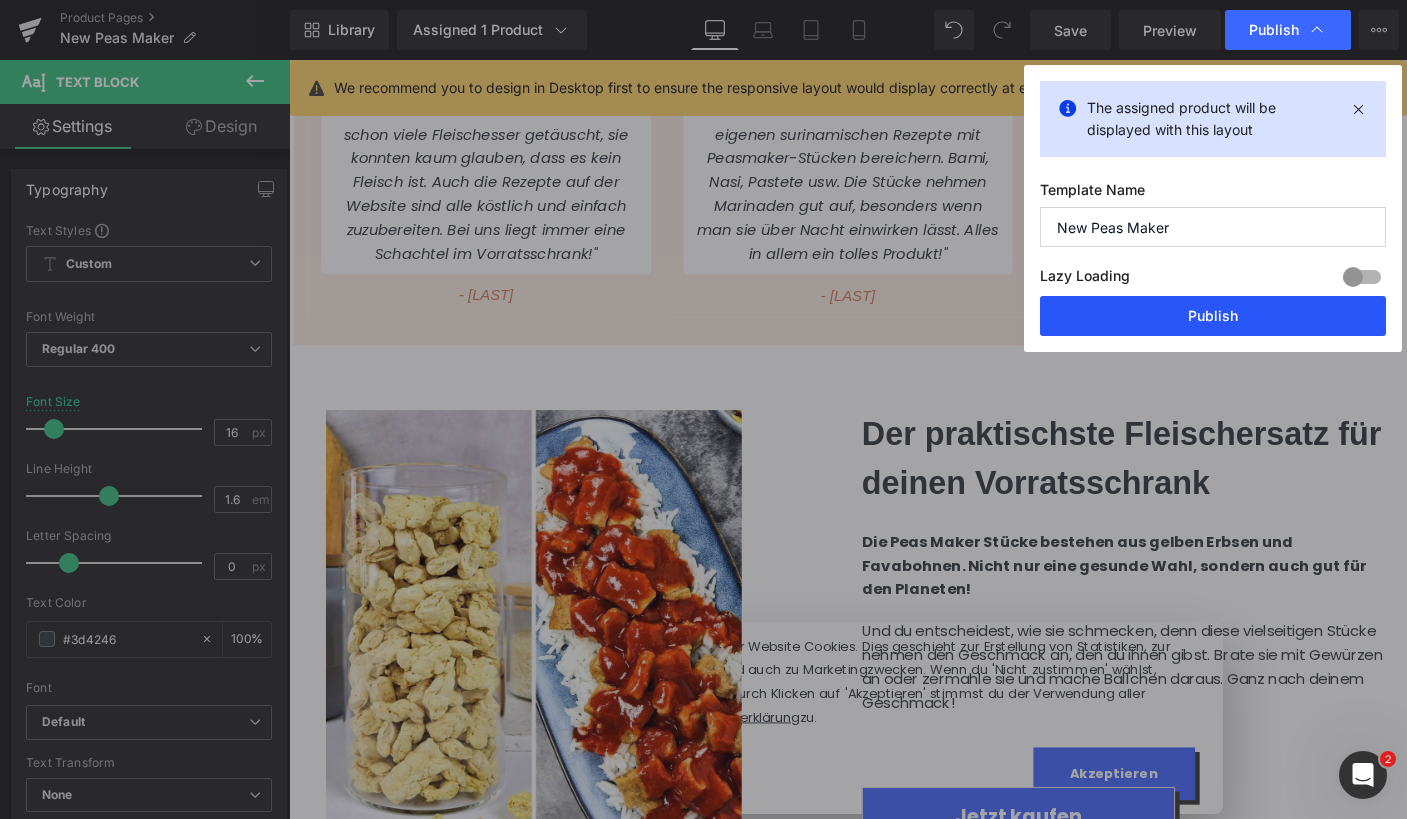 click on "Publish" at bounding box center (1213, 316) 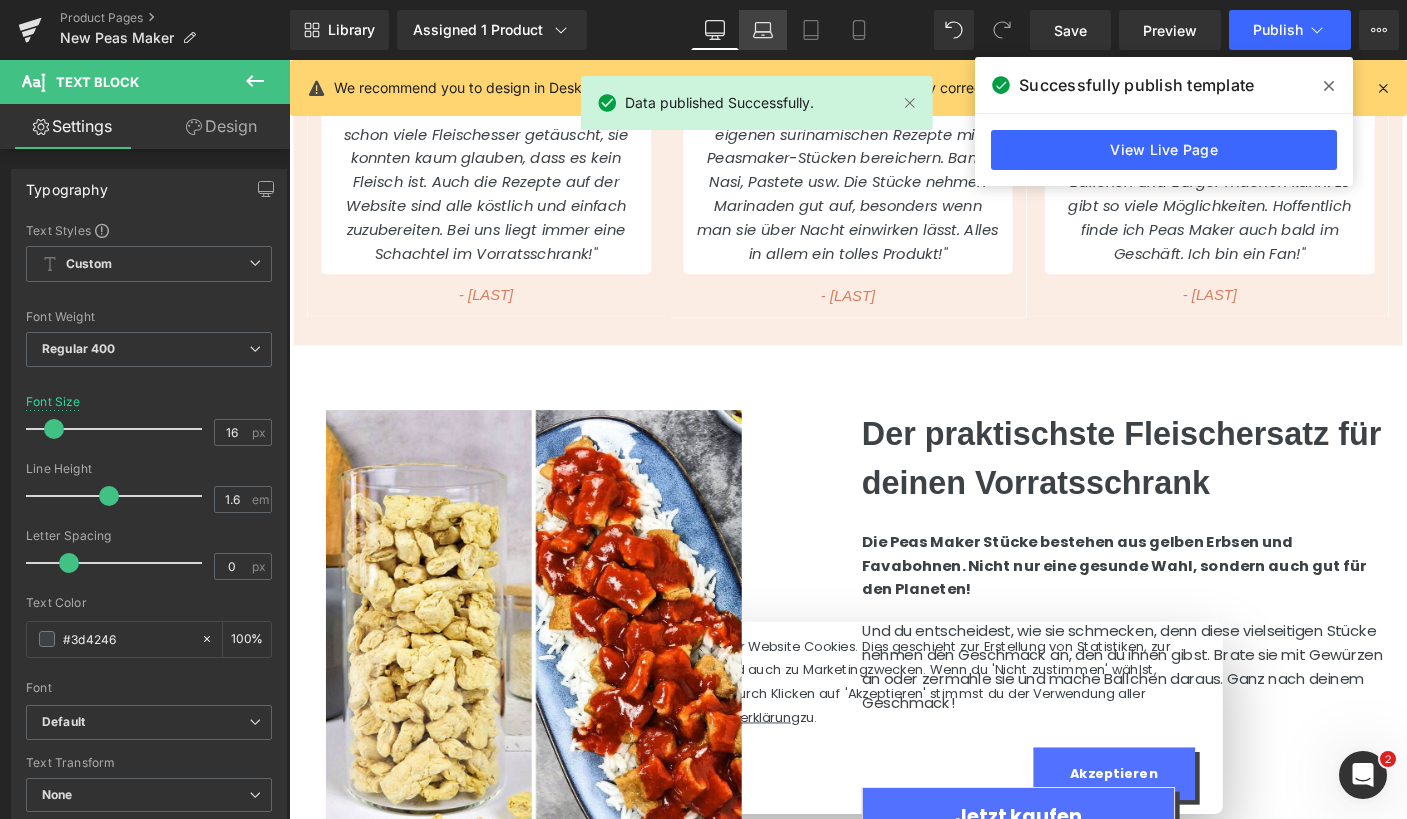 click 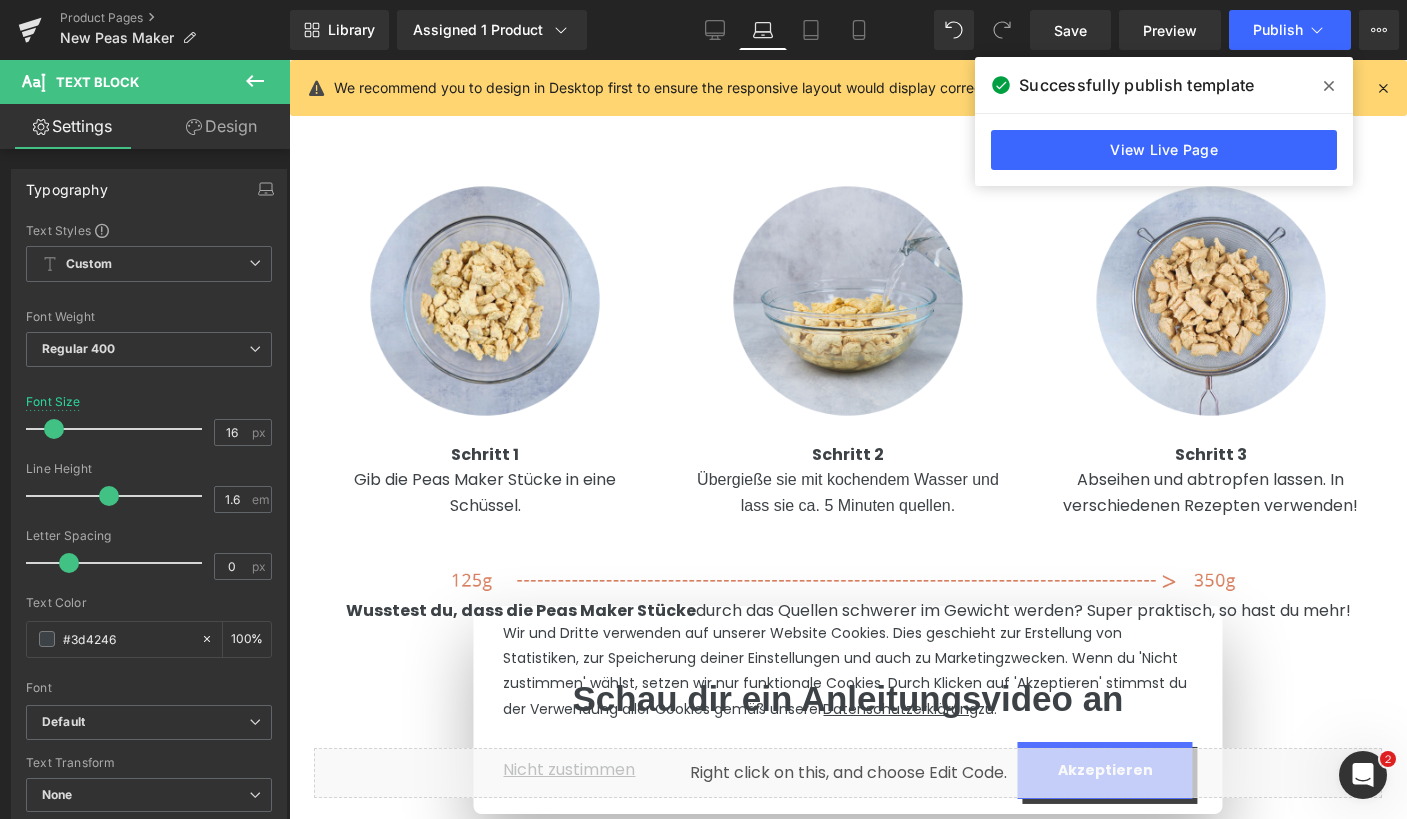 scroll, scrollTop: 2814, scrollLeft: 0, axis: vertical 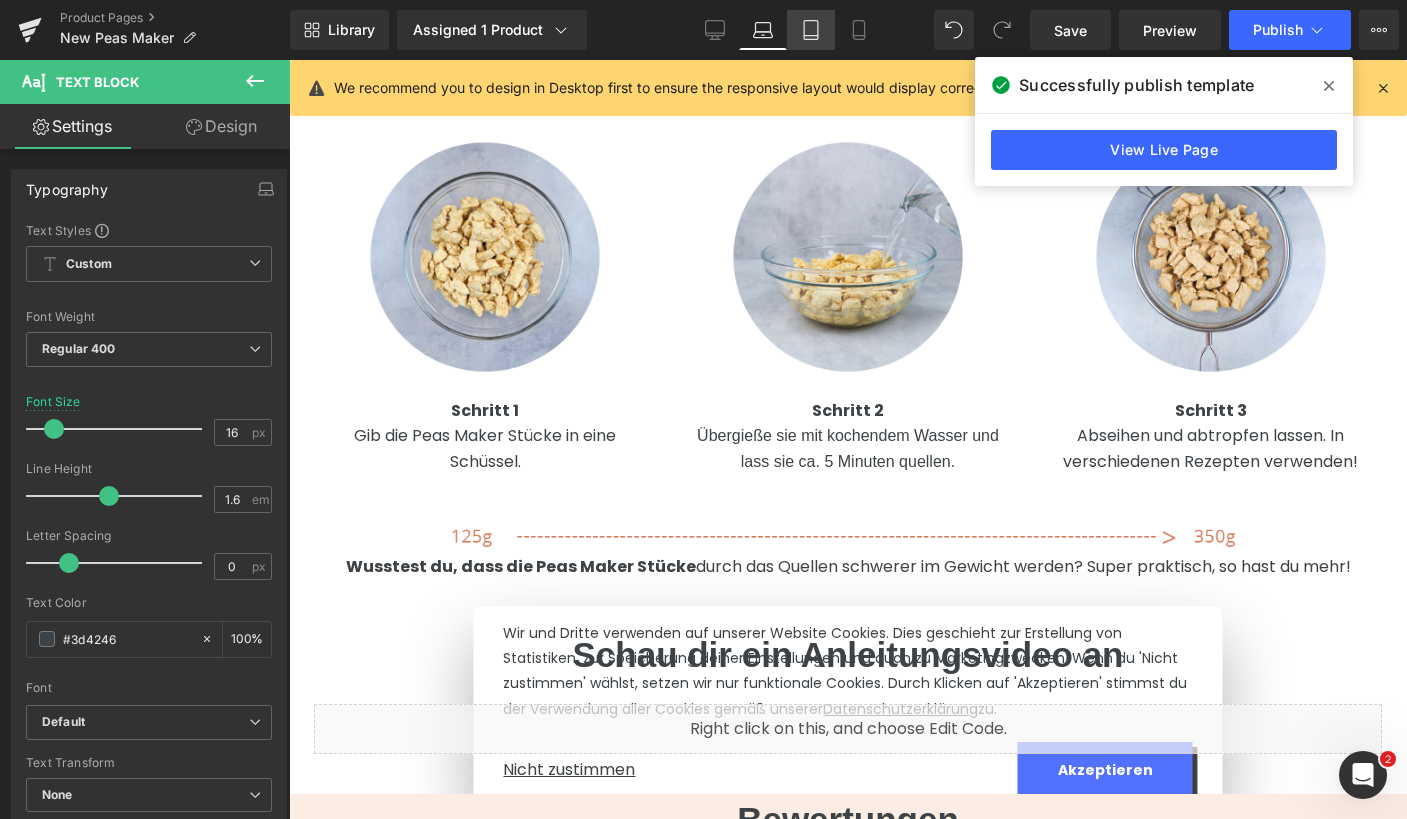 click 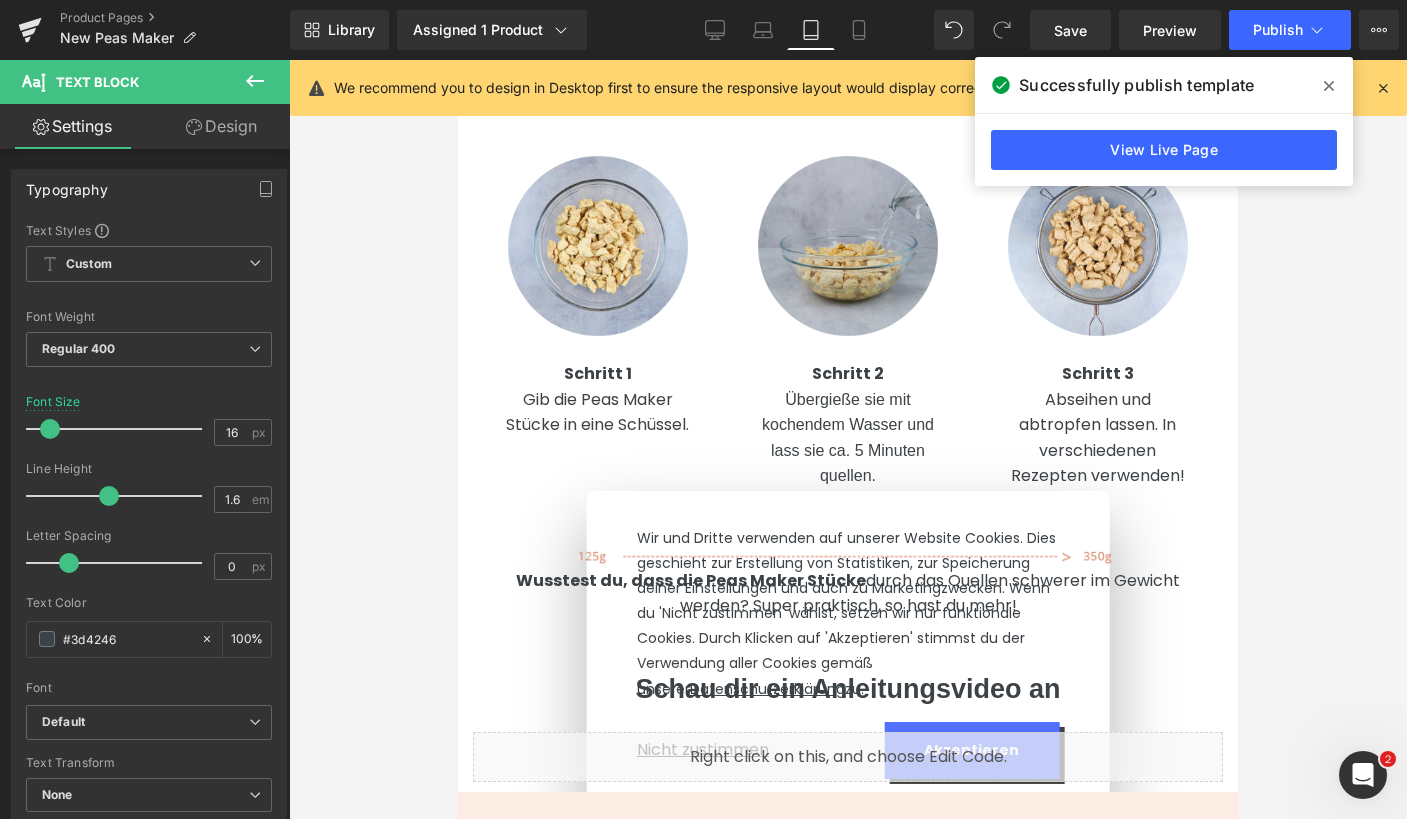 scroll, scrollTop: 2540, scrollLeft: 0, axis: vertical 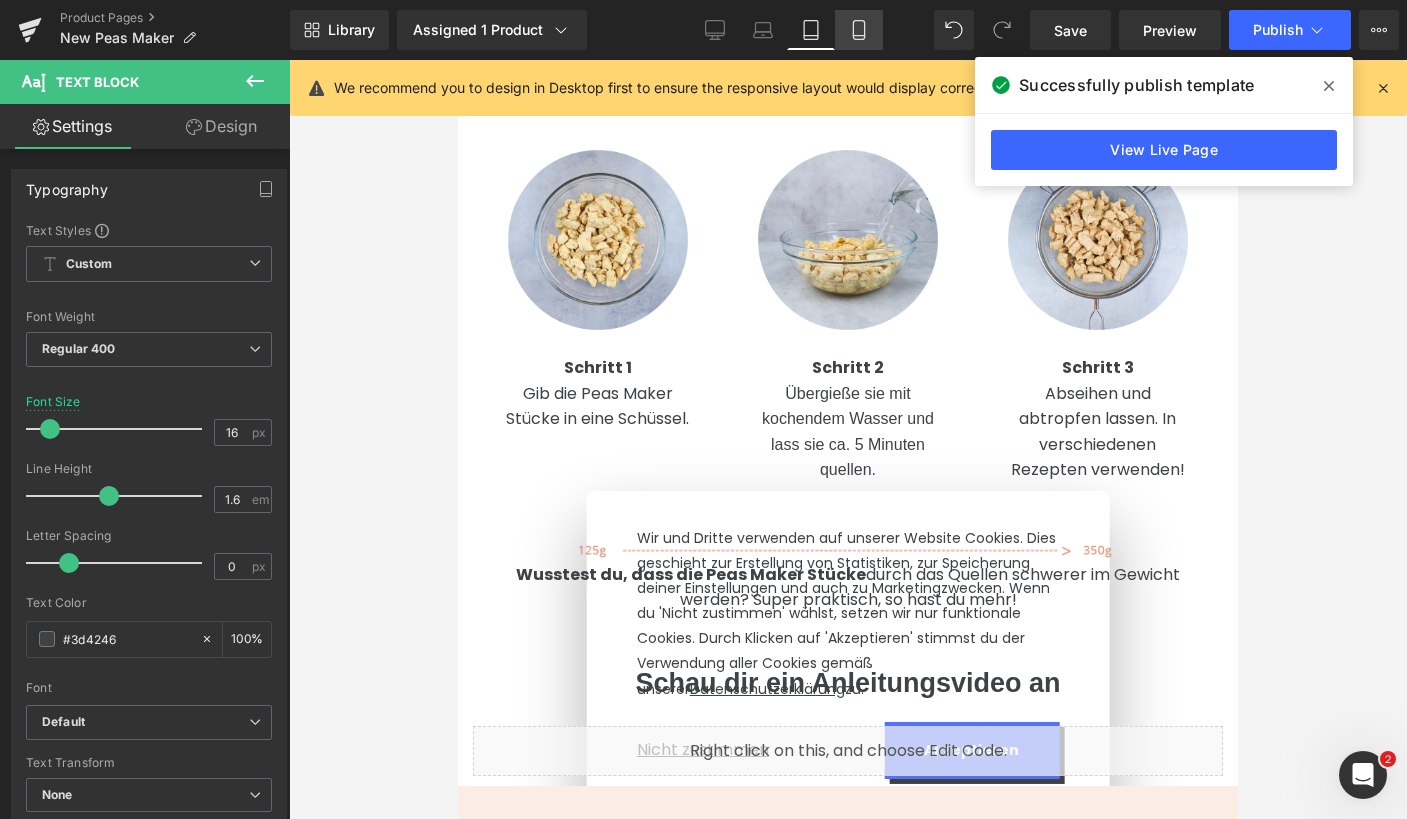 click 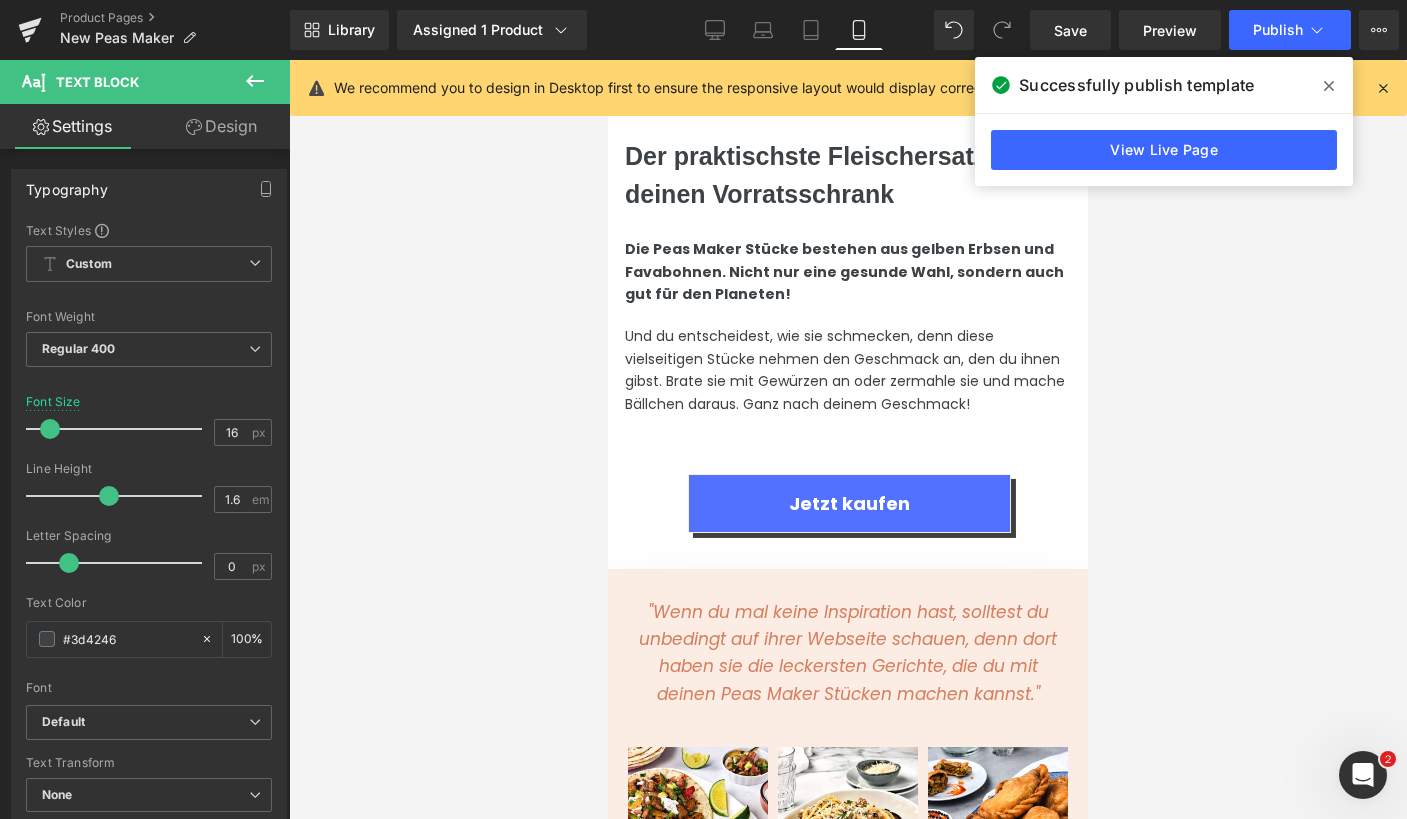 scroll, scrollTop: 6736, scrollLeft: 0, axis: vertical 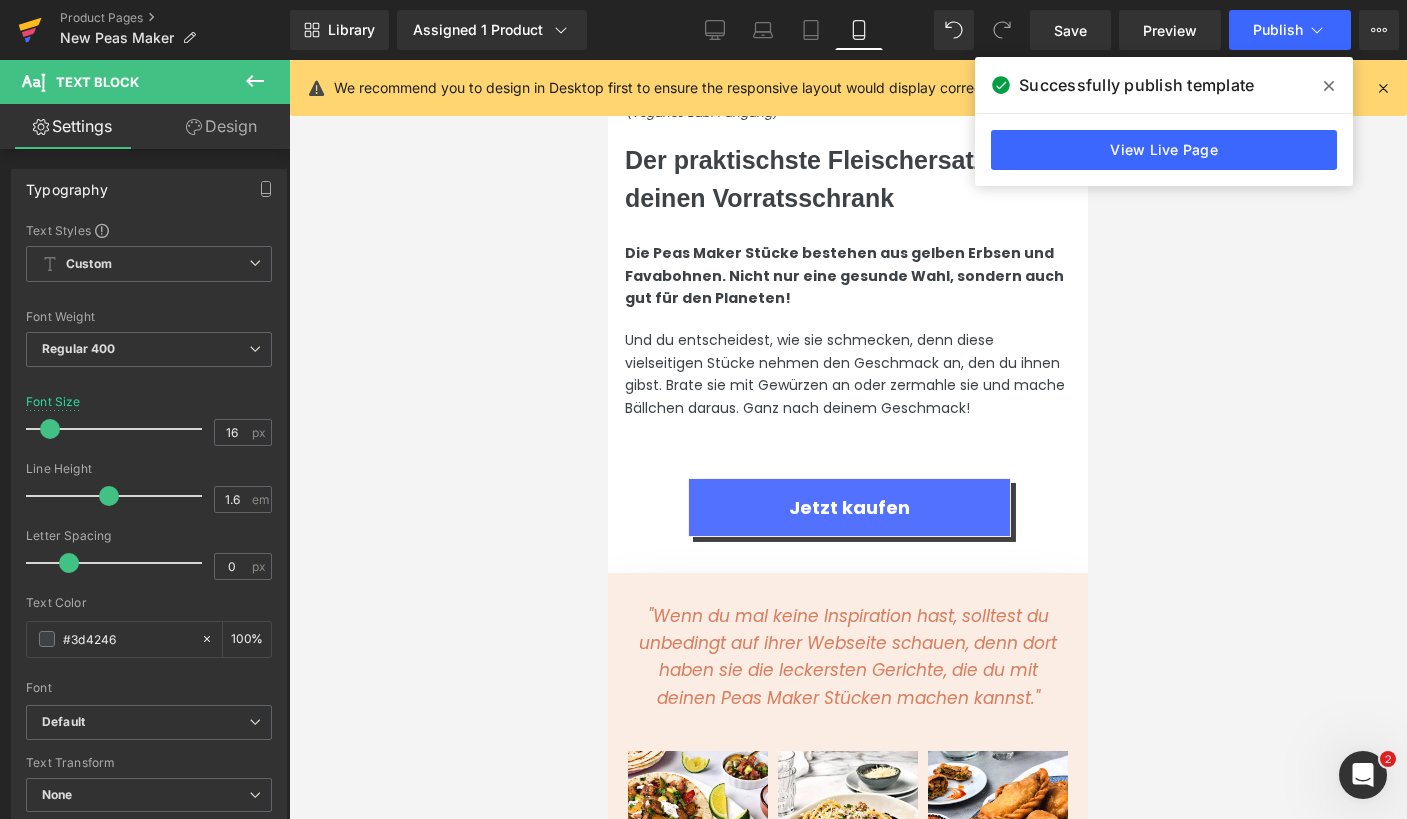 click 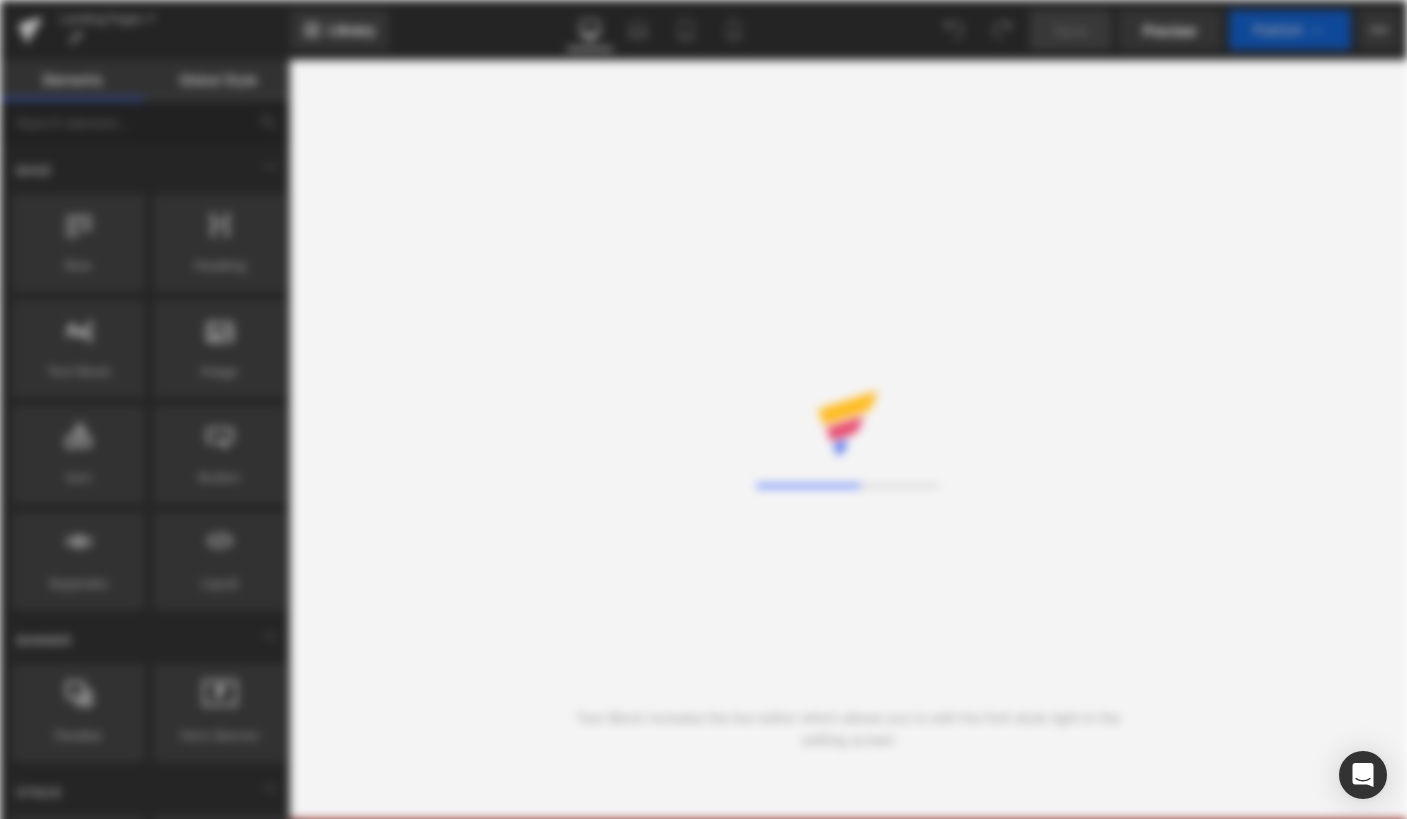 scroll, scrollTop: 0, scrollLeft: 0, axis: both 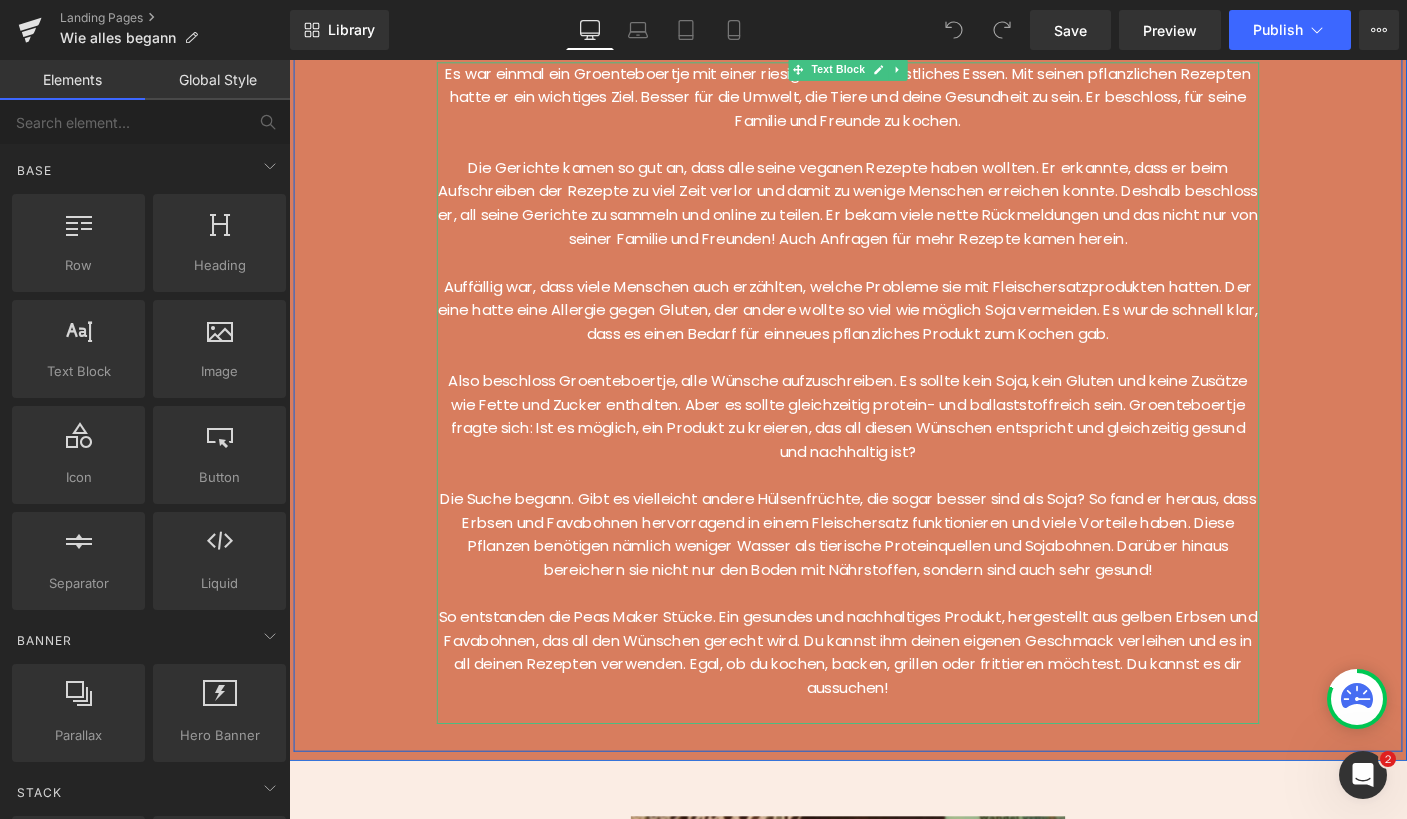 click on "Auffällig war, dass viele Menschen auch erzählten, welche Probleme sie mit Fleischersatzprodukten hatten. Der eine hatte eine Allergie gegen Gluten, der andere wollte so viel wie möglich Soja vermeiden. Es wurde schnell klar, dass es einen Bedarf für einneues pflanzliches Produkt zum Kochen gab." at bounding box center (894, 331) 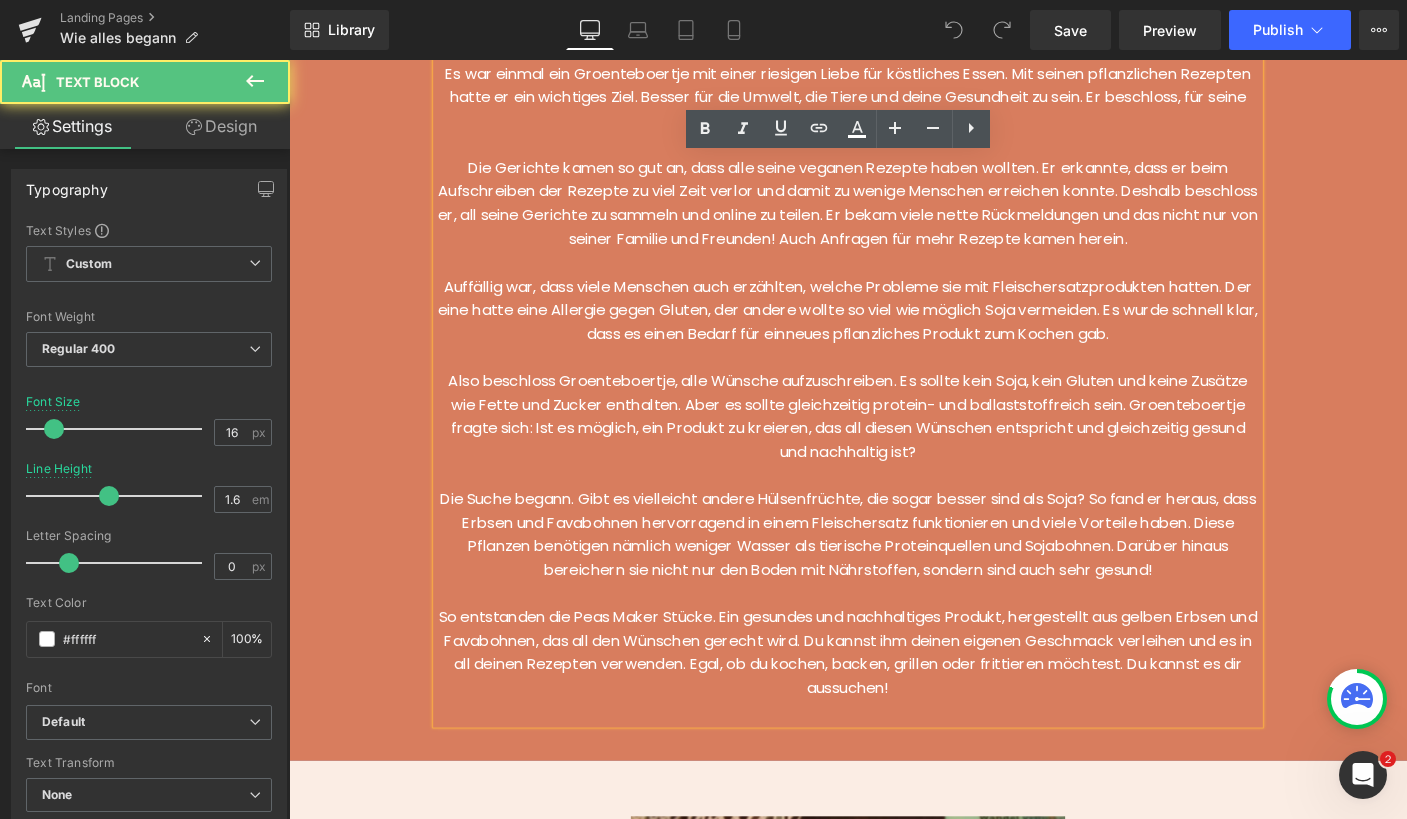 click on "Auffällig war, dass viele Menschen auch erzählten, welche Probleme sie mit Fleischersatzprodukten hatten. Der eine hatte eine Allergie gegen Gluten, der andere wollte so viel wie möglich Soja vermeiden. Es wurde schnell klar, dass es einen Bedarf für einneues pflanzliches Produkt zum Kochen gab." at bounding box center (894, 331) 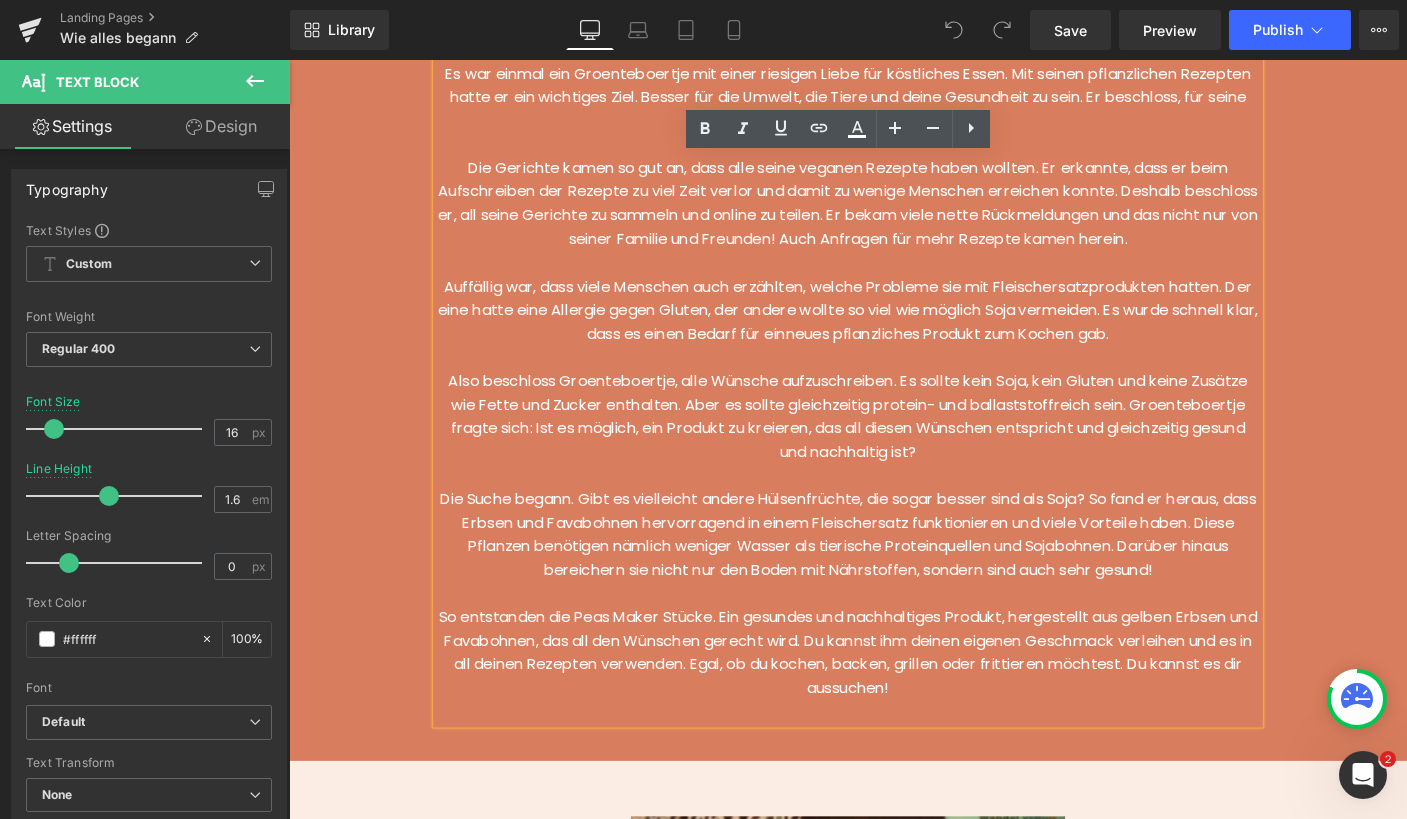 click on "Auffällig war, dass viele Menschen auch erzählten, welche Probleme sie mit Fleischersatzprodukten hatten. Der eine hatte eine Allergie gegen Gluten, der andere wollte so viel wie möglich Soja vermeiden. Es wurde schnell klar, dass es einen Bedarf für einneues pflanzliches Produkt zum Kochen gab." at bounding box center [894, 331] 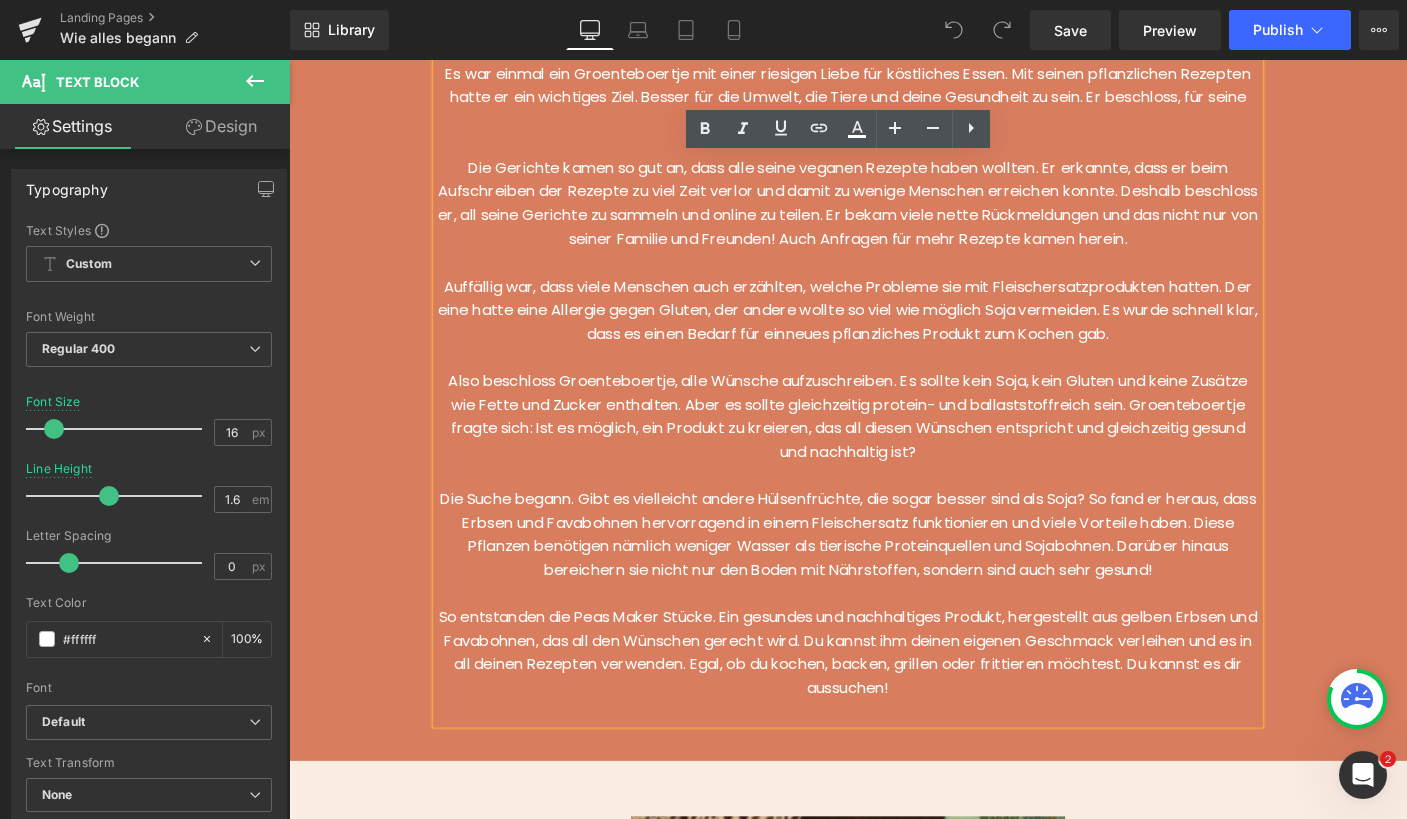 type 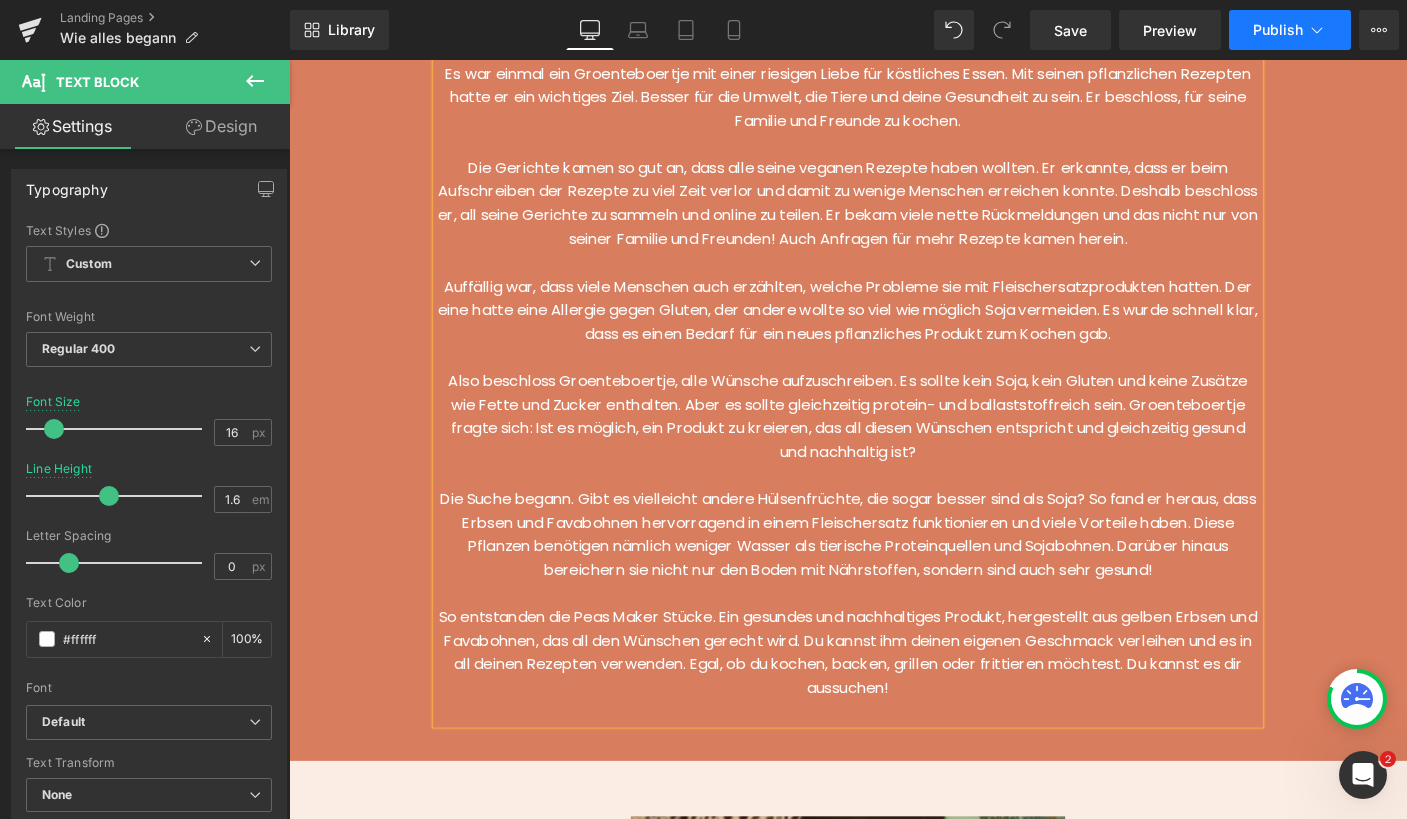 click on "Publish" at bounding box center (1278, 30) 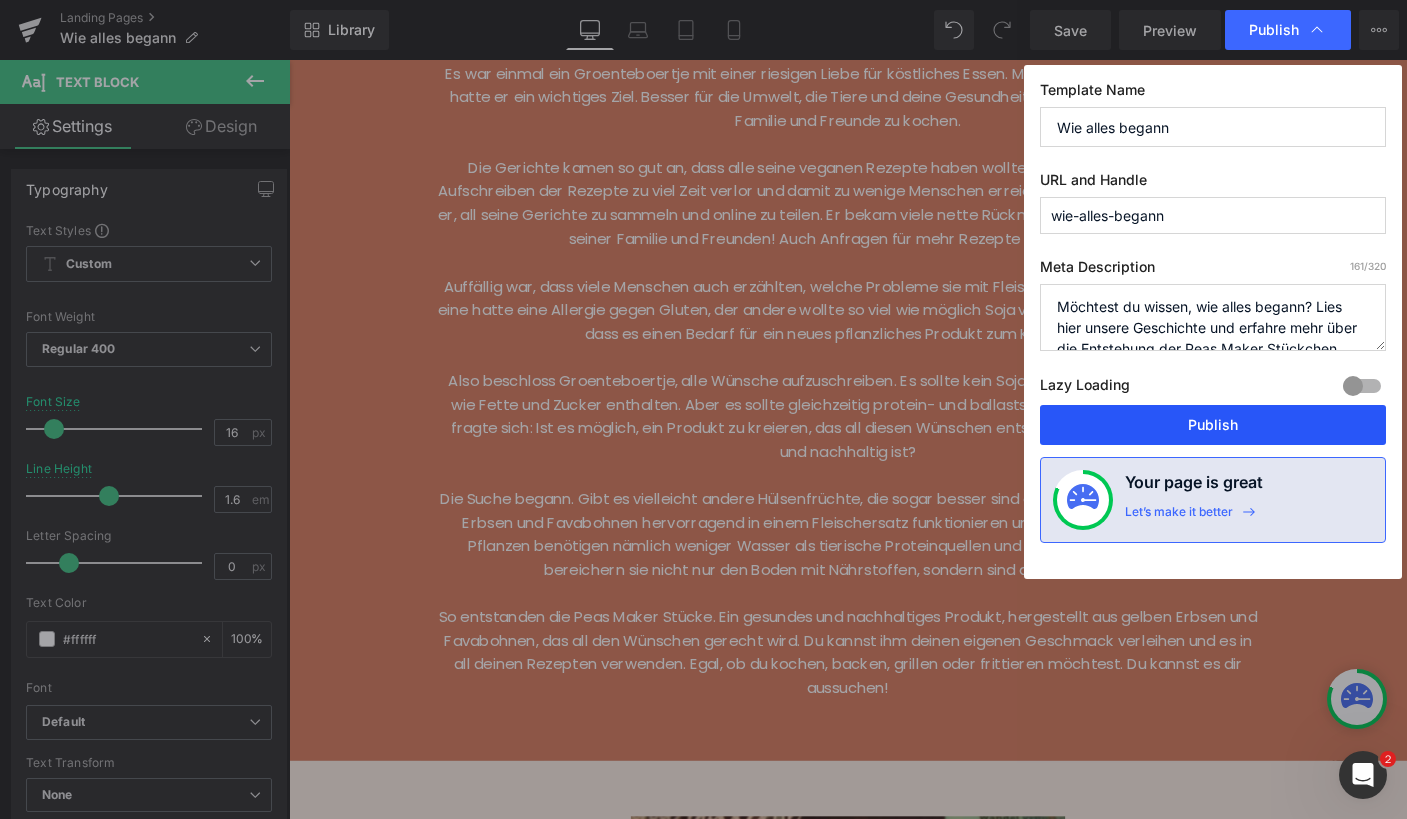 click on "Publish" at bounding box center (1213, 425) 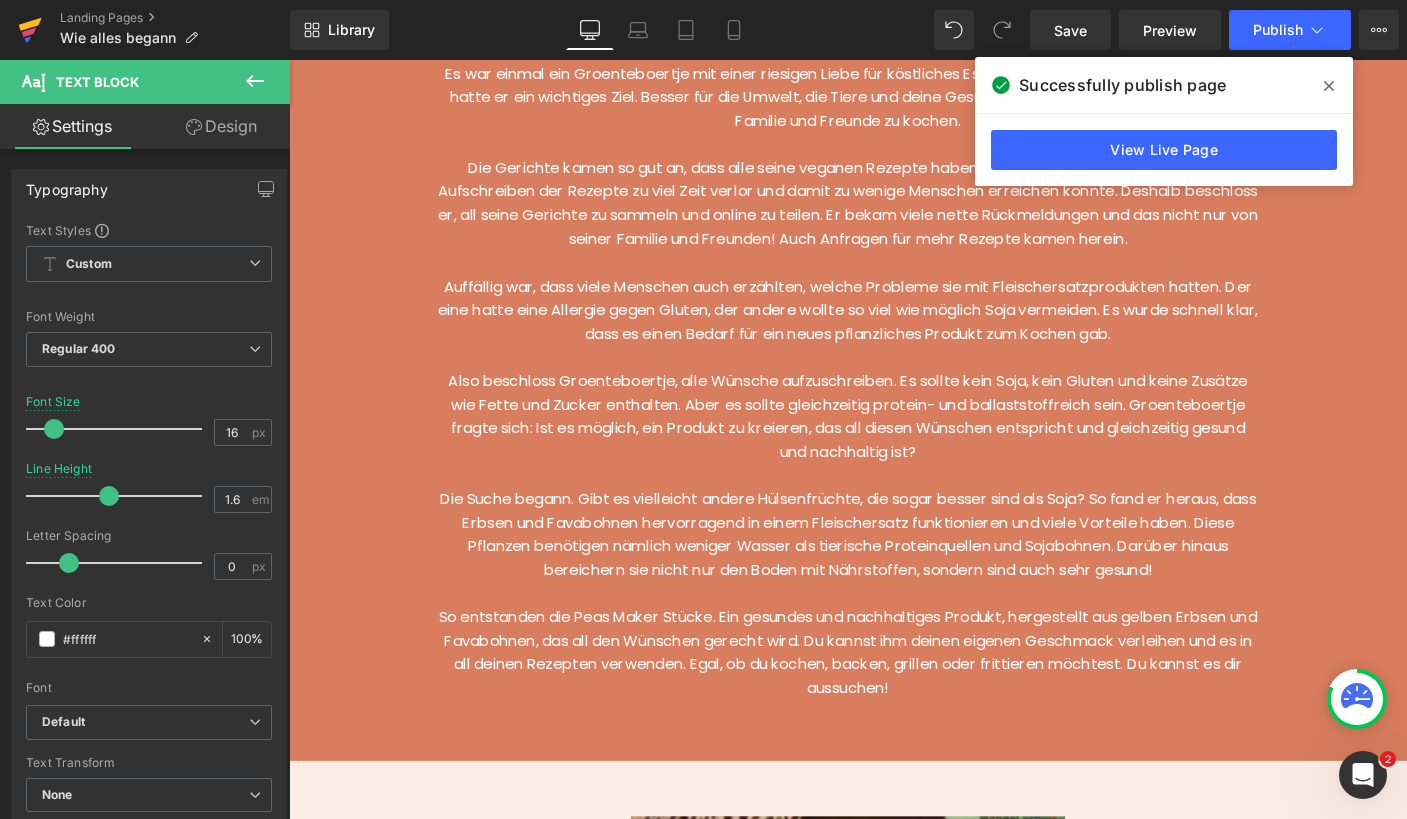 click 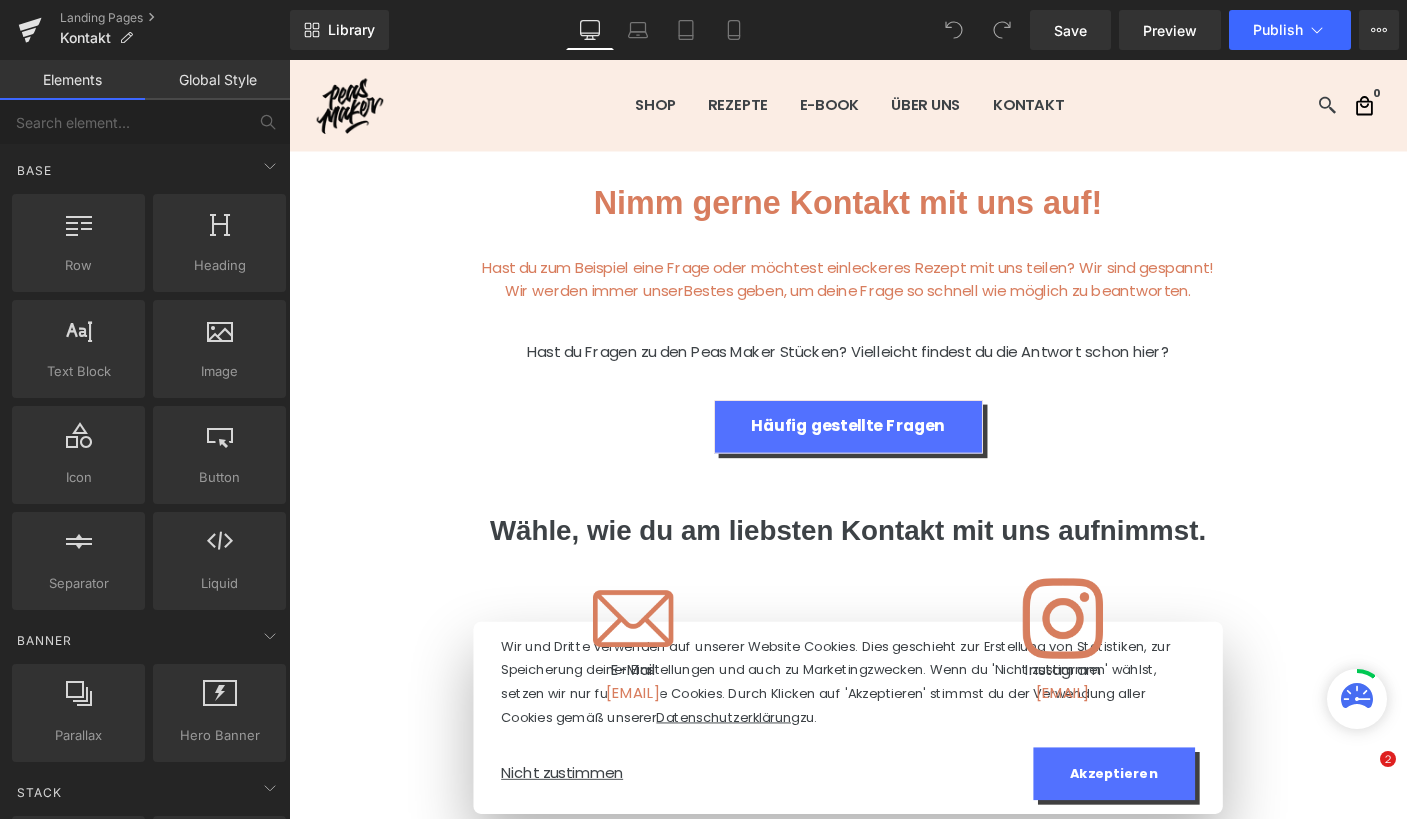 scroll, scrollTop: 0, scrollLeft: 0, axis: both 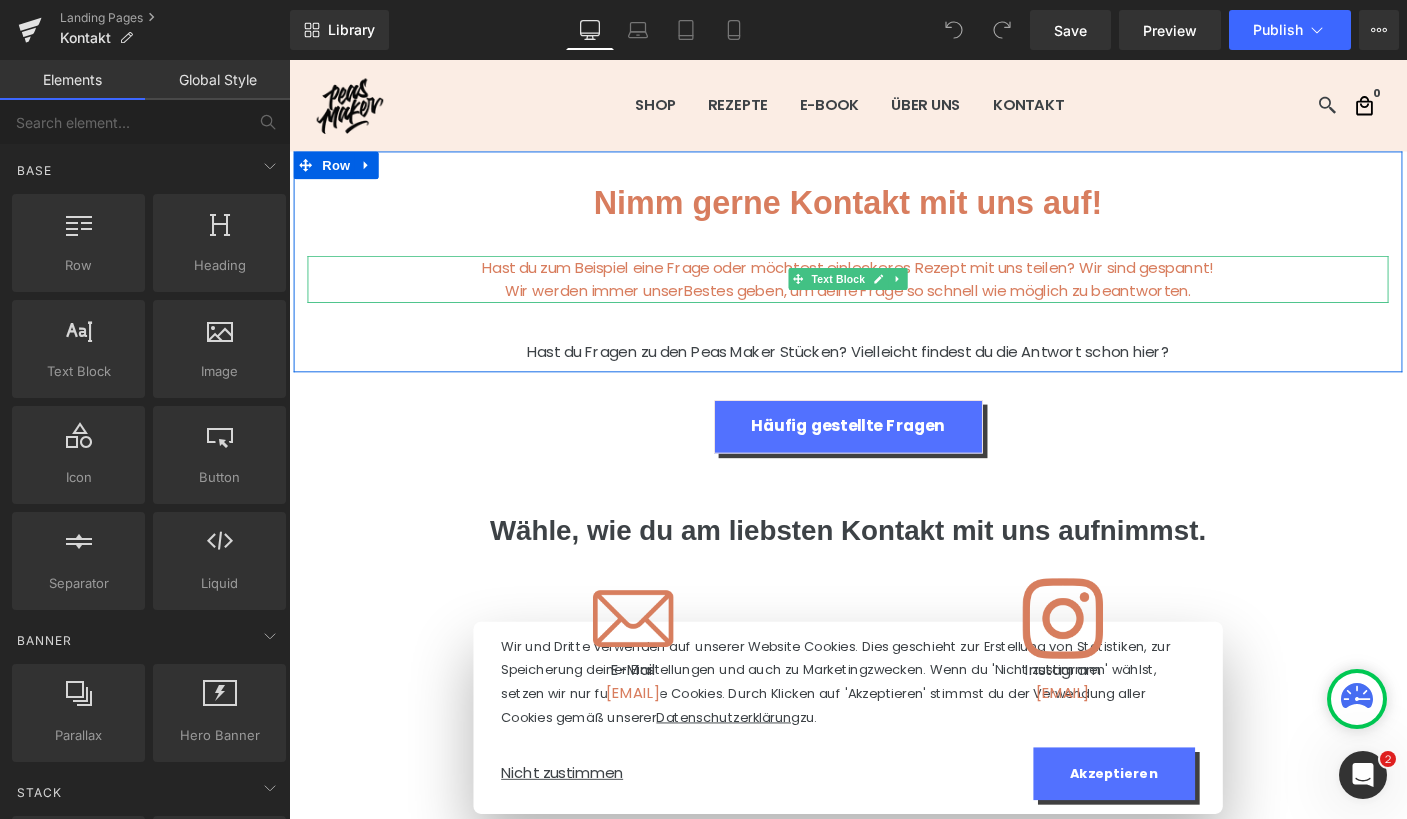 click on "Hast du zum Beispiel eine Frage oder möchtest einleckeres Rezept mit uns teilen? Wir sind gespannt! Wir werden immer unserBestes geben, um deine Frage so schnell wie möglich zu beantworten." at bounding box center (894, 297) 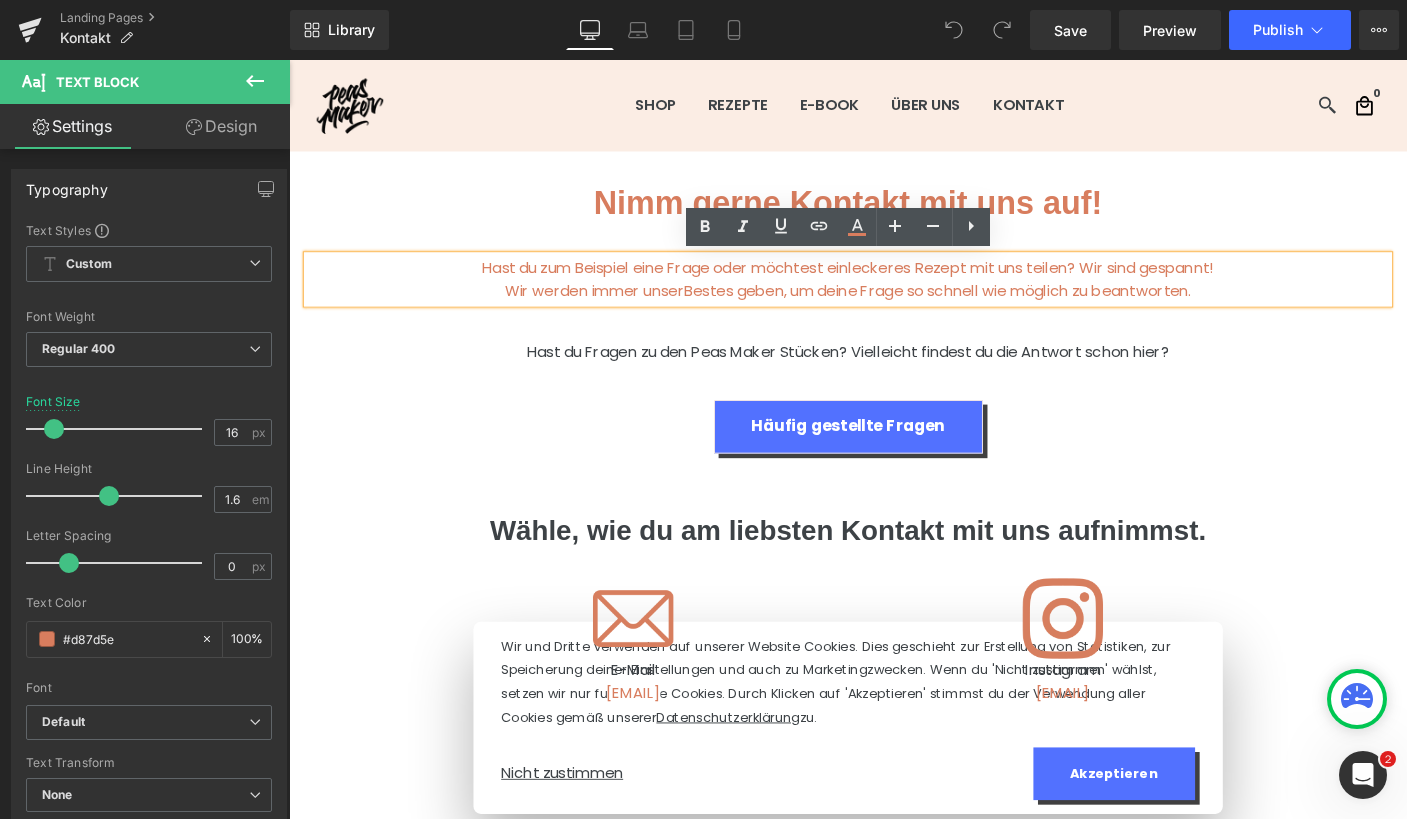 click on "Hast du zum Beispiel eine Frage oder möchtest einleckeres Rezept mit uns teilen? Wir sind gespannt! Wir werden immer unserBestes geben, um deine Frage so schnell wie möglich zu beantworten." at bounding box center [894, 297] 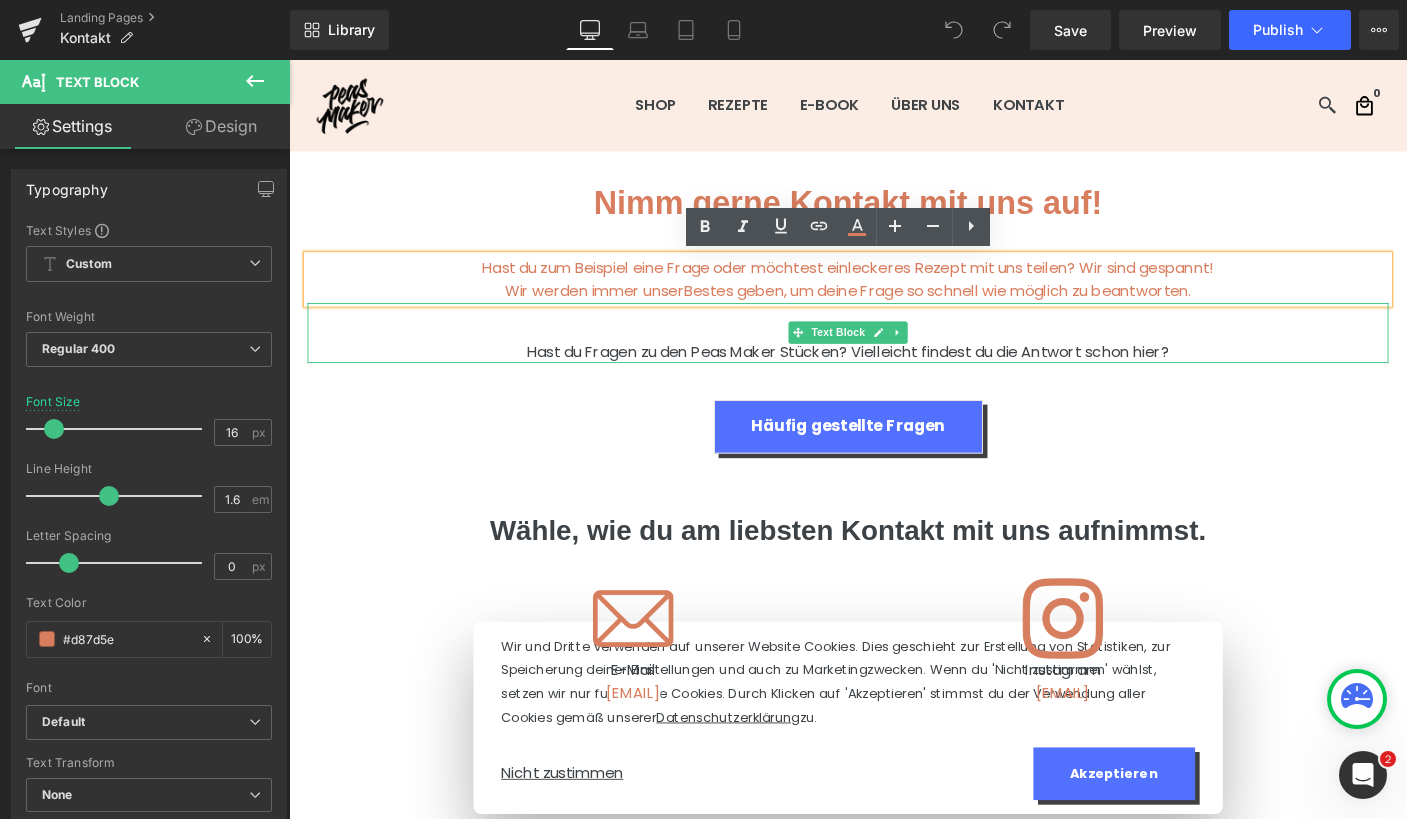 type 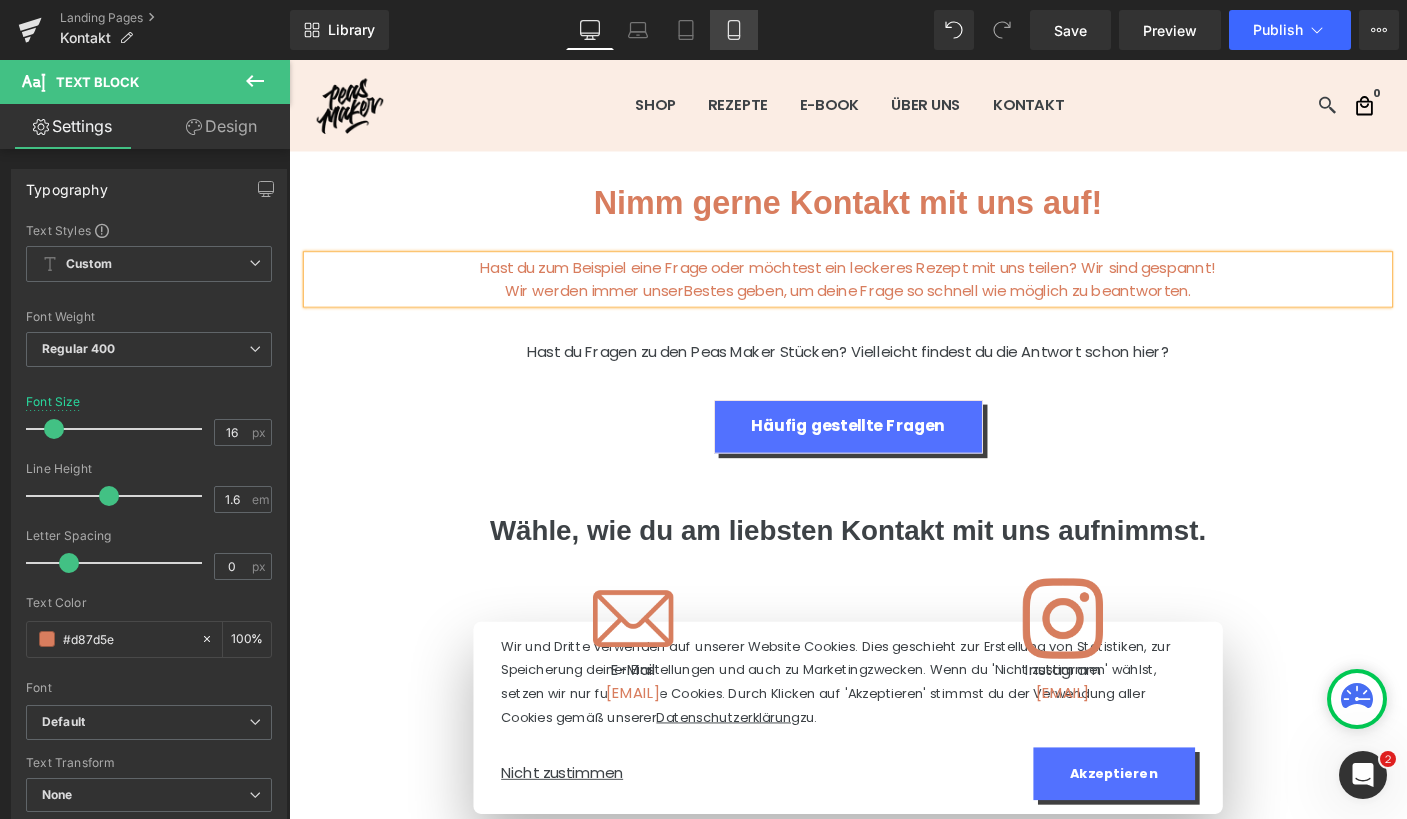 click 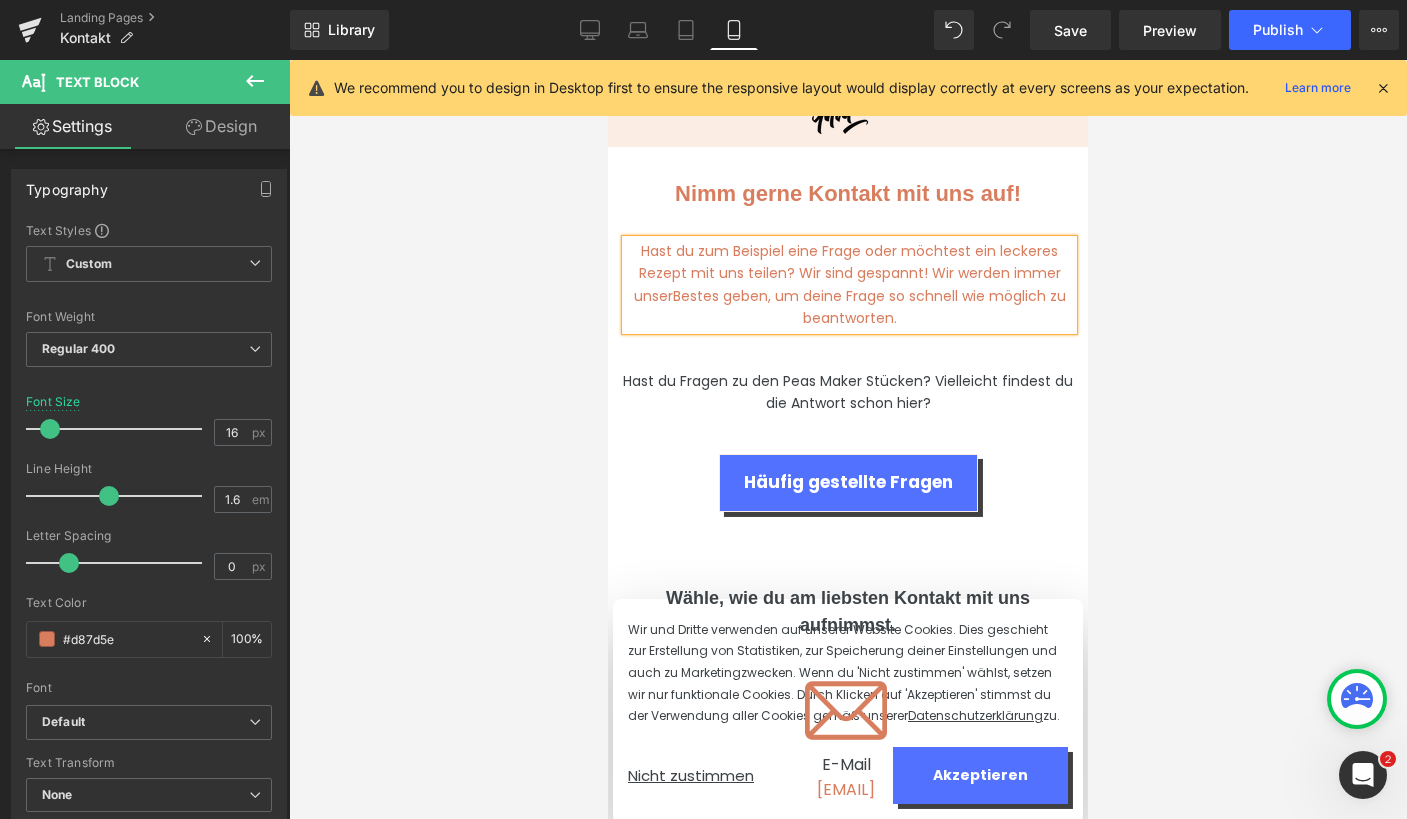 type on "14" 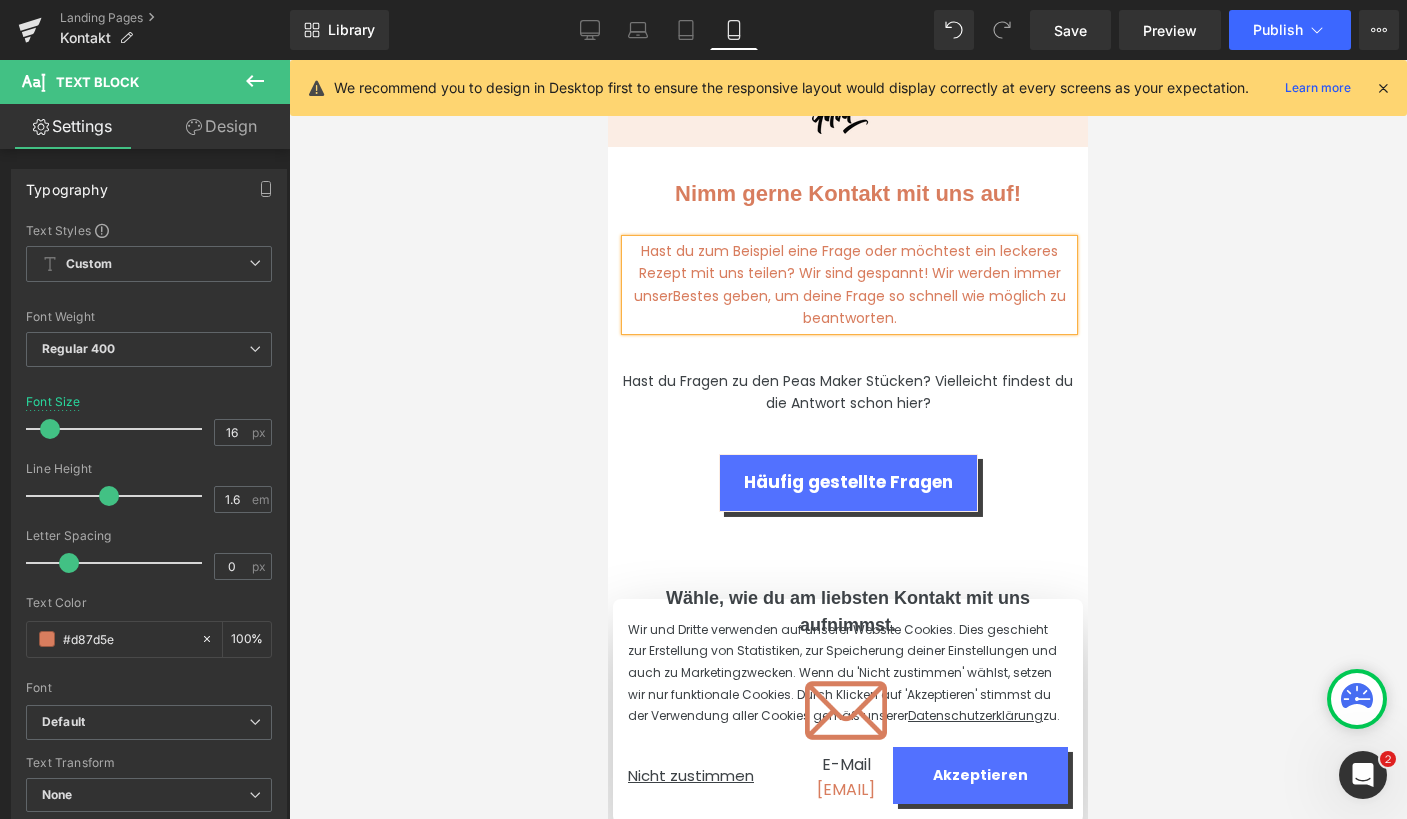 type on "100" 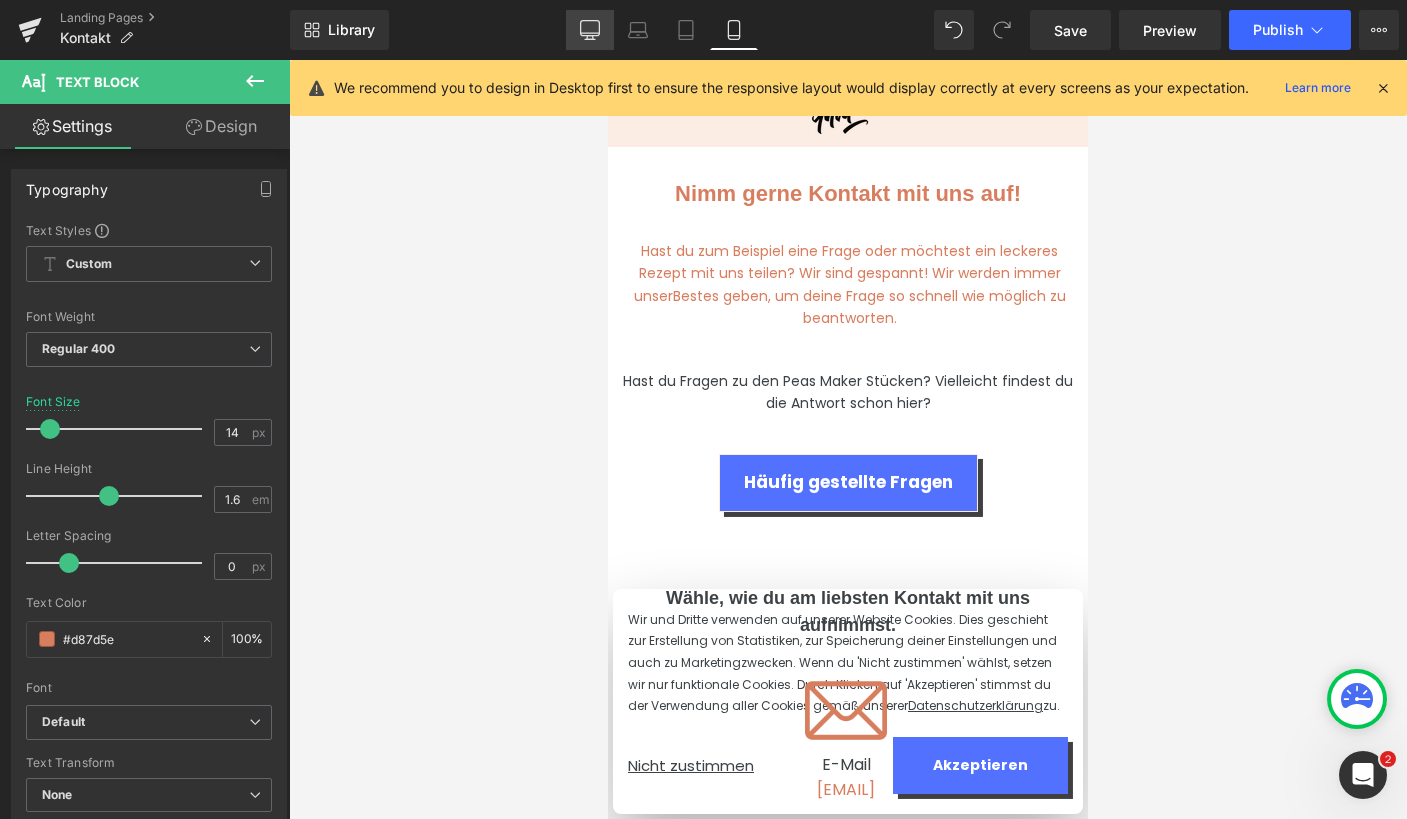click 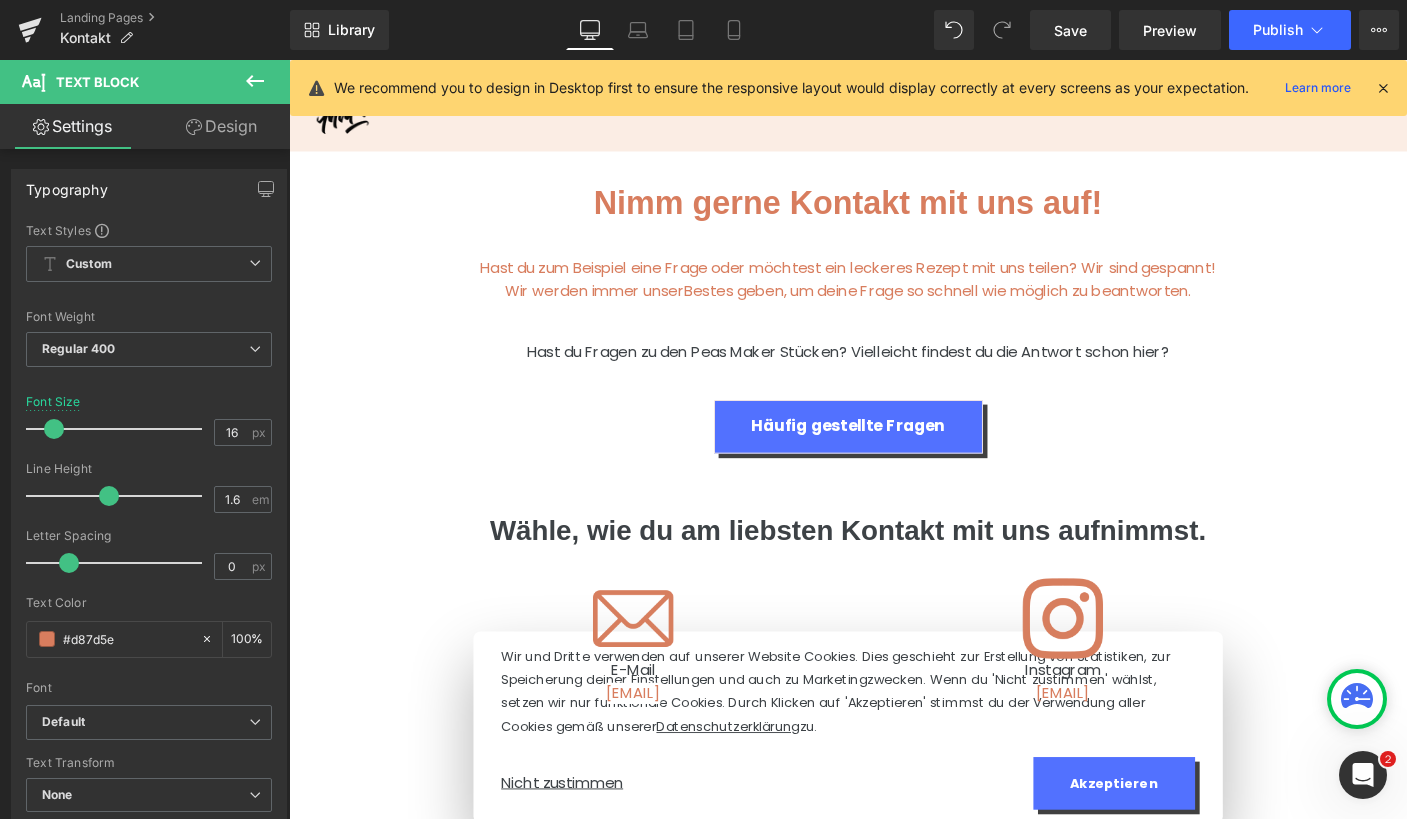 scroll, scrollTop: 31, scrollLeft: 0, axis: vertical 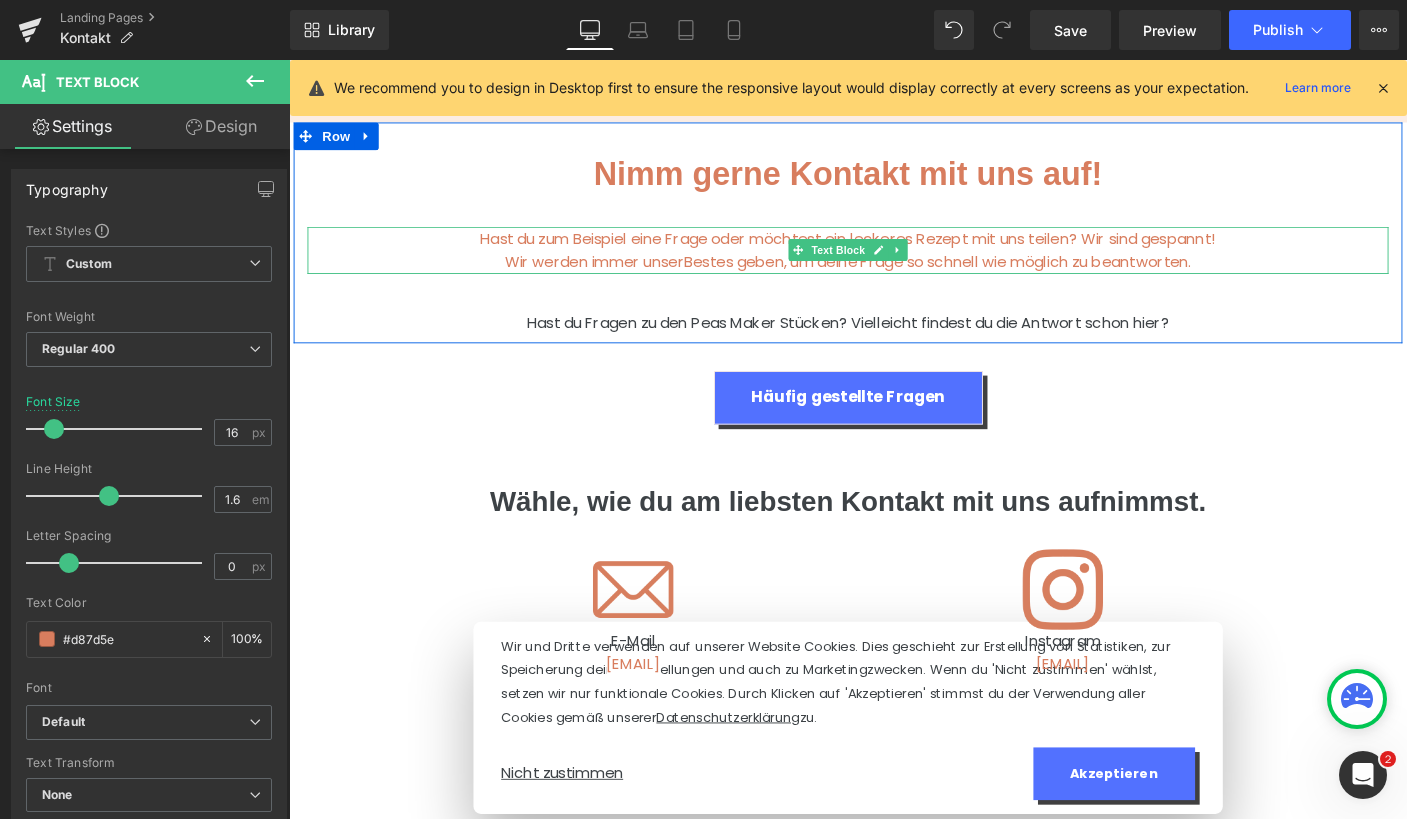 click on "Hast du zum Beispiel eine Frage oder möchtest ein leckeres Rezept mit uns teilen? Wir sind gespannt! Wir werden immer unserBestes geben, um deine Frage so schnell wie möglich zu beantworten." at bounding box center [894, 266] 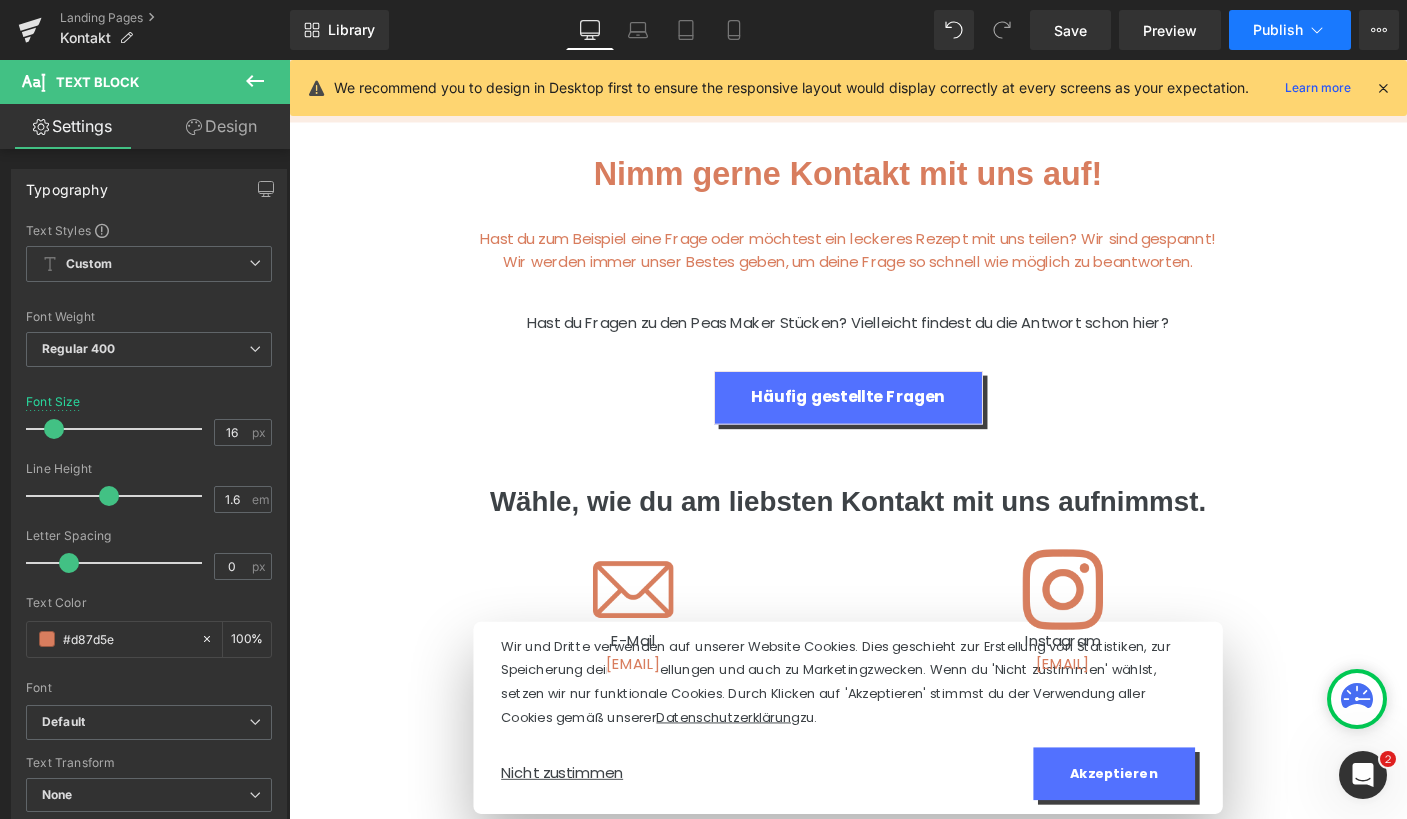 click on "Publish" at bounding box center (1278, 30) 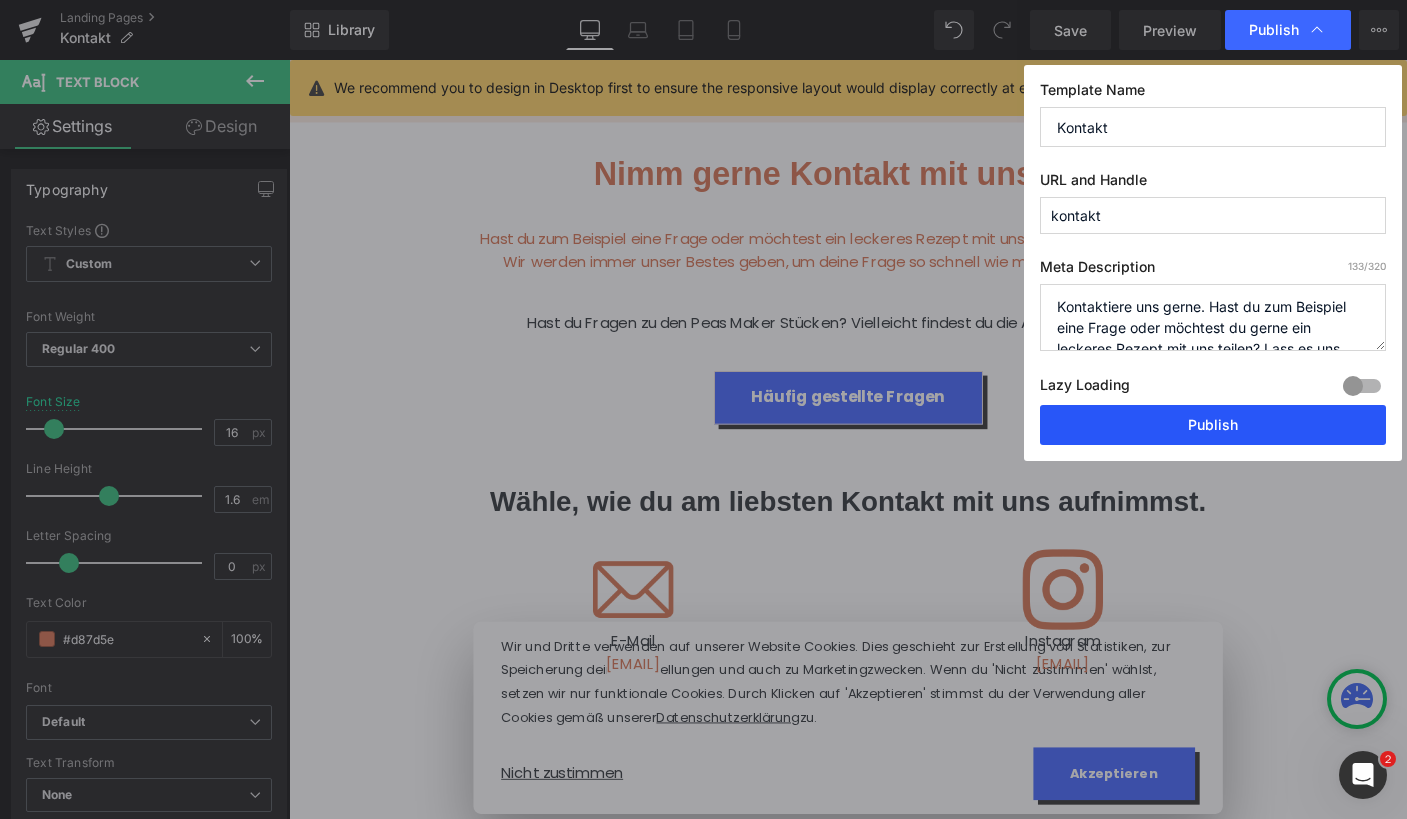 click on "Publish" at bounding box center [1213, 425] 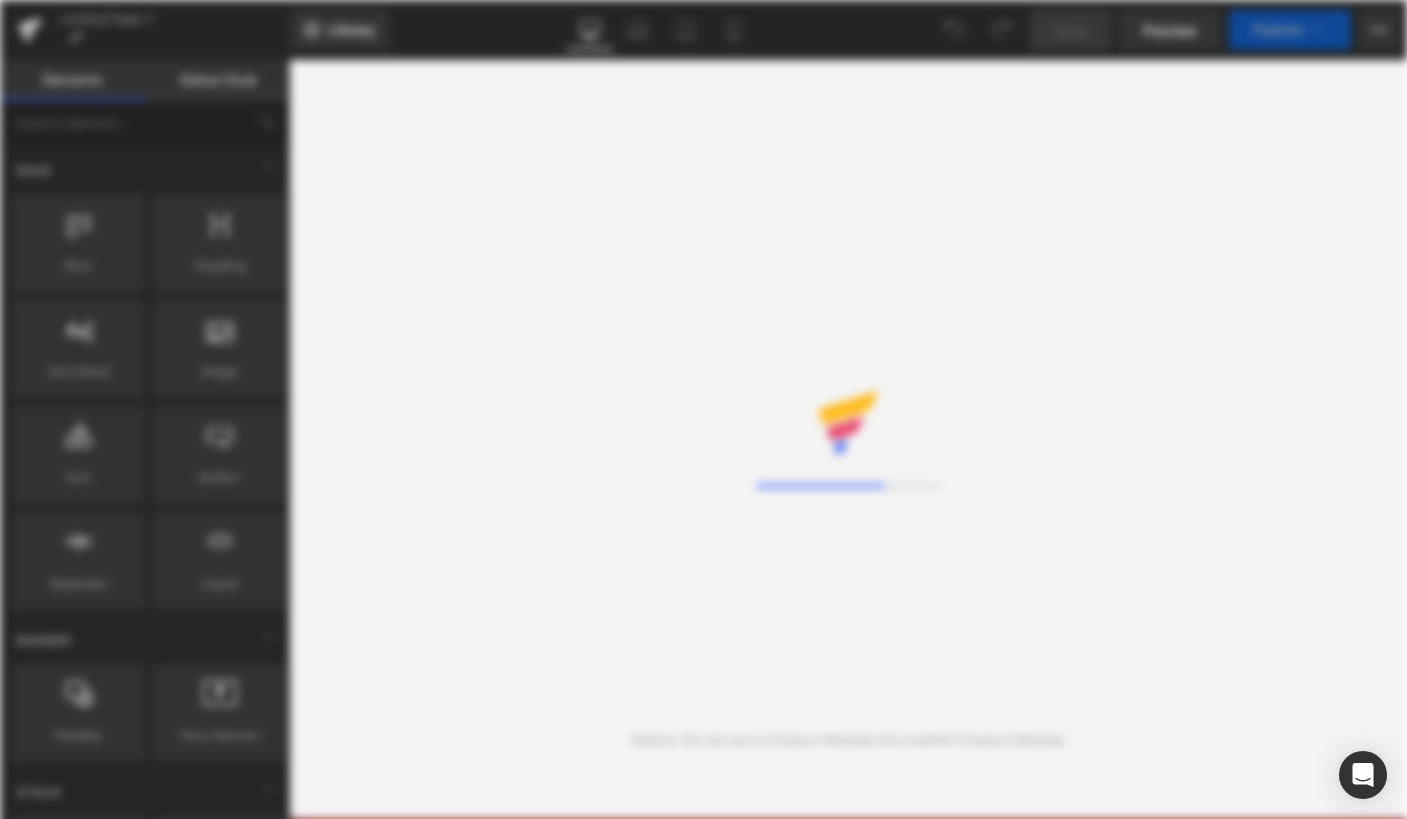 scroll, scrollTop: 0, scrollLeft: 0, axis: both 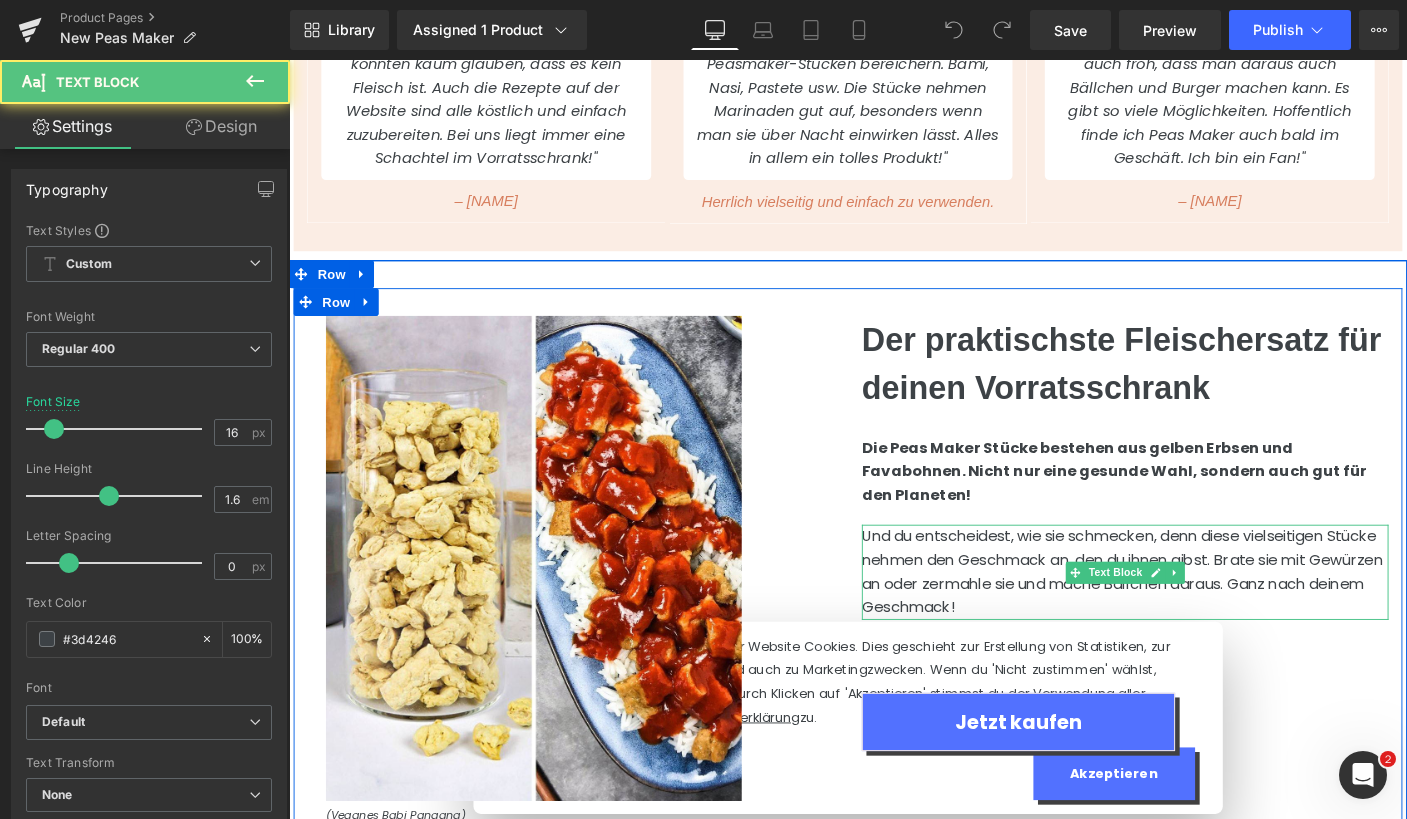 click on "Und du entscheidest, wie sie schmecken, denn diese vielseitigen Stücke nehmen den Geschmack an, den du ihnen gibst. Brate sie mit Gewürzen an oder zermahle sie und mache Bällchen daraus. Ganz nach deinem Geschmack!" at bounding box center [1191, 614] 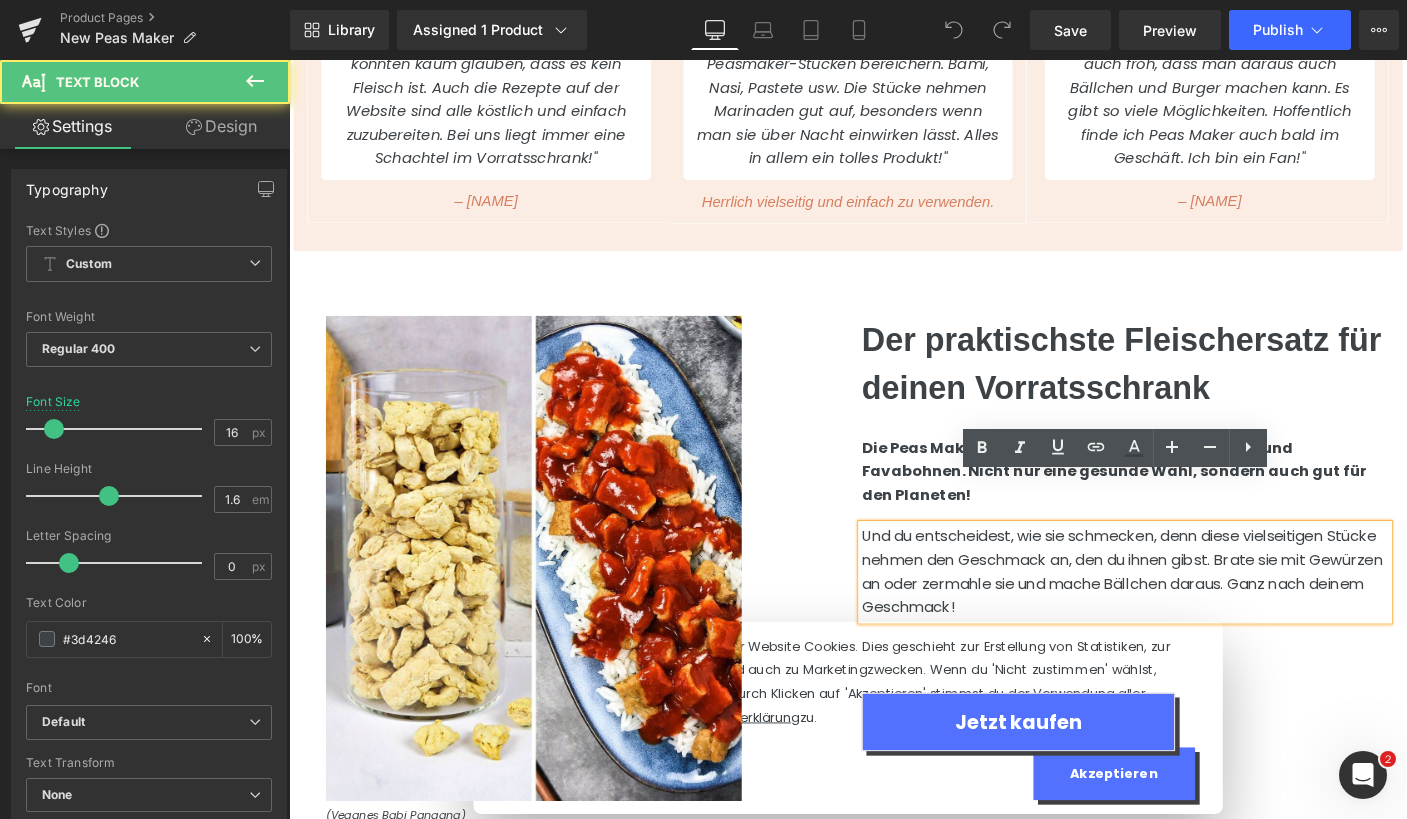 click on "Und du entscheidest, wie sie schmecken, denn diese vielseitigen Stücke nehmen den Geschmack an, den du ihnen gibst. Brate sie mit Gewürzen an oder zermahle sie und mache Bällchen daraus. Ganz nach deinem Geschmack!" at bounding box center [1191, 614] 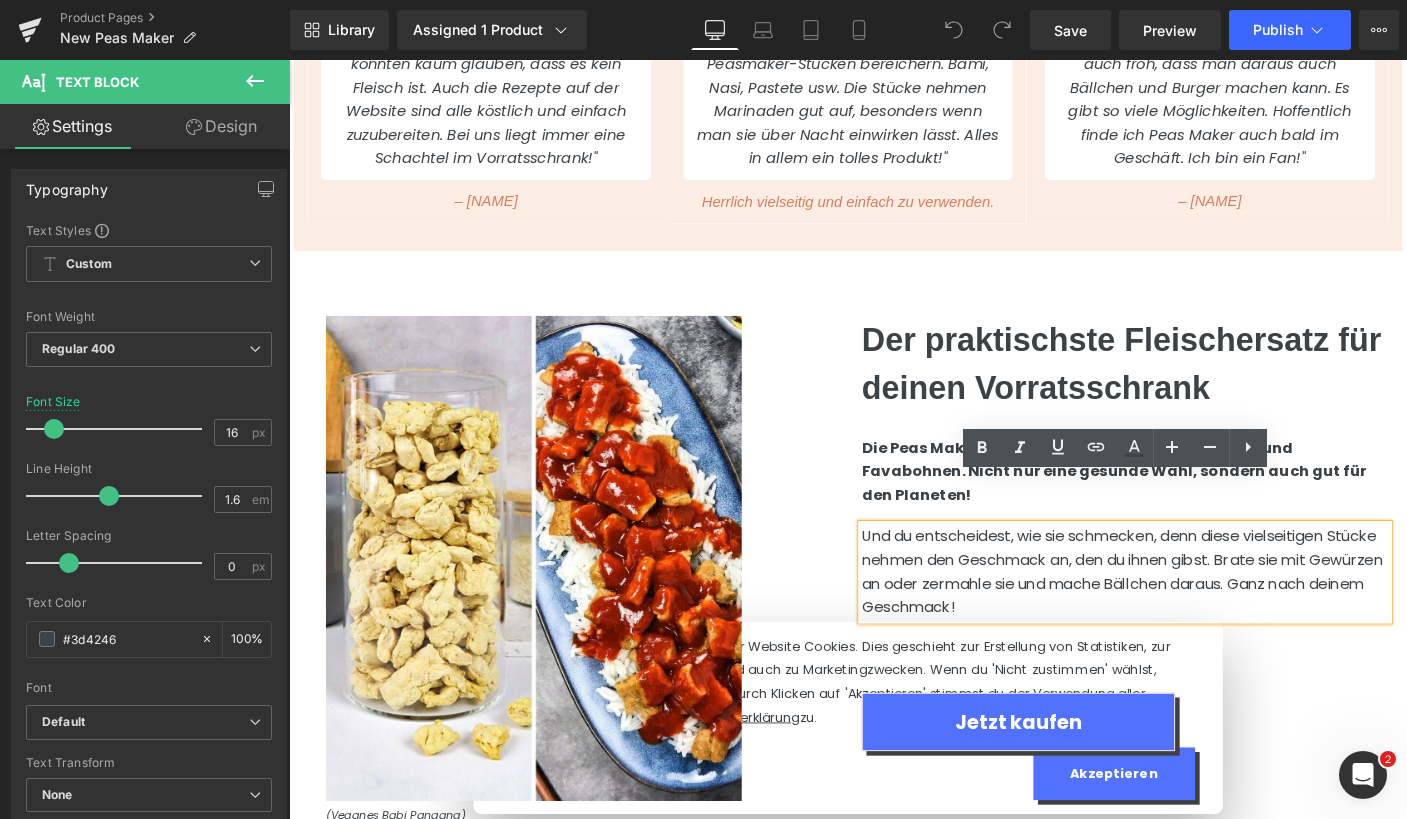 click on "Und du entscheidest, wie sie schmecken, denn diese vielseitigen Stücke nehmen den Geschmack an, den du ihnen gibst. Brate sie mit Gewürzen an oder zermahle sie und mache Bällchen daraus. Ganz nach deinem Geschmack!" at bounding box center [1191, 614] 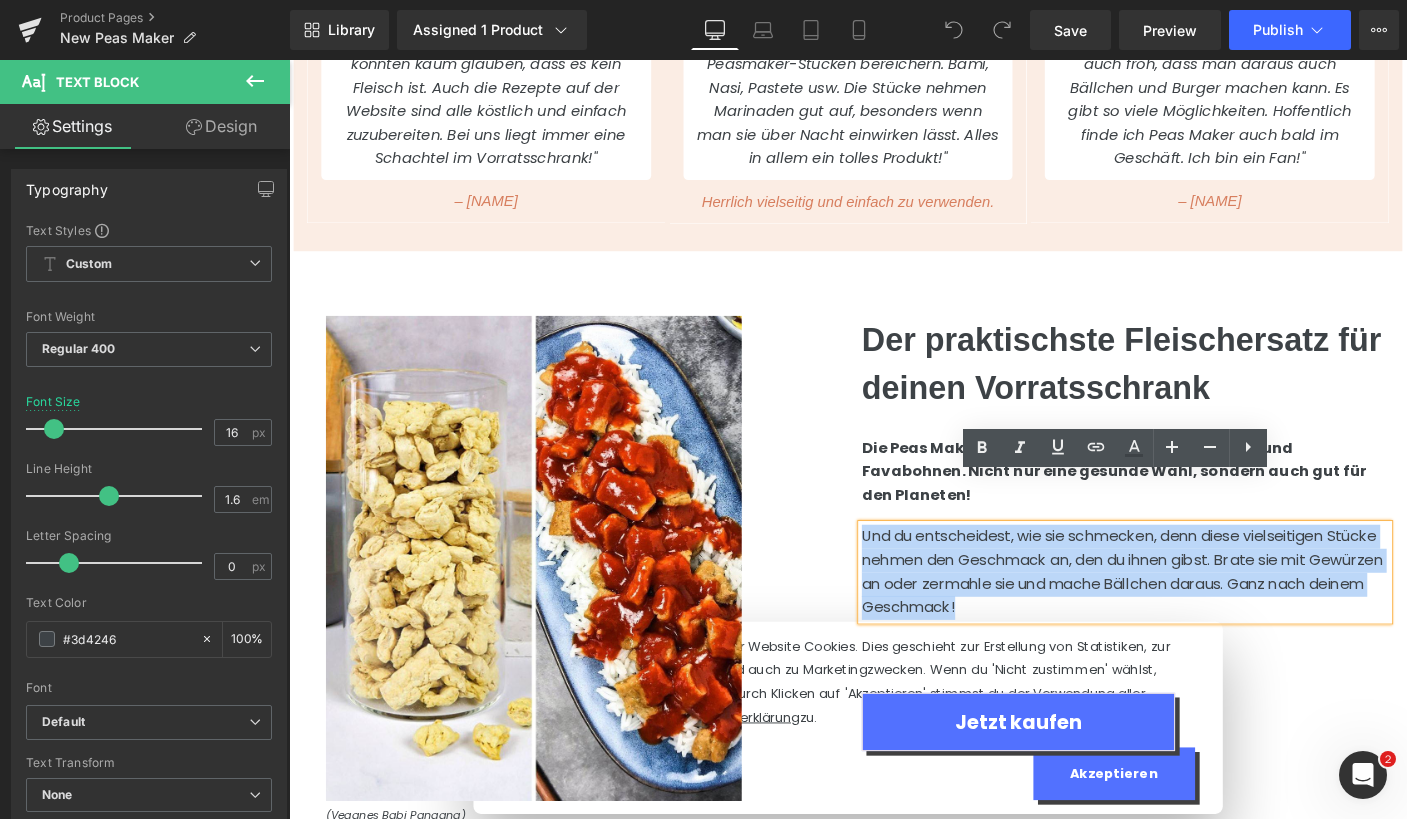 drag, startPoint x: 1143, startPoint y: 594, endPoint x: 911, endPoint y: 522, distance: 242.91562 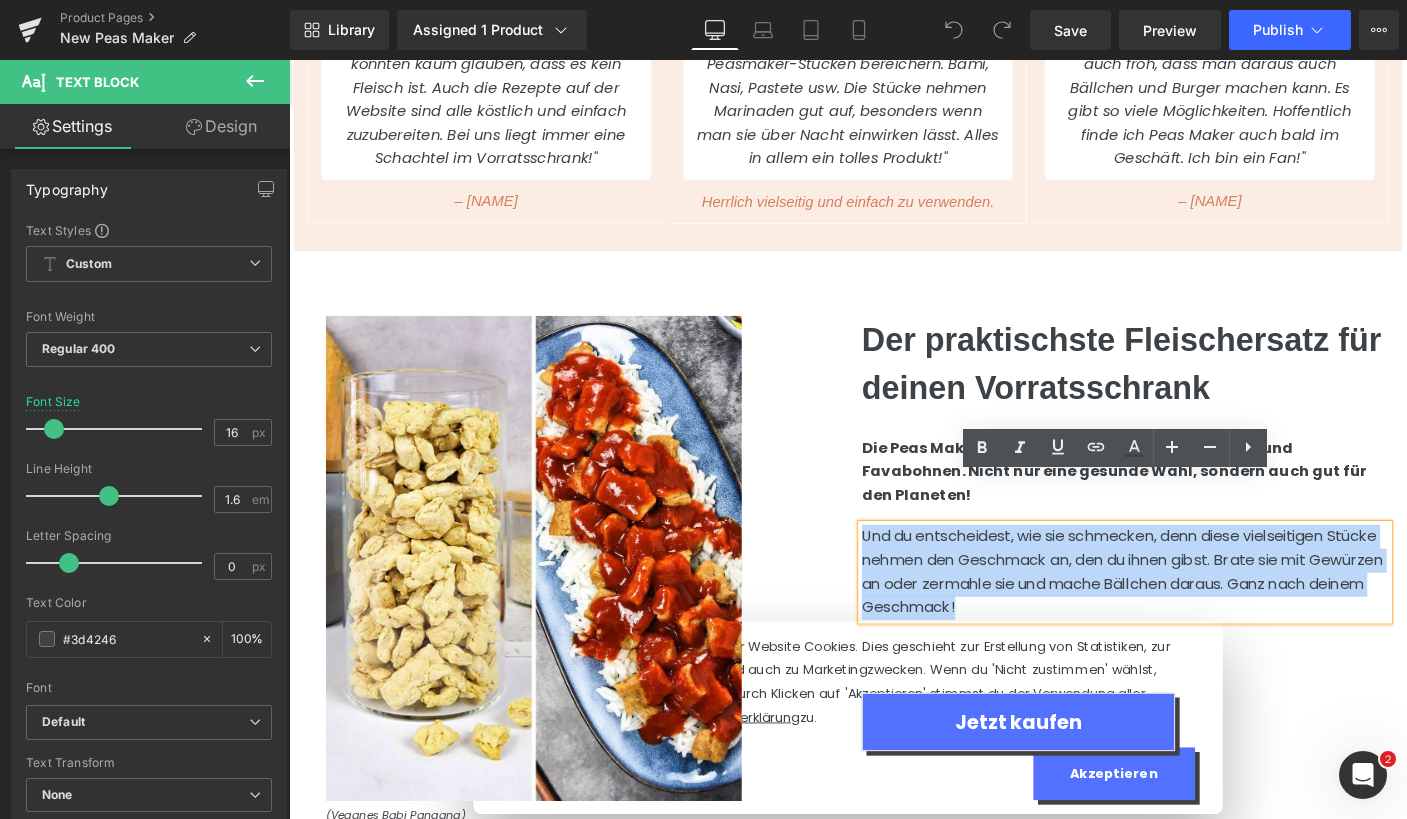 click on "Und du entscheidest, wie sie schmecken, denn diese vielseitigen Stücke nehmen den Geschmack an, den du ihnen gibst. Brate sie mit Gewürzen an oder zermahle sie und mache Bällchen daraus. Ganz nach deinem Geschmack!" at bounding box center [1194, 614] 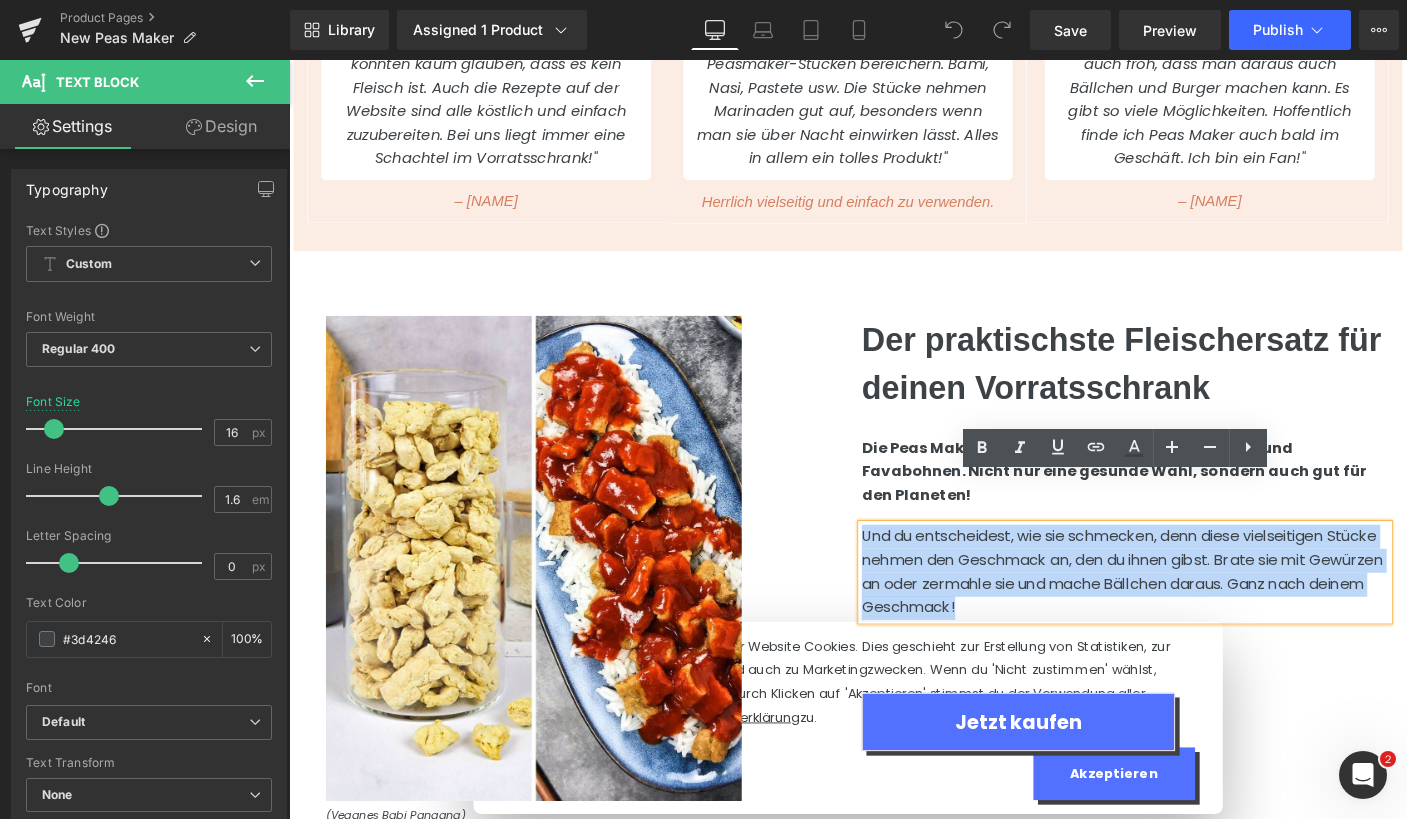 copy on "Und du entscheidest, wie sie schmecken, denn diese vielseitigen Stücke nehmen den Geschmack an, den du ihnen gibst. Brate sie mit Gewürzen an oder zermahle sie und mache Bällchen daraus. Ganz nach deinem Geschmack!" 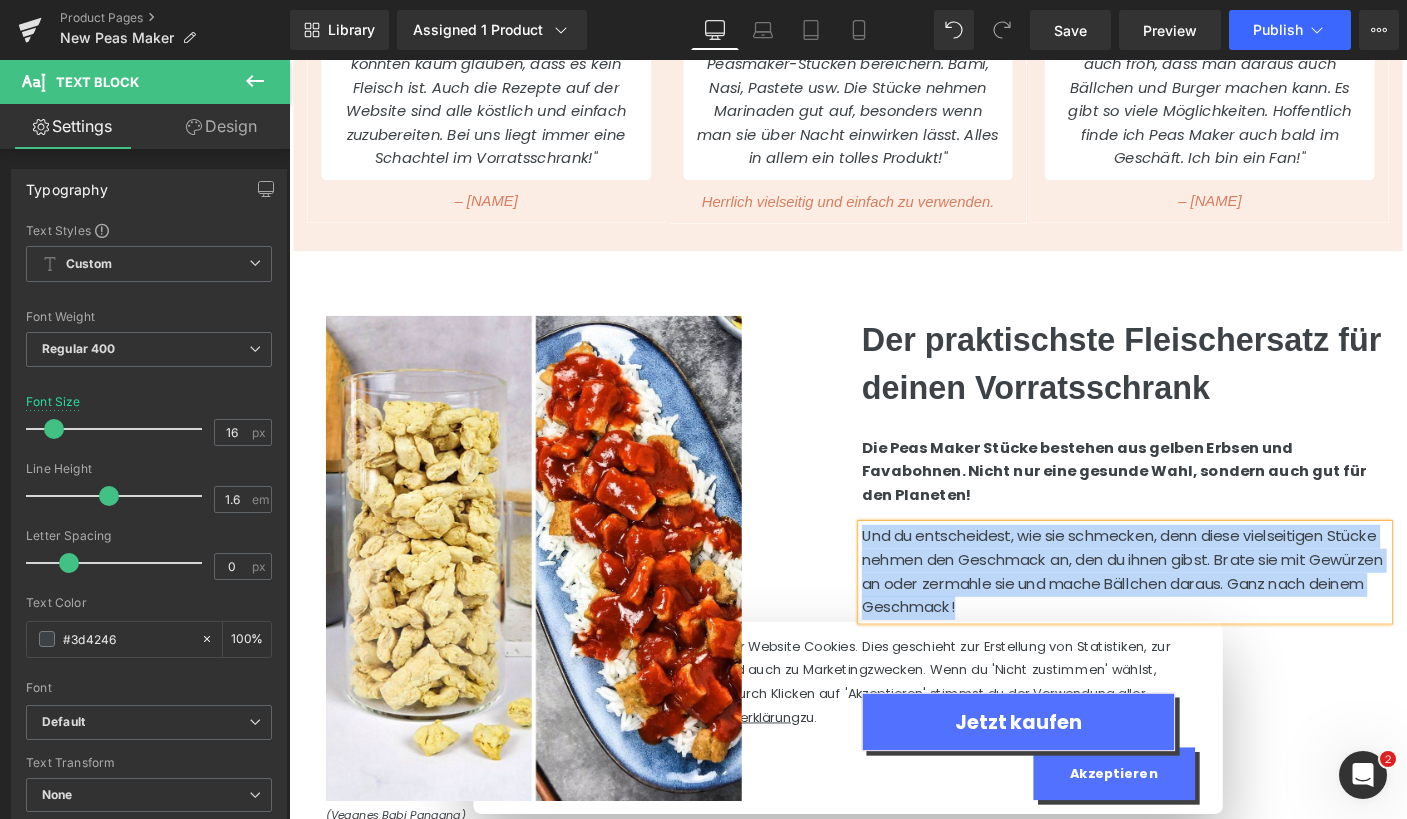 click on "Und du entscheidest, wie sie schmecken, denn diese vielseitigen Stücke nehmen den Geschmack an, den du ihnen gibst. Brate sie mit Gewürzen an oder zermahle sie und mache Bällchen daraus. Ganz nach deinem Geschmack!" at bounding box center (1194, 614) 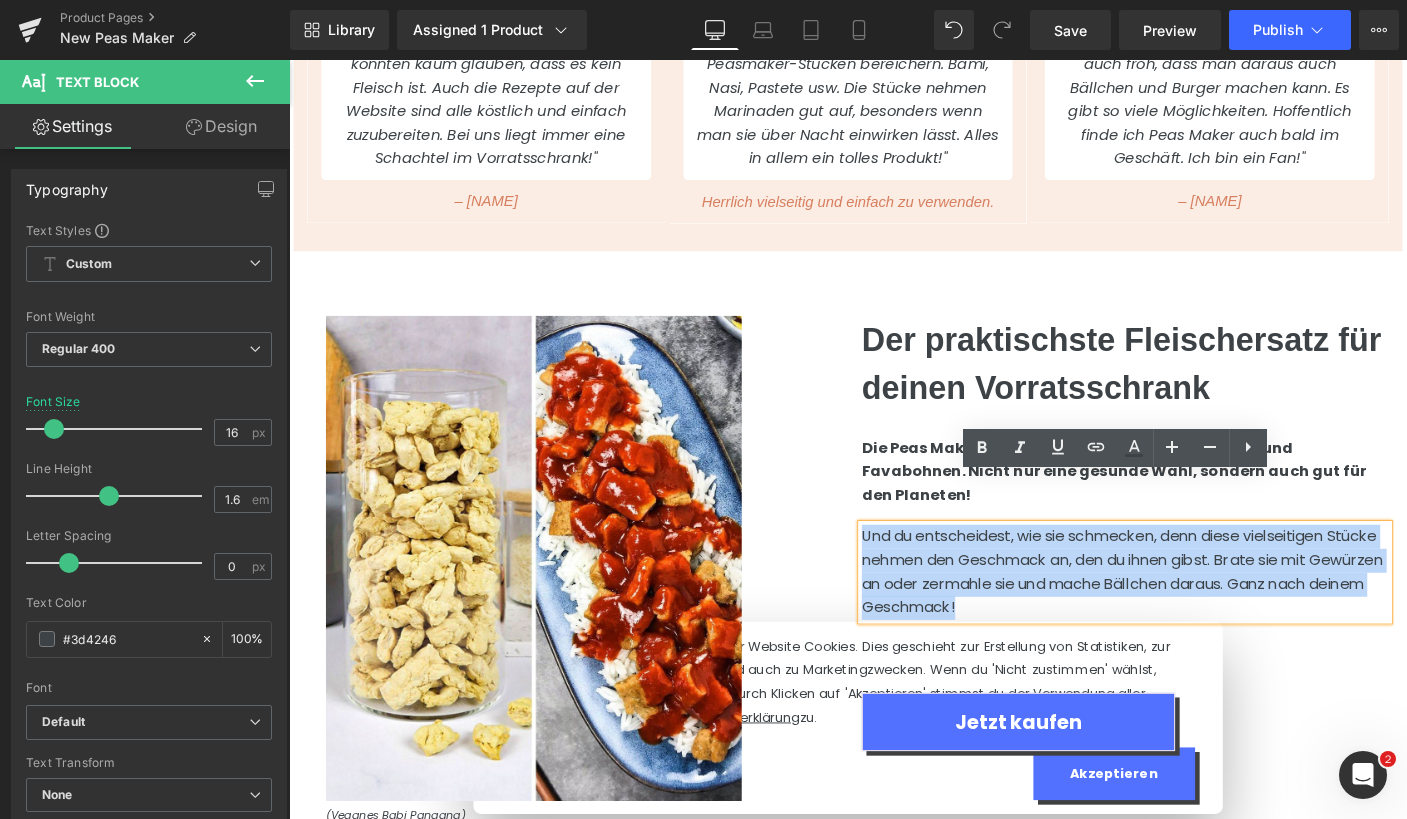 drag, startPoint x: 1063, startPoint y: 572, endPoint x: 908, endPoint y: 525, distance: 161.96913 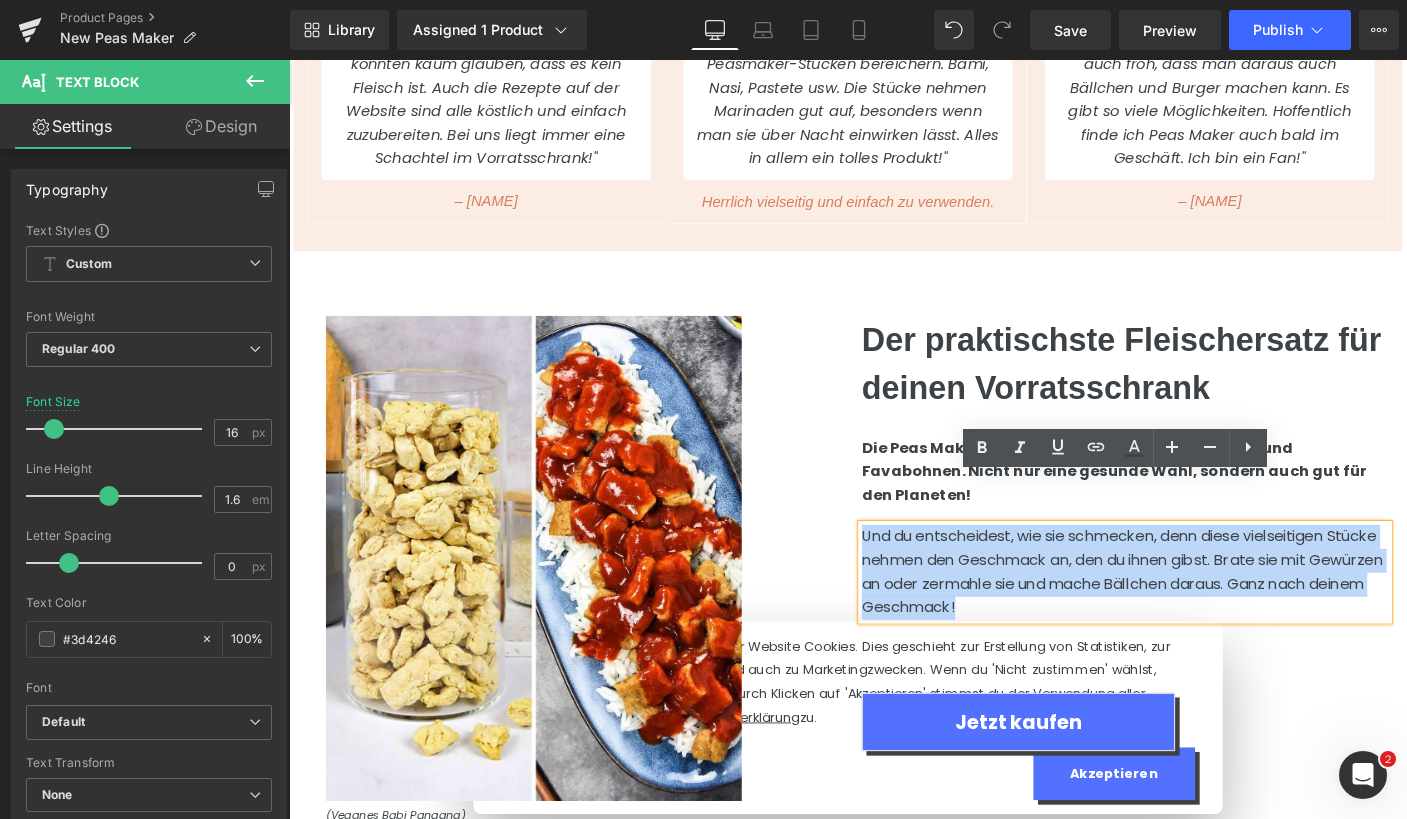 click on "Und du entscheidest, wie sie schmecken, denn diese vielseitigen Stücke nehmen den Geschmack an, den du ihnen gibst. Brate sie mit Gewürzen an oder zermahle sie und mache Bällchen daraus. Ganz nach deinem Geschmack!" at bounding box center [1194, 614] 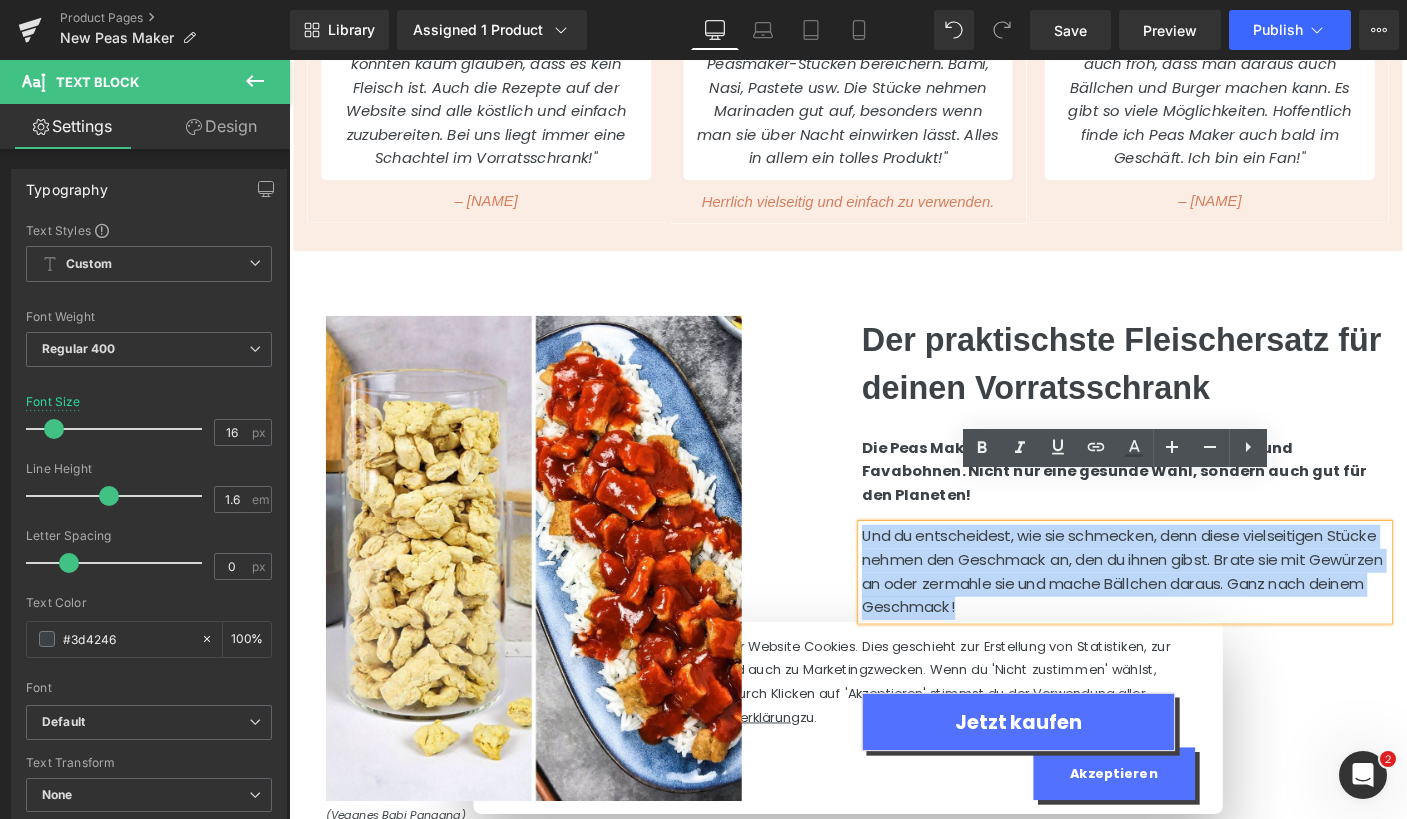 copy on "Und du entscheidest, wie sie schmecken, denn diese vielseitigen Stücke nehmen den Geschmack an, den du ihnen gibst. Brate sie mit Gewürzen an oder zermahle sie und mache Bällchen daraus. Ganz nach deinem Geschmack!" 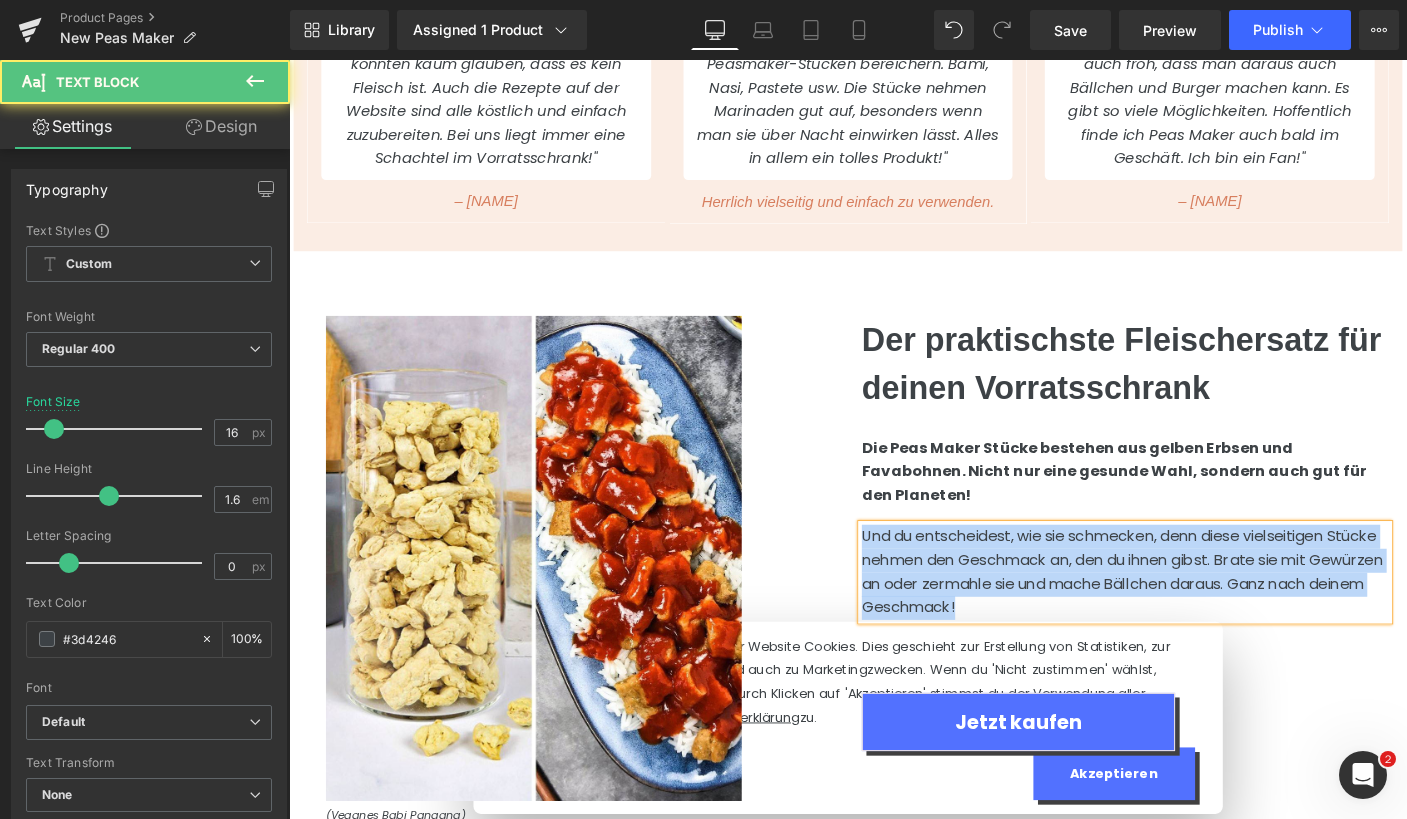 click on "Und du entscheidest, wie sie schmecken, denn diese vielseitigen Stücke nehmen den Geschmack an, den du ihnen gibst. Brate sie mit Gewürzen an oder zermahle sie und mache Bällchen daraus. Ganz nach deinem Geschmack!" at bounding box center [1191, 614] 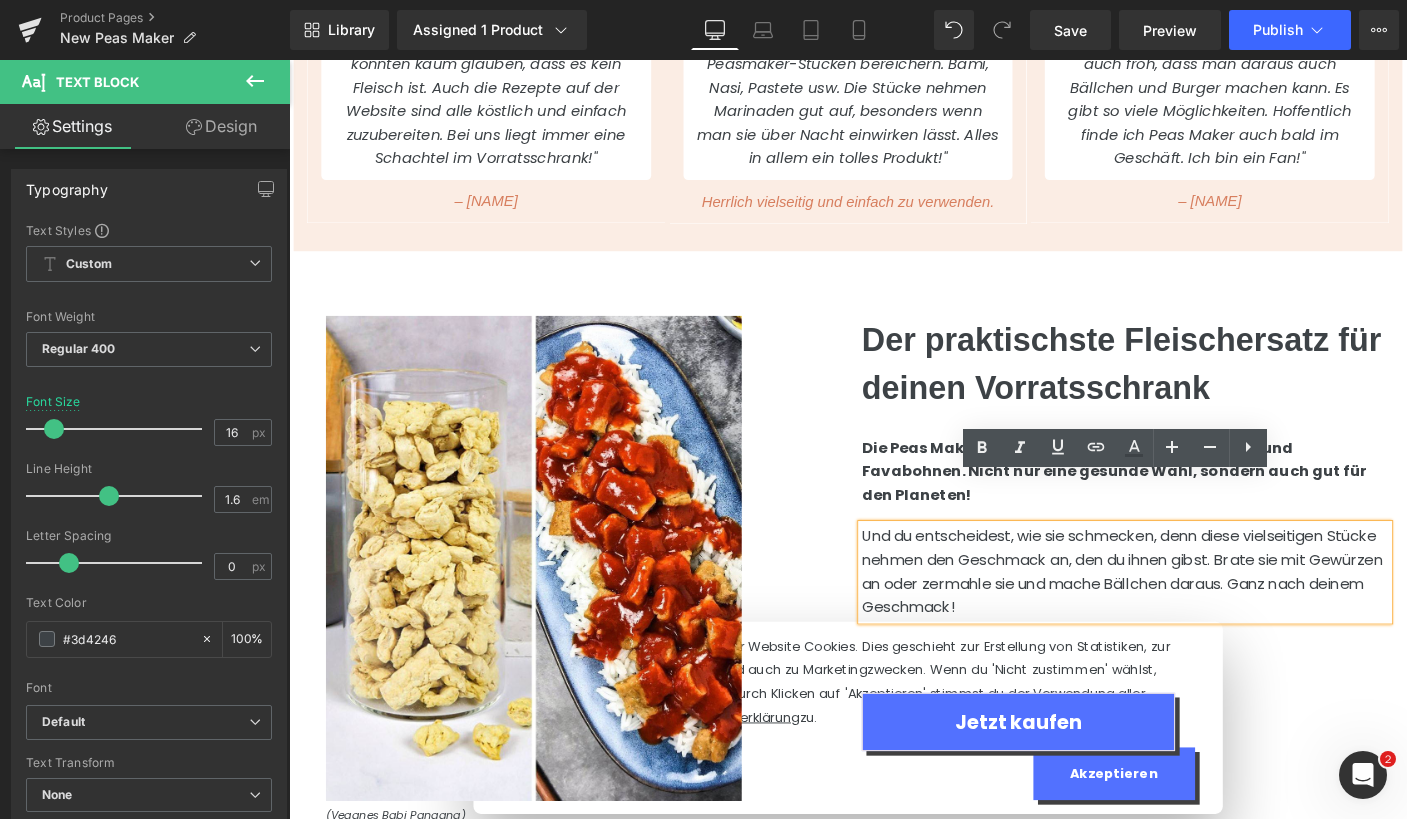 type 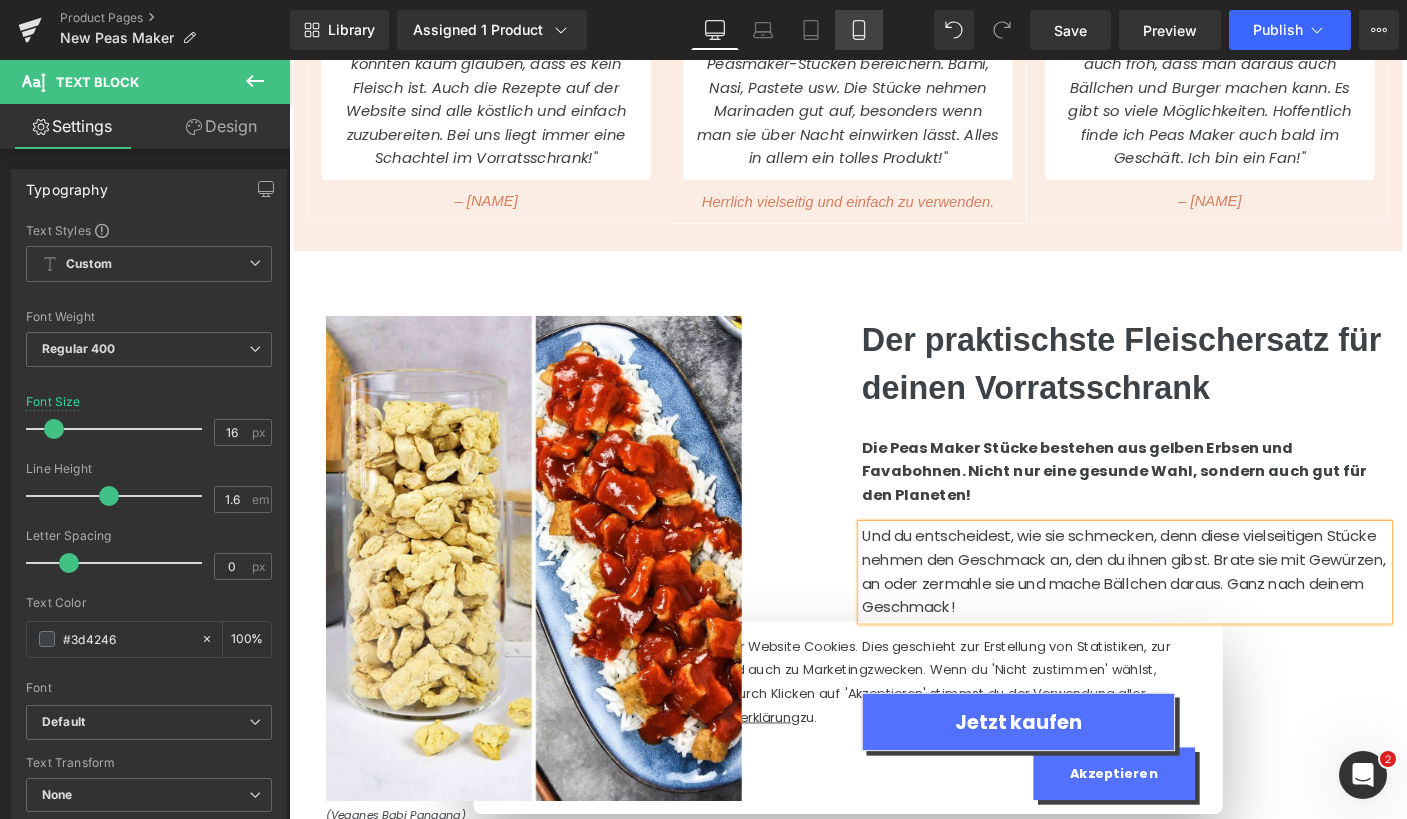 click 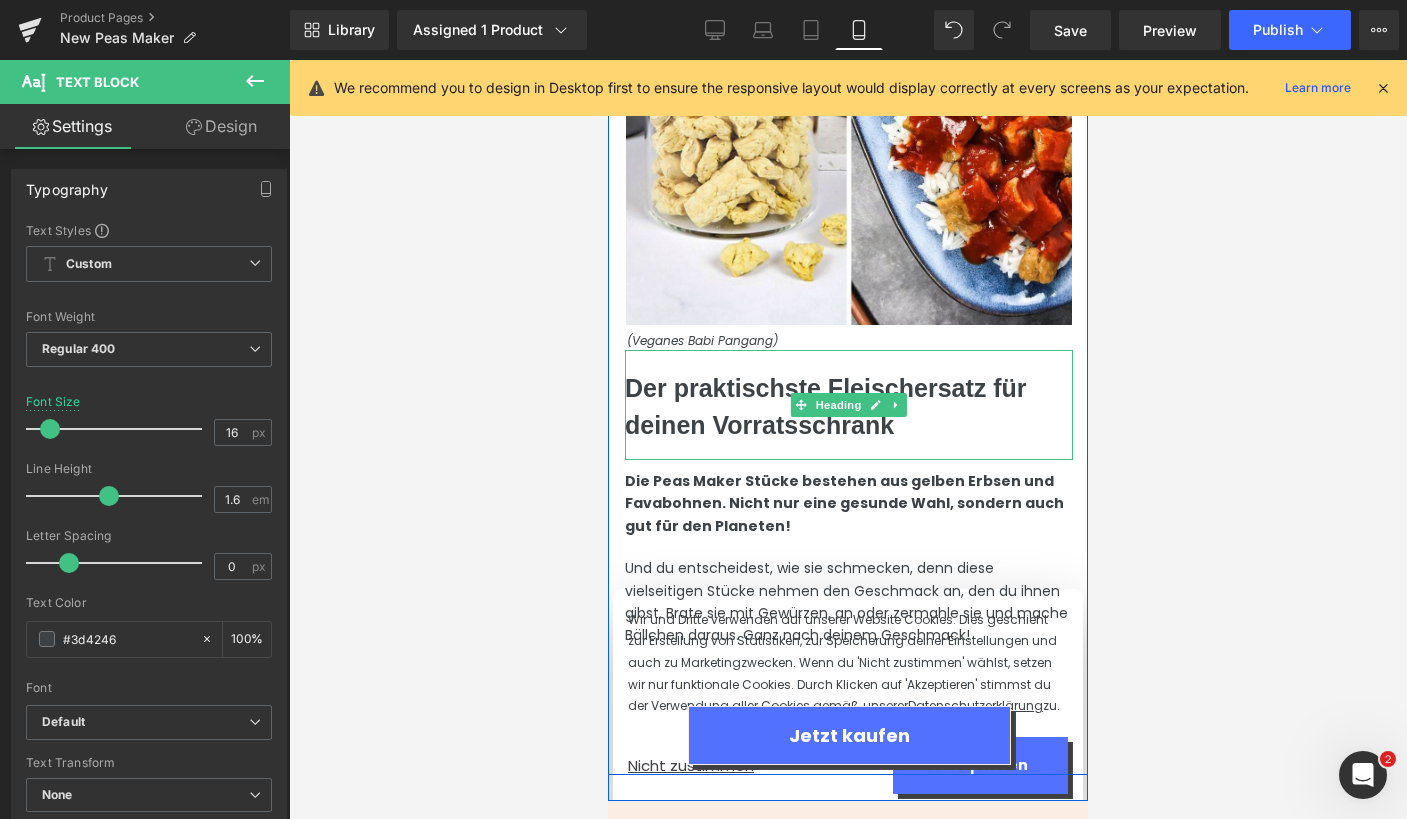 scroll, scrollTop: 6560, scrollLeft: 0, axis: vertical 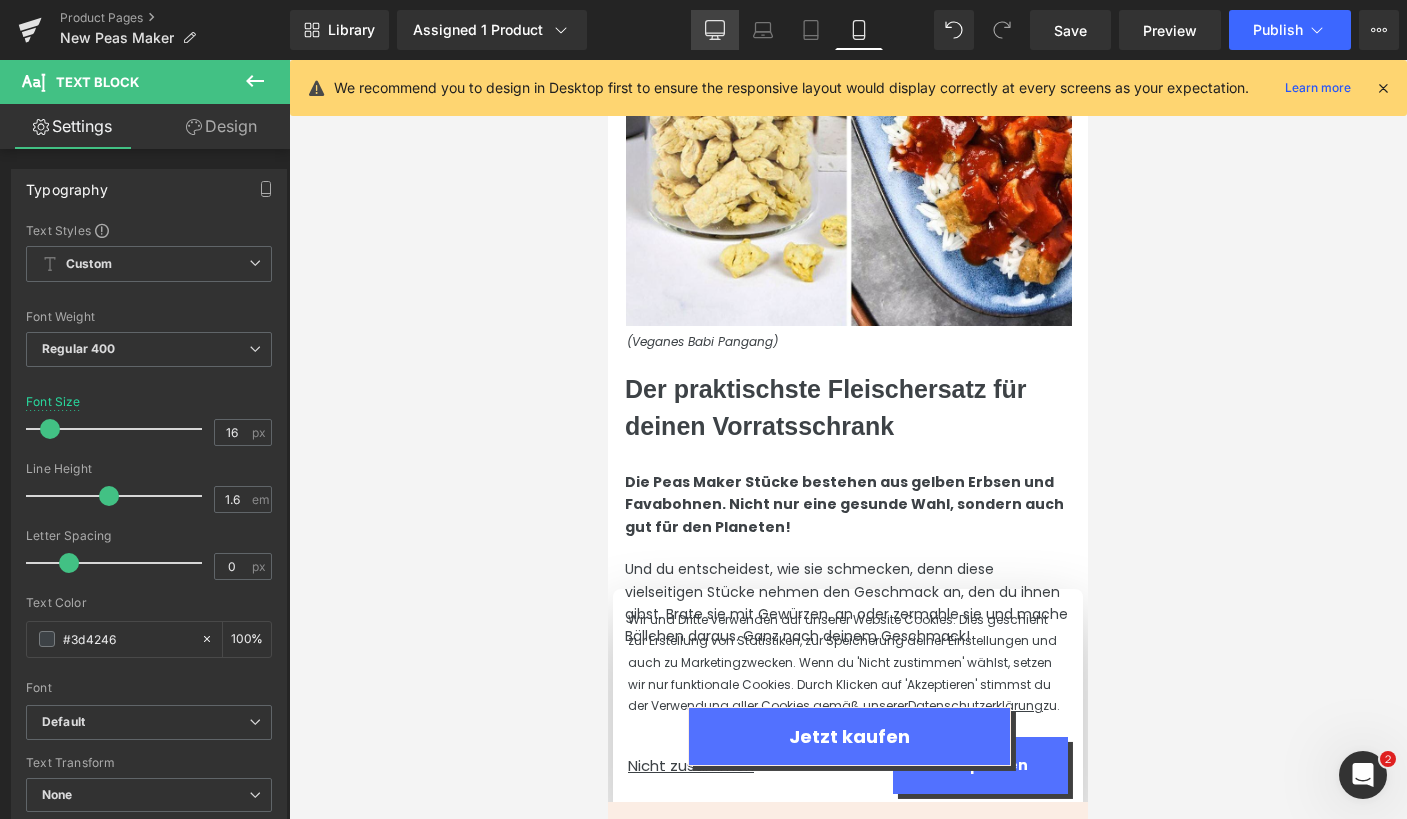 click 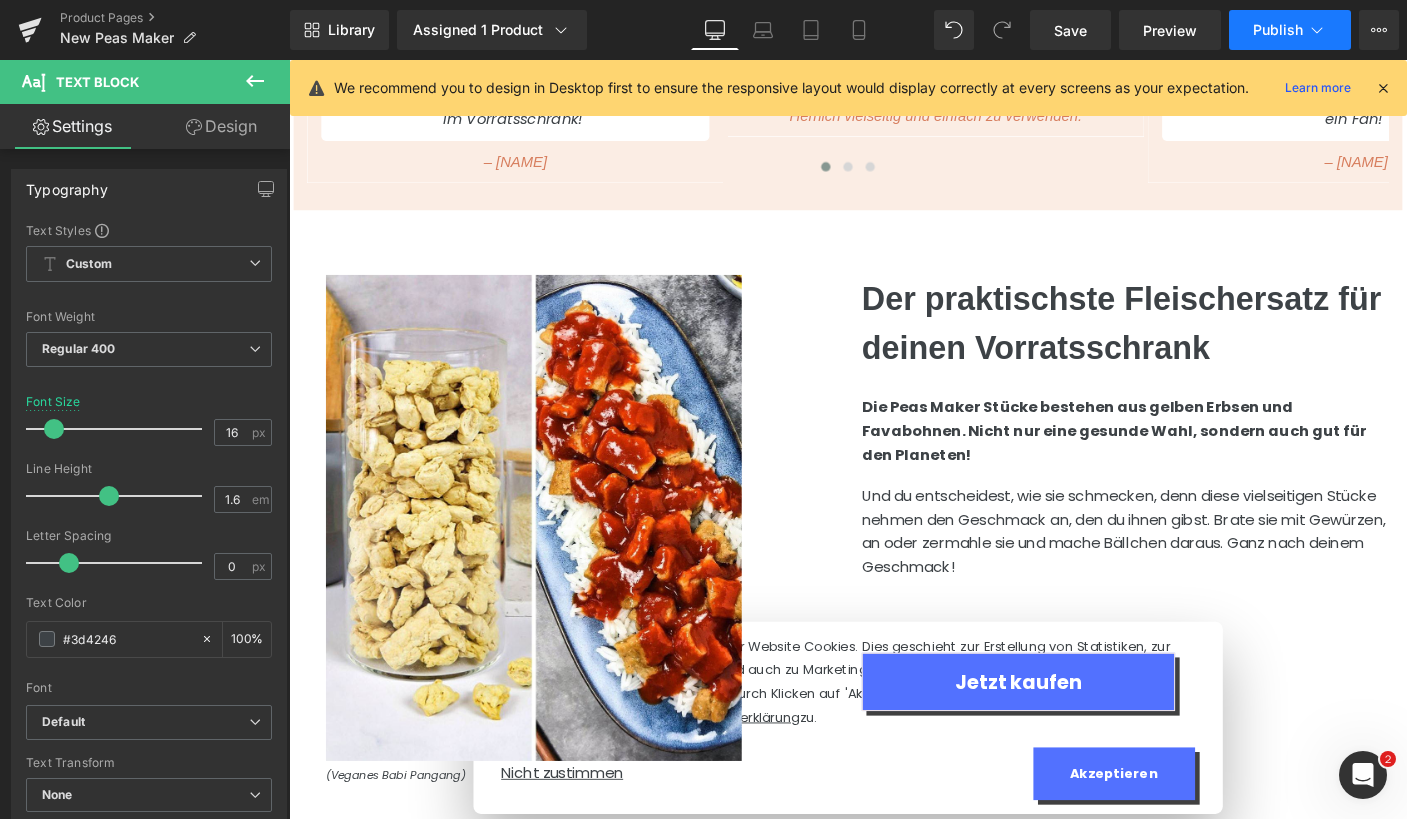 scroll, scrollTop: 4017, scrollLeft: 0, axis: vertical 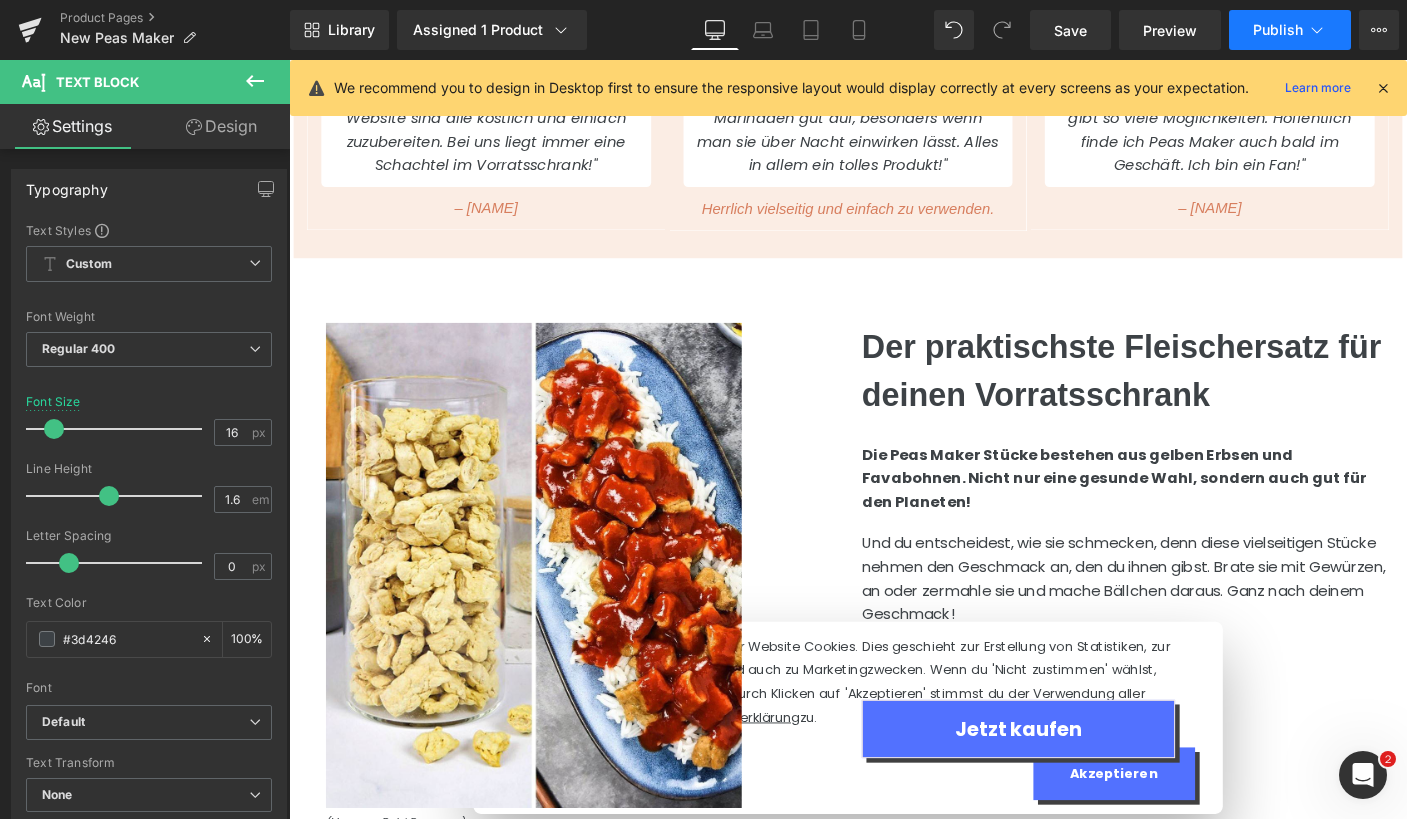 click on "Publish" at bounding box center (1278, 30) 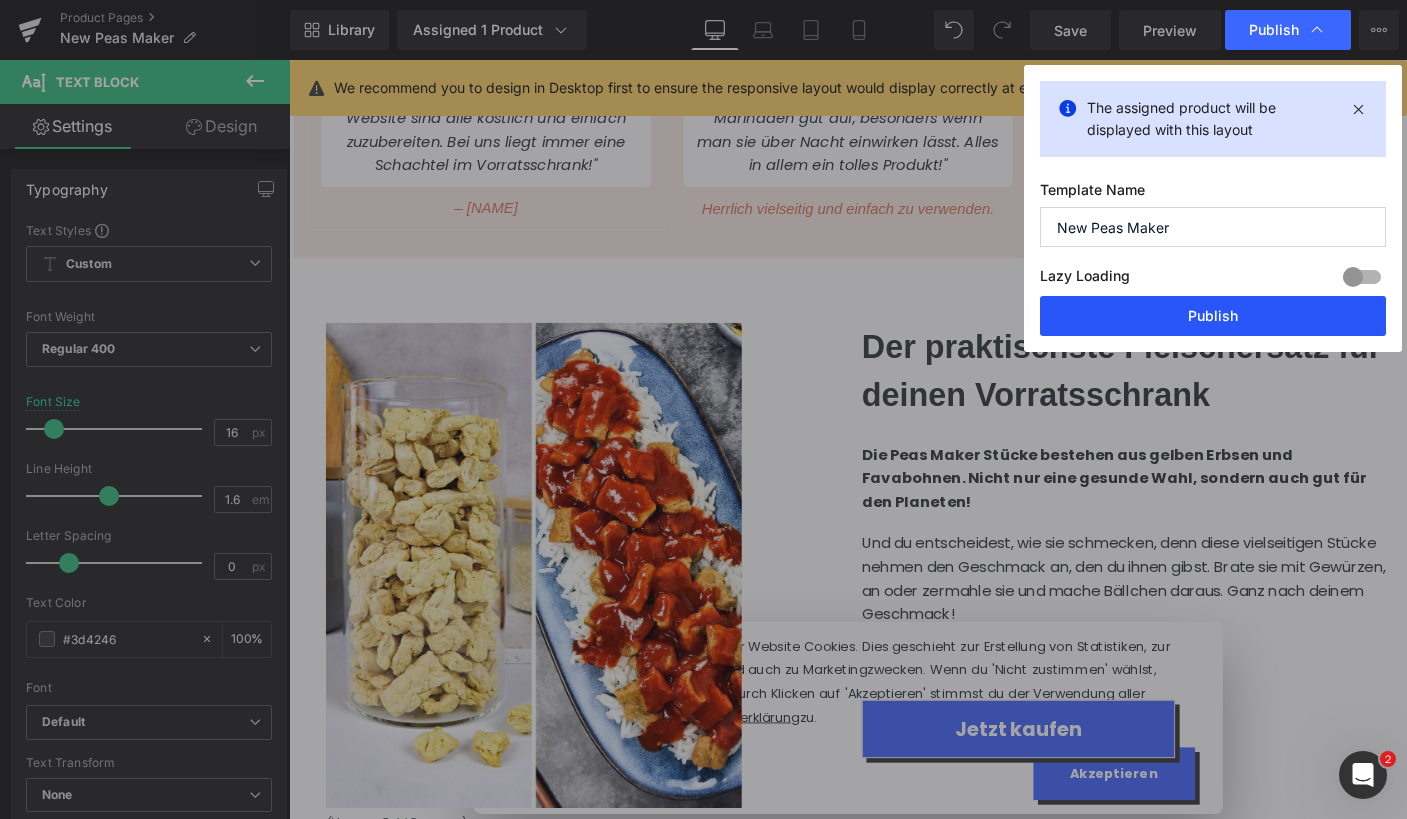 click on "Publish" at bounding box center [1213, 316] 